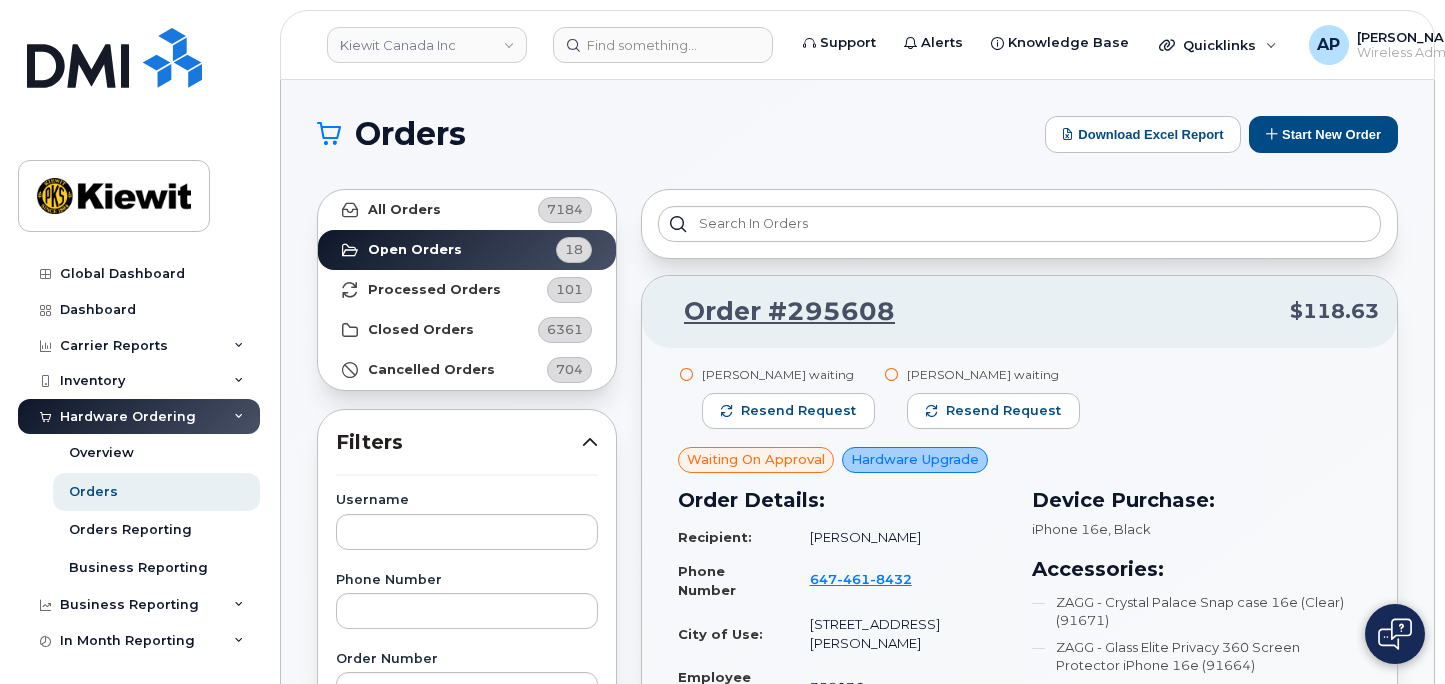 scroll, scrollTop: 2444, scrollLeft: 0, axis: vertical 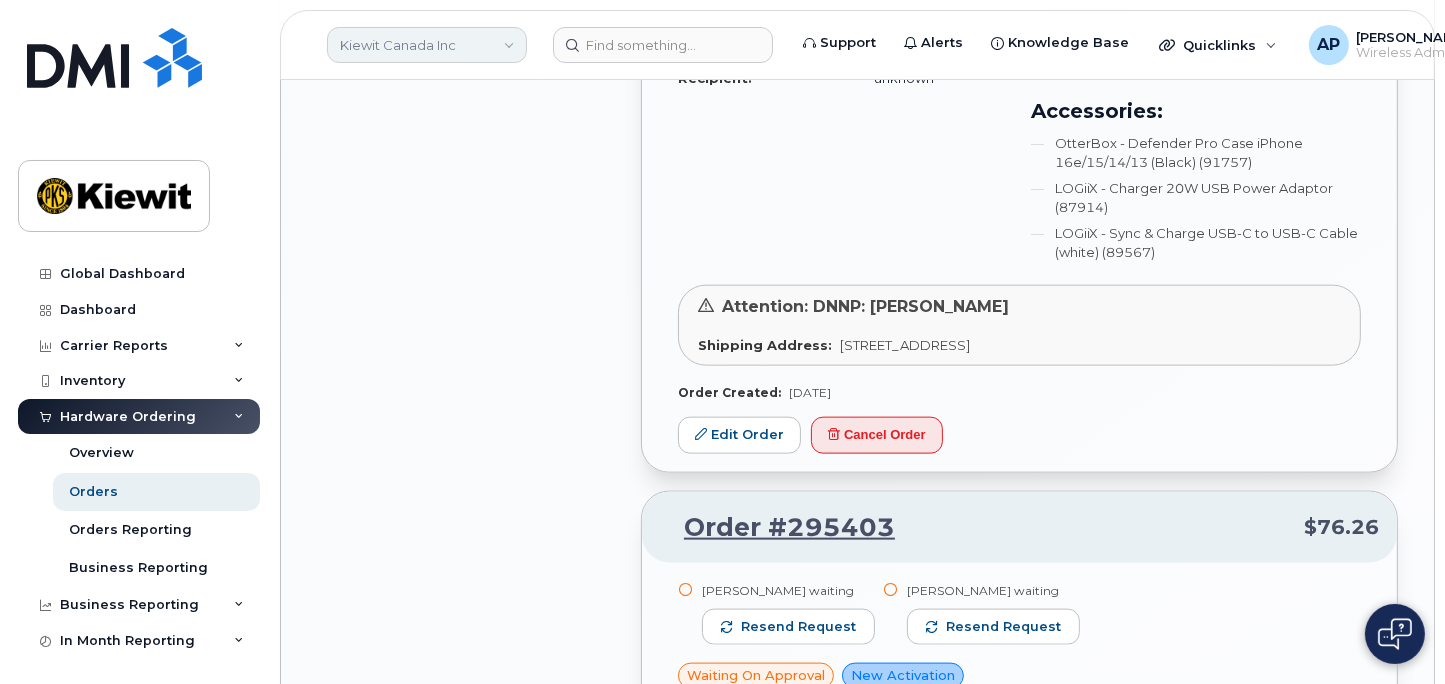 click on "Kiewit Canada Inc" at bounding box center (427, 45) 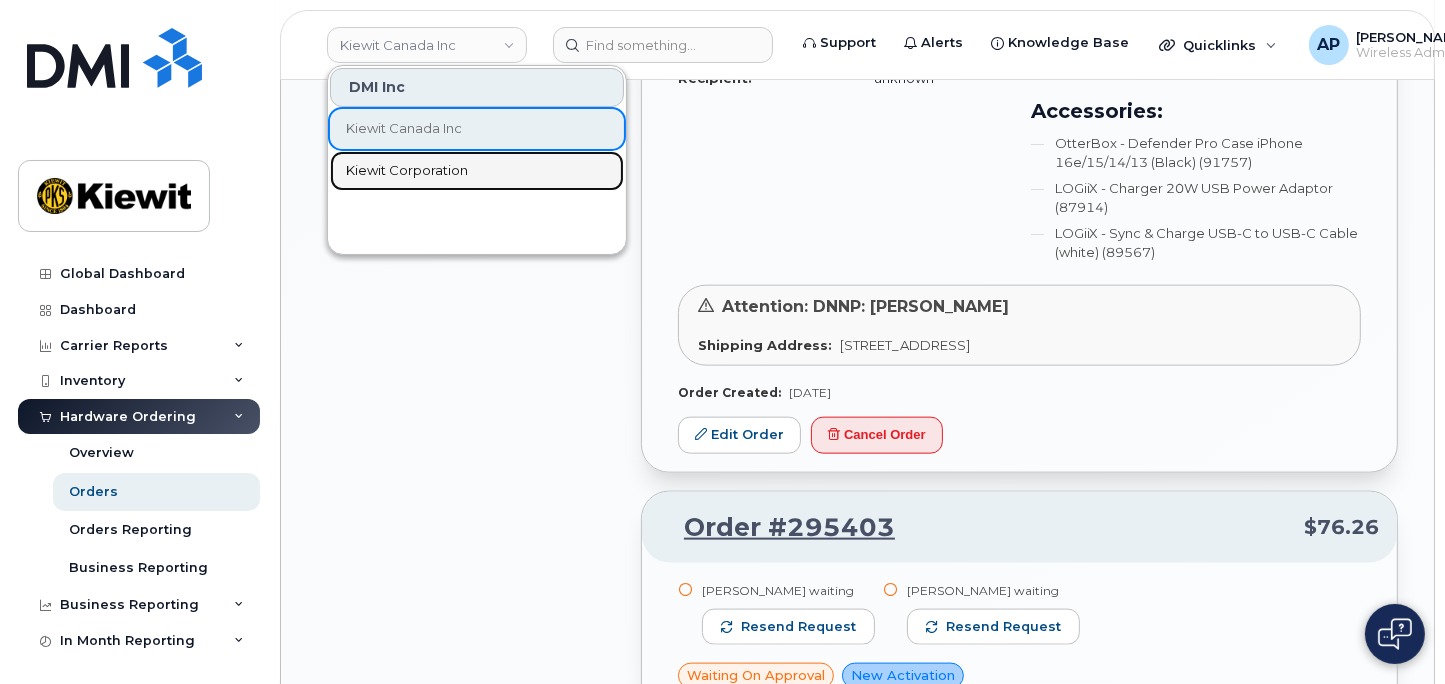 click on "Kiewit Corporation" 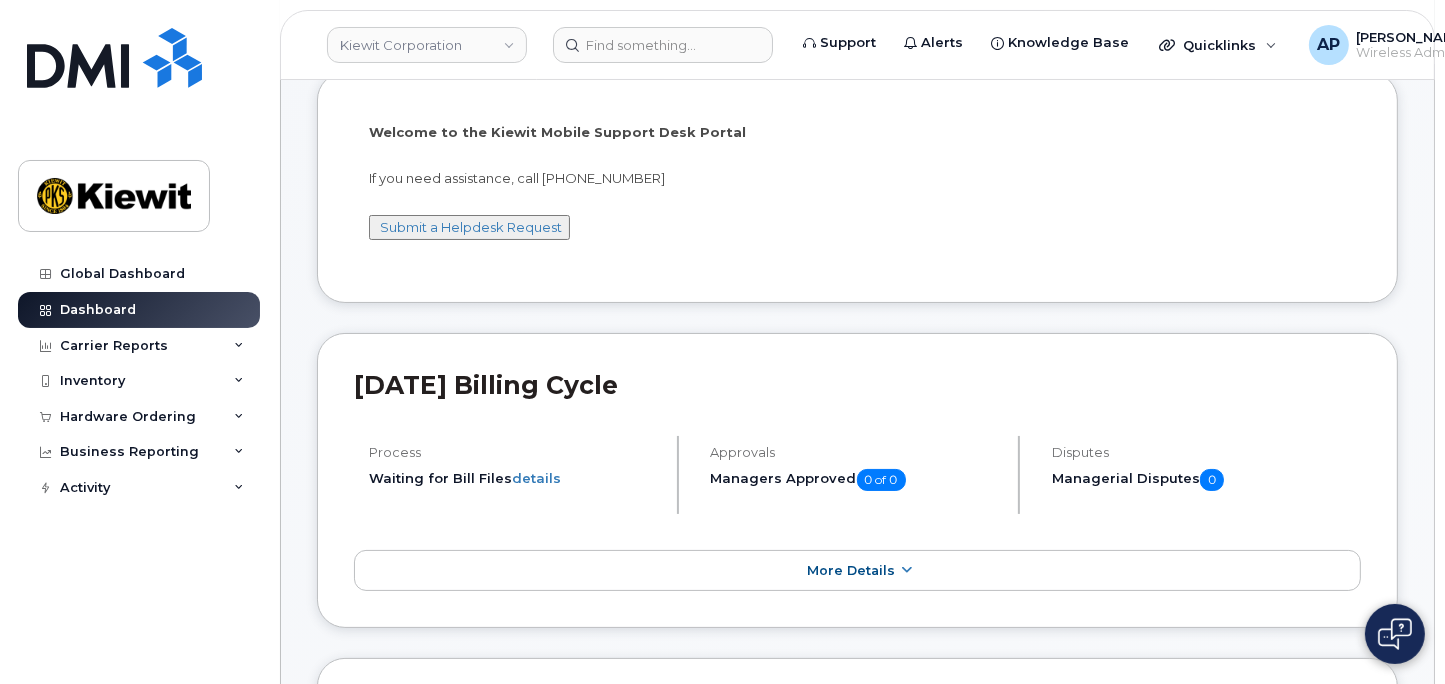 scroll, scrollTop: 222, scrollLeft: 0, axis: vertical 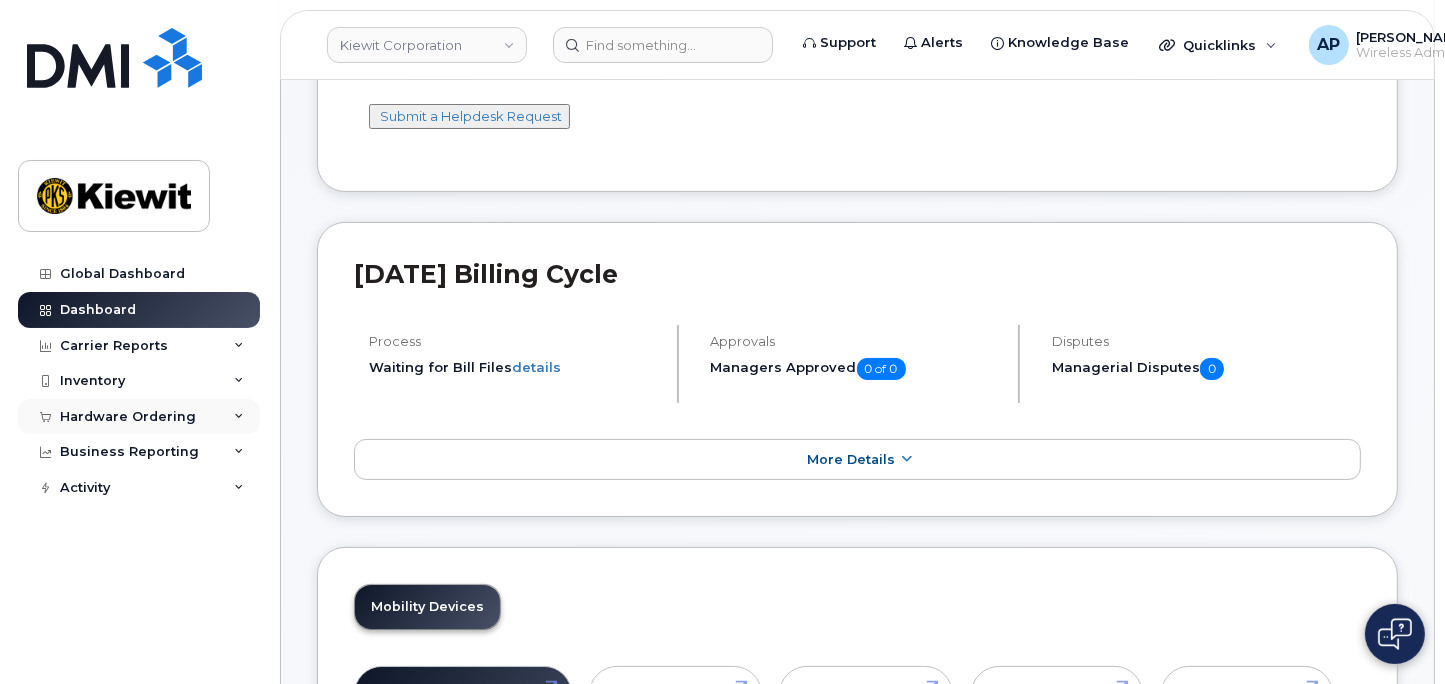 click on "Hardware Ordering" 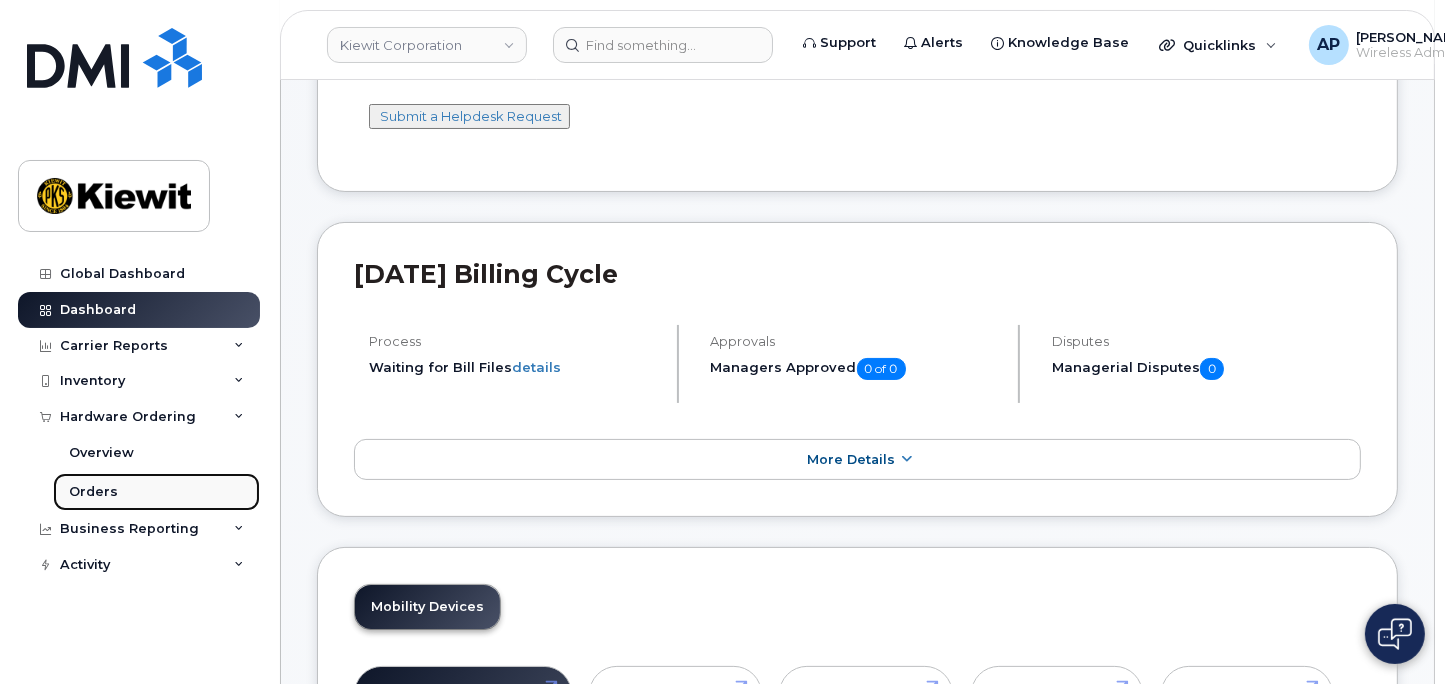 click on "Orders" 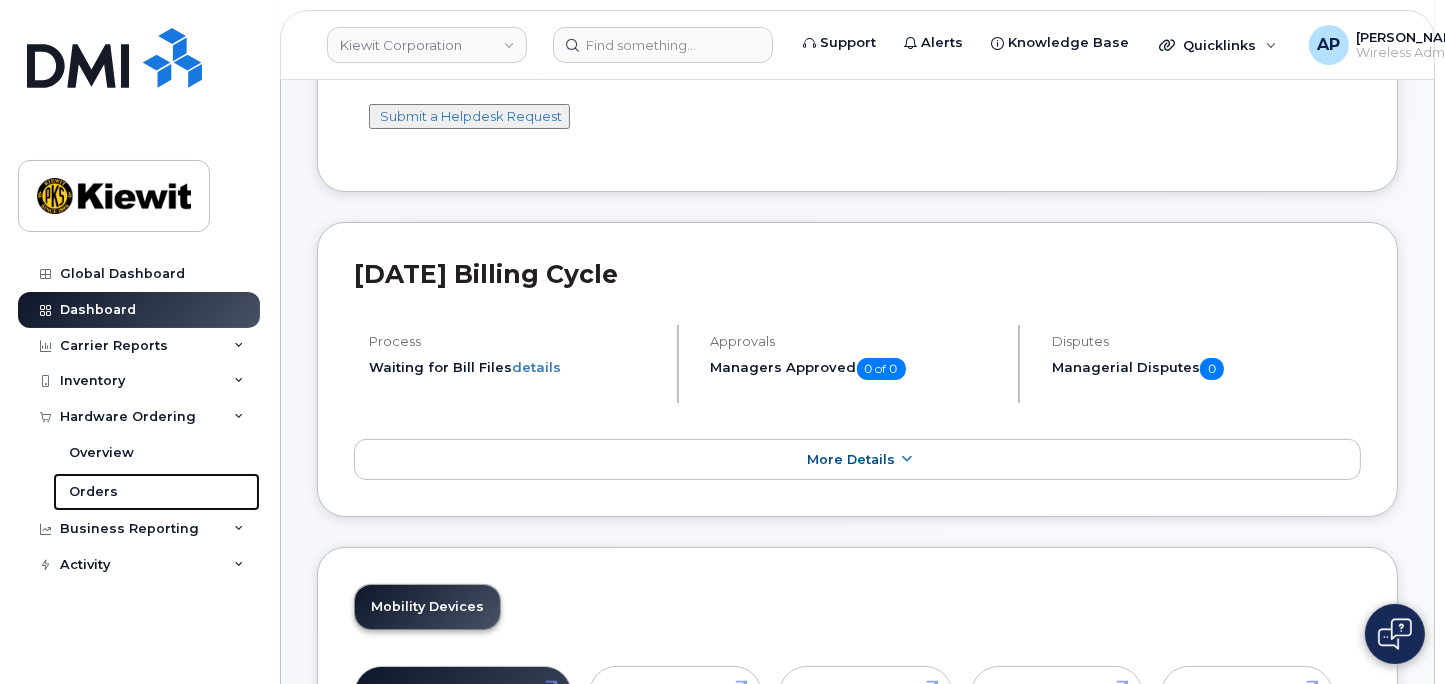 scroll, scrollTop: 0, scrollLeft: 0, axis: both 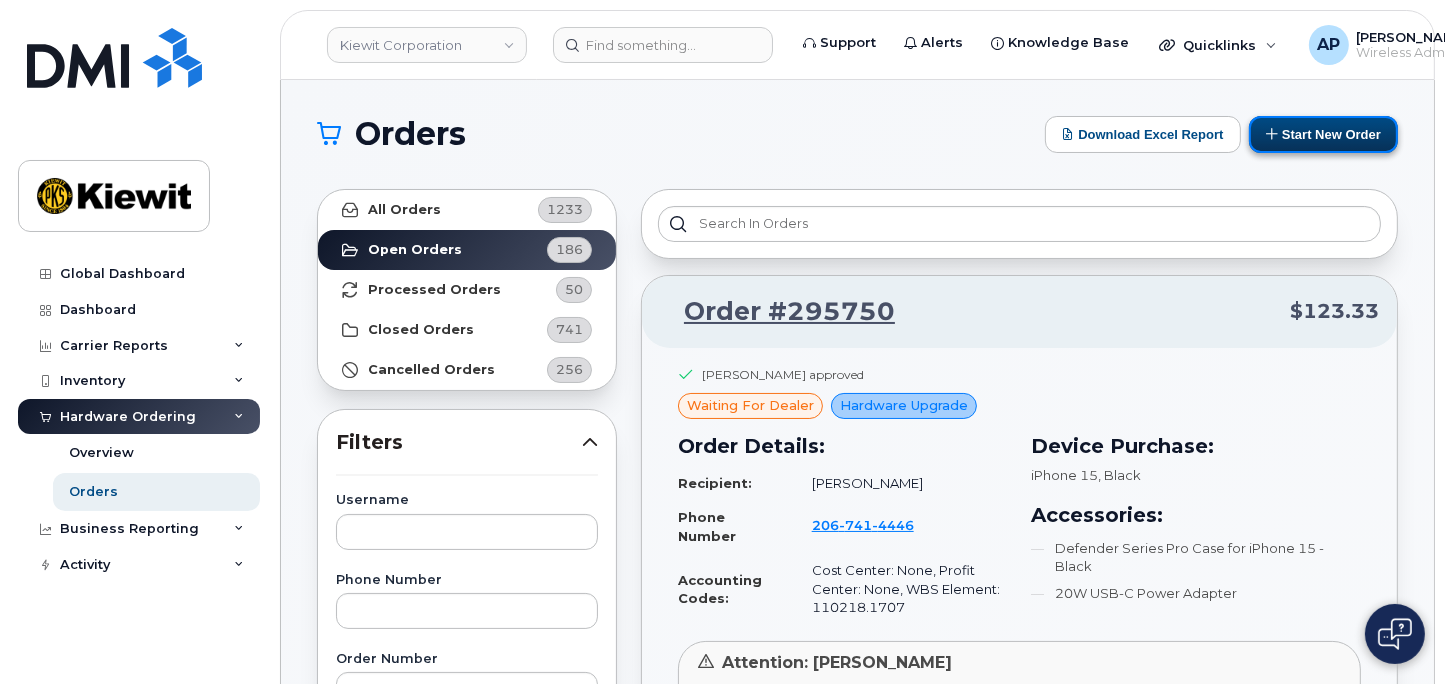 click on "Start New Order" 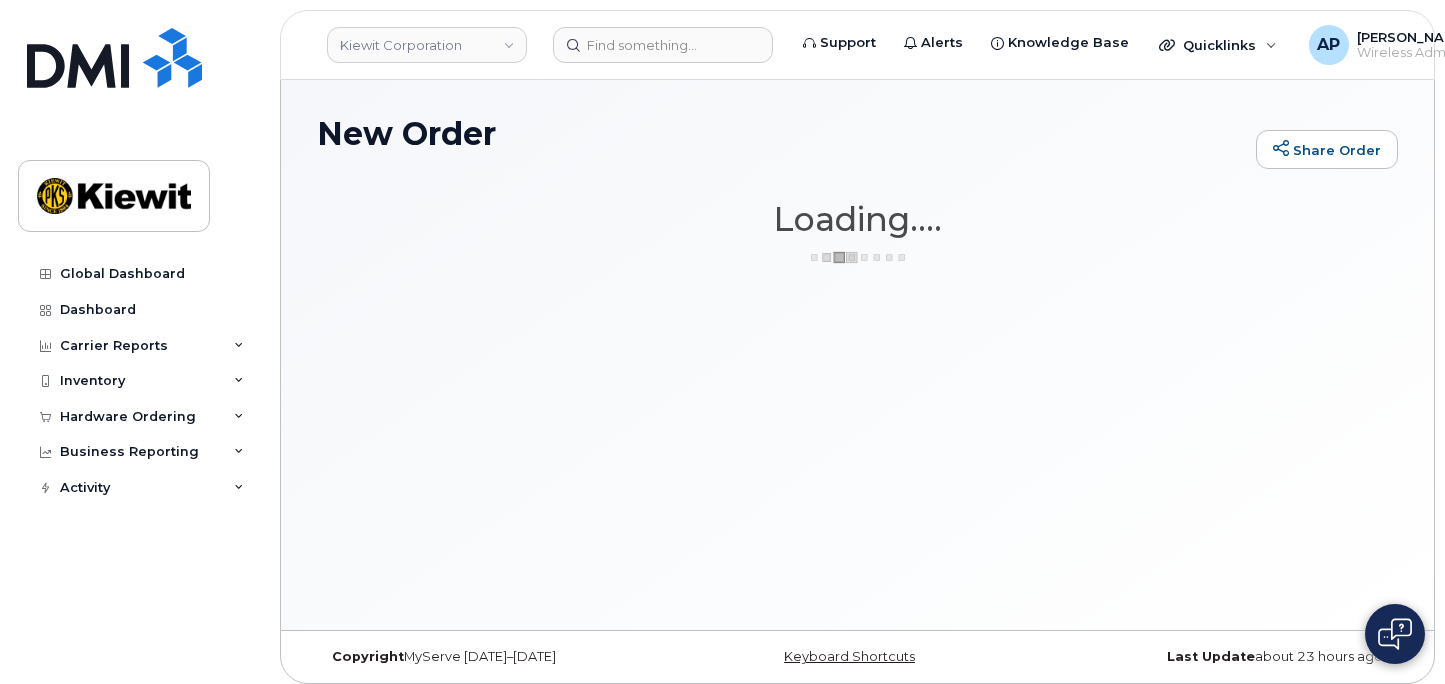 scroll, scrollTop: 0, scrollLeft: 0, axis: both 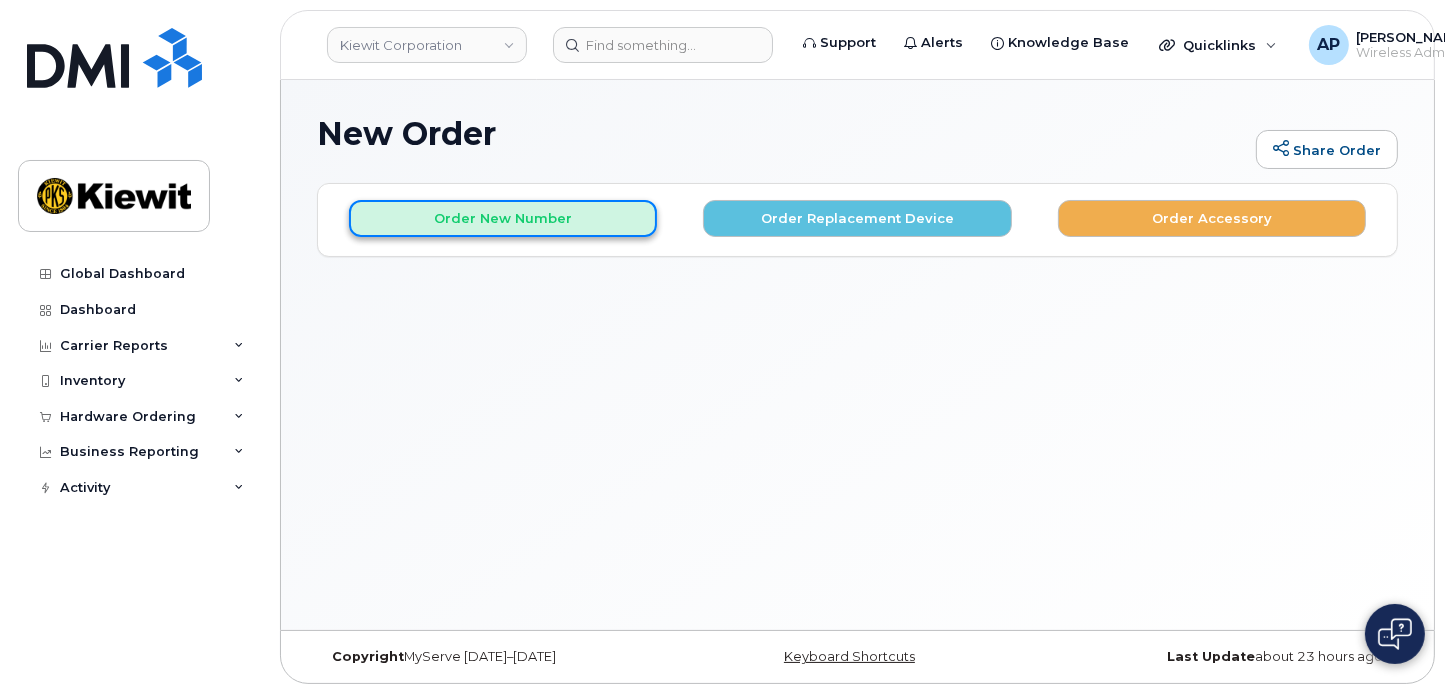 click on "Order New Number" 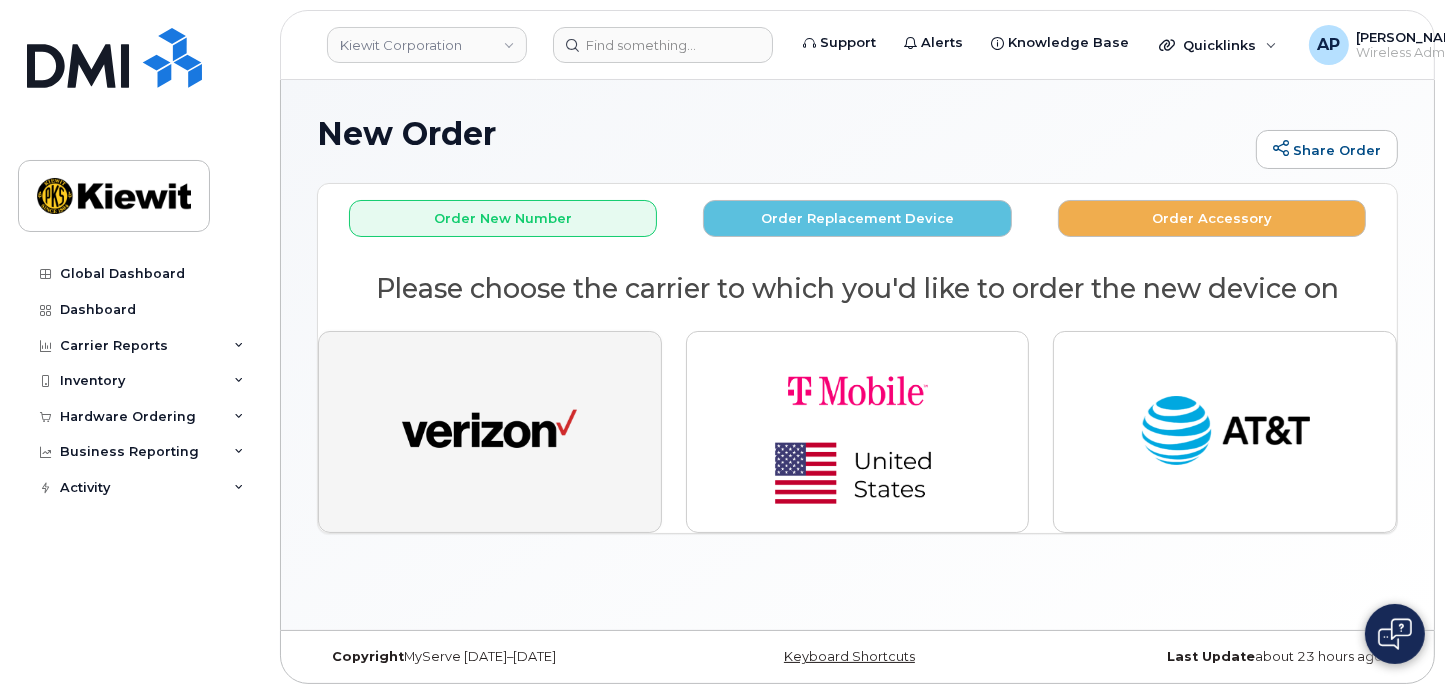 click 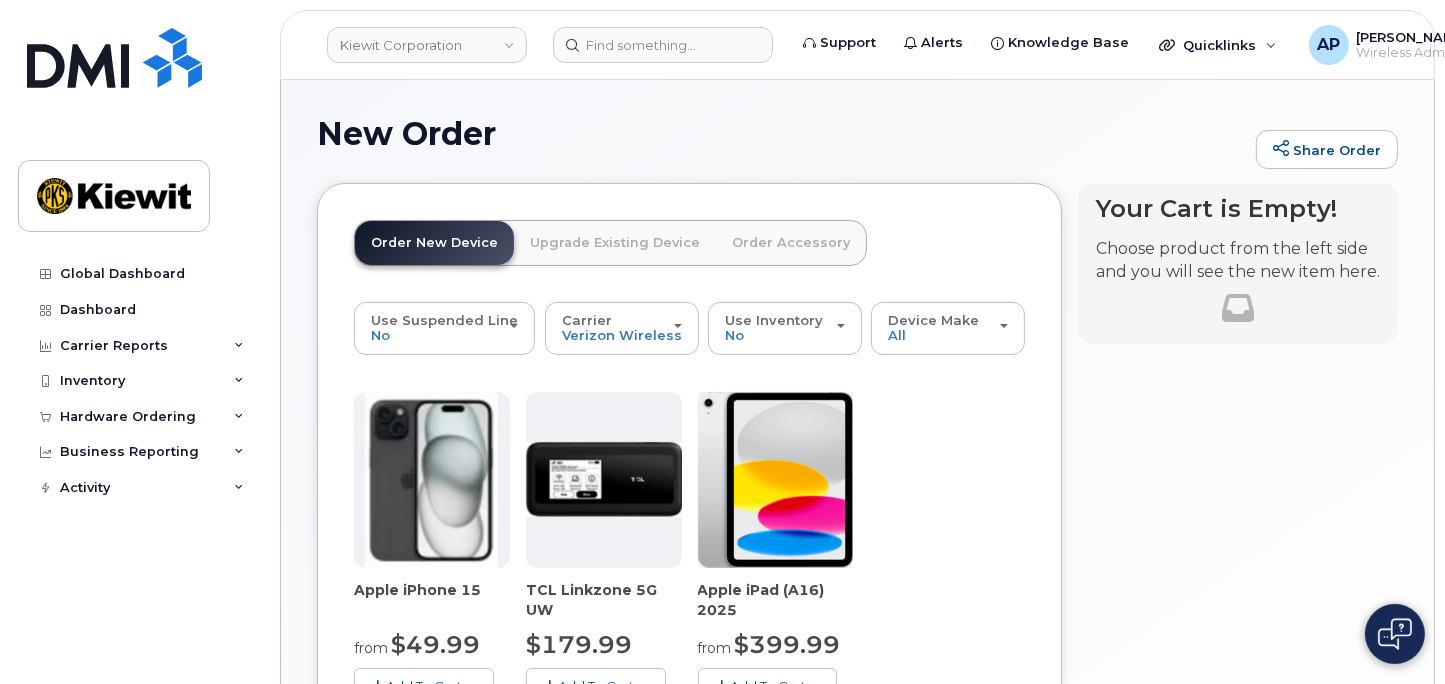 scroll, scrollTop: 111, scrollLeft: 0, axis: vertical 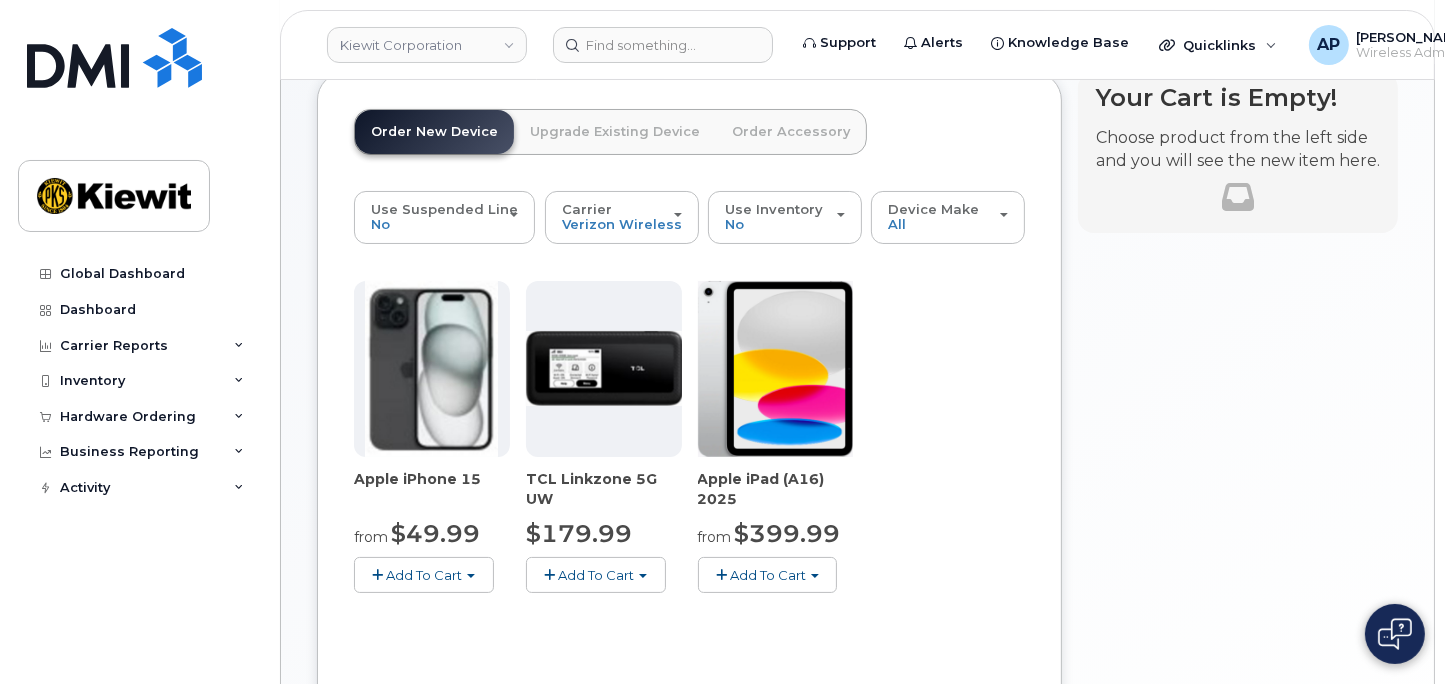 click on "Add To Cart" 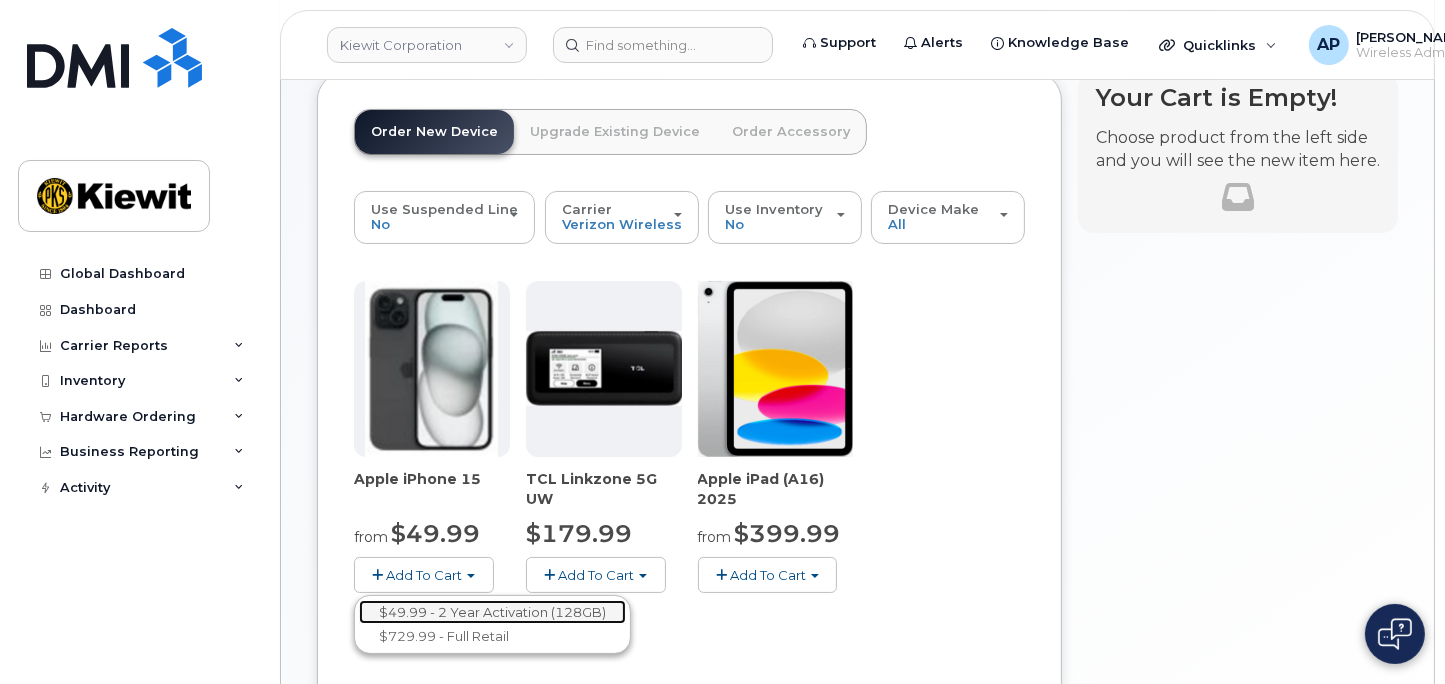 click on "$49.99 - 2 Year Activation (128GB)" 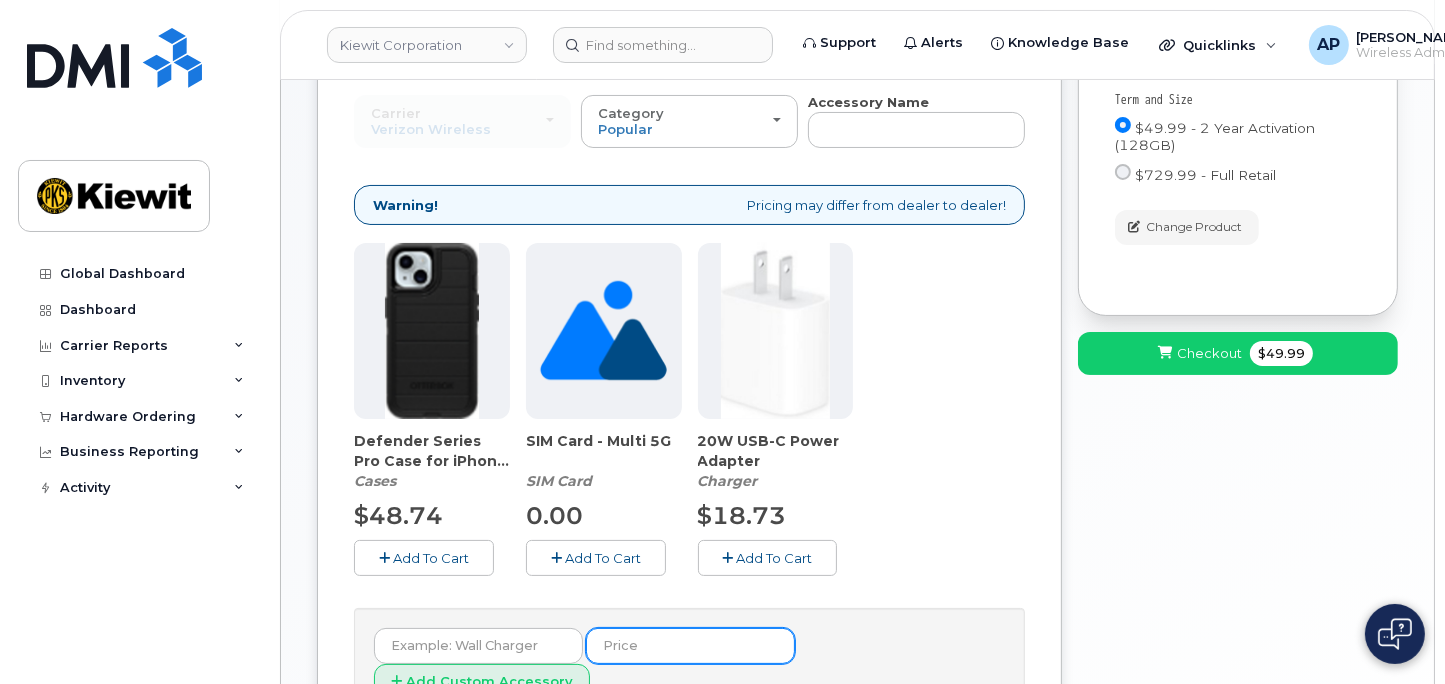 scroll, scrollTop: 333, scrollLeft: 0, axis: vertical 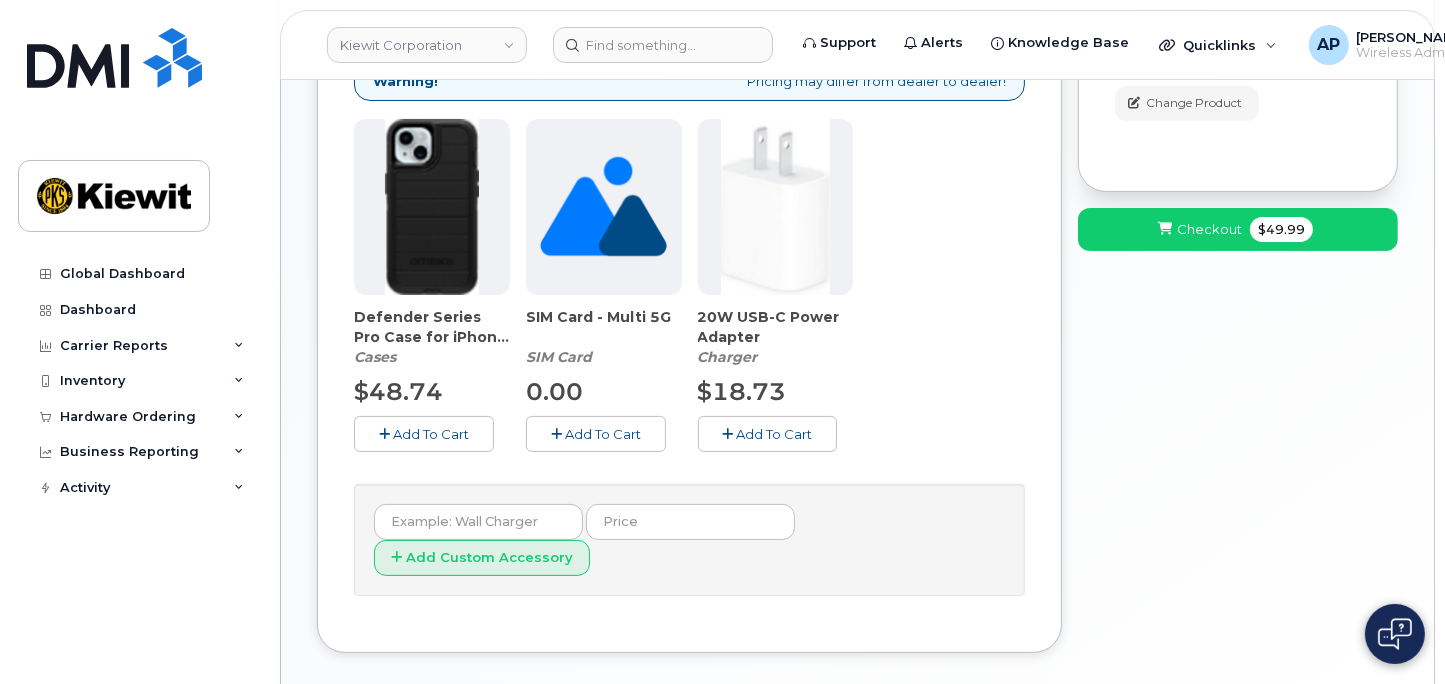 click on "Add To Cart" 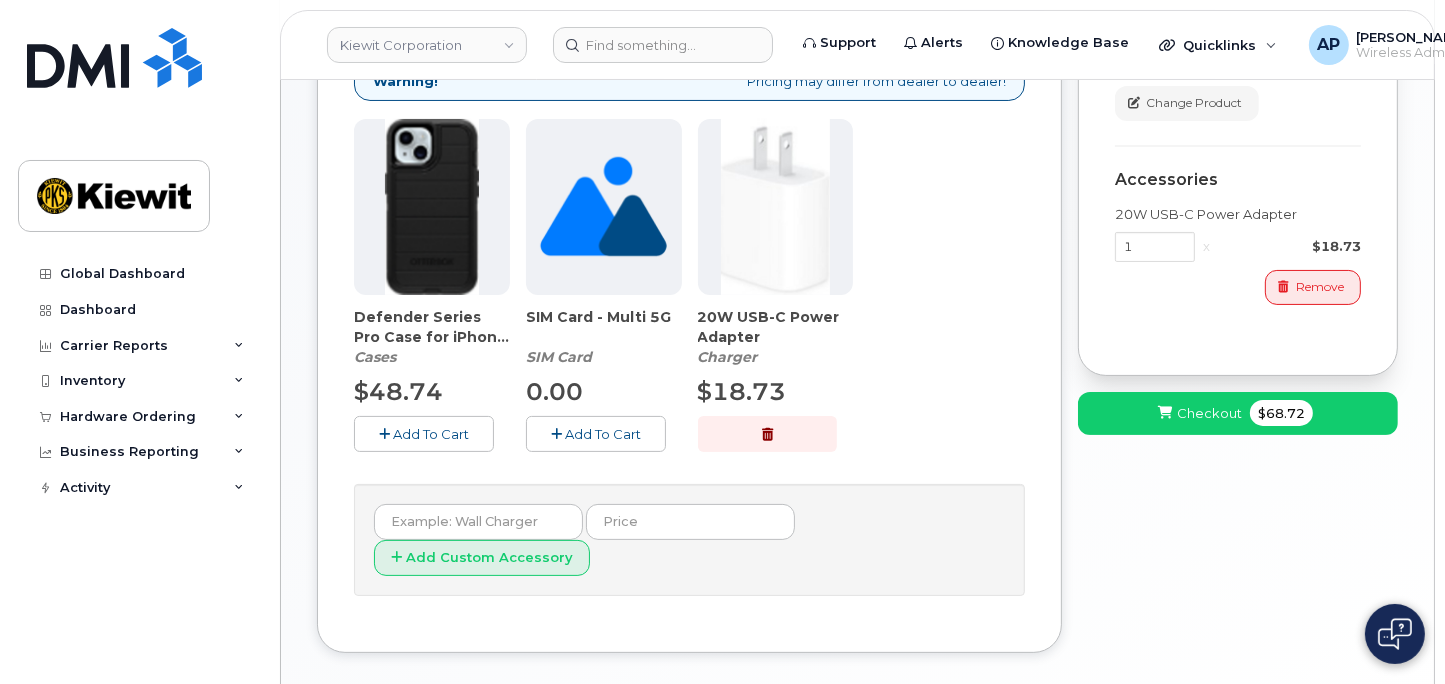 click on "Add To Cart" 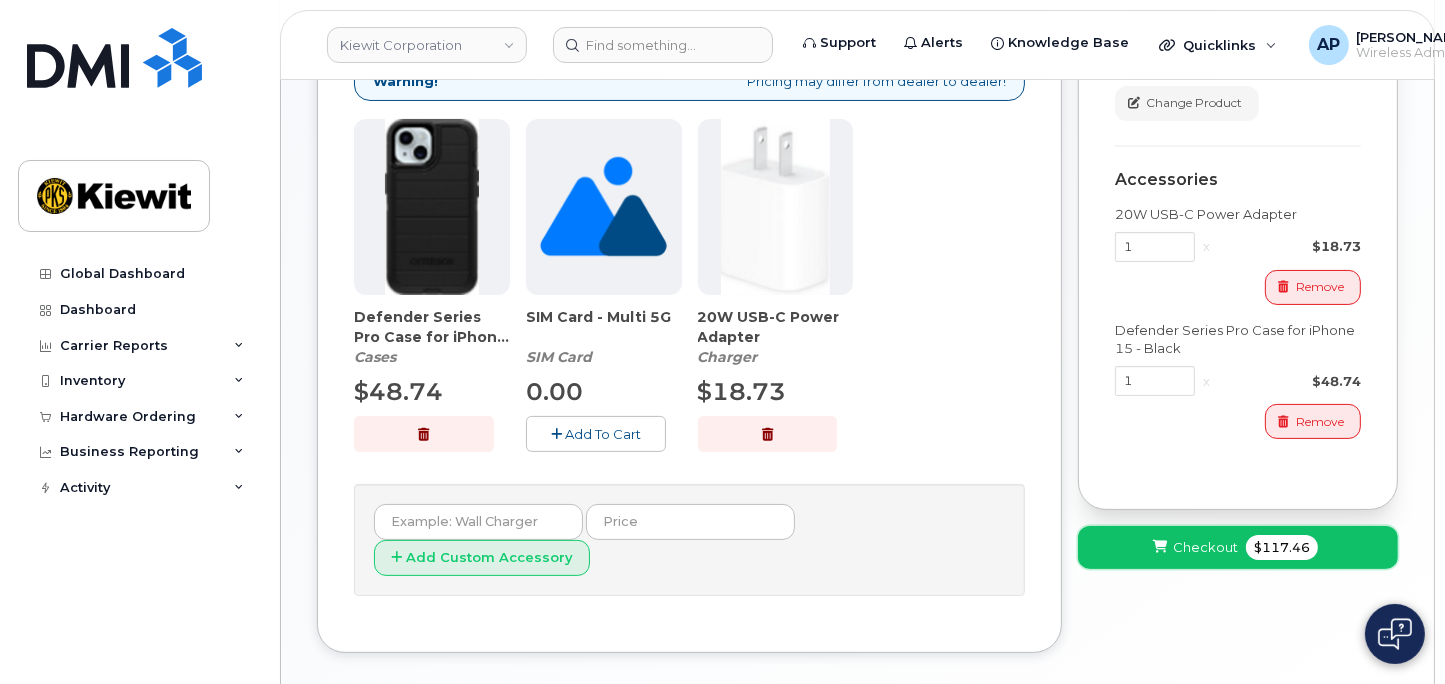 click on "Checkout
$117.46" 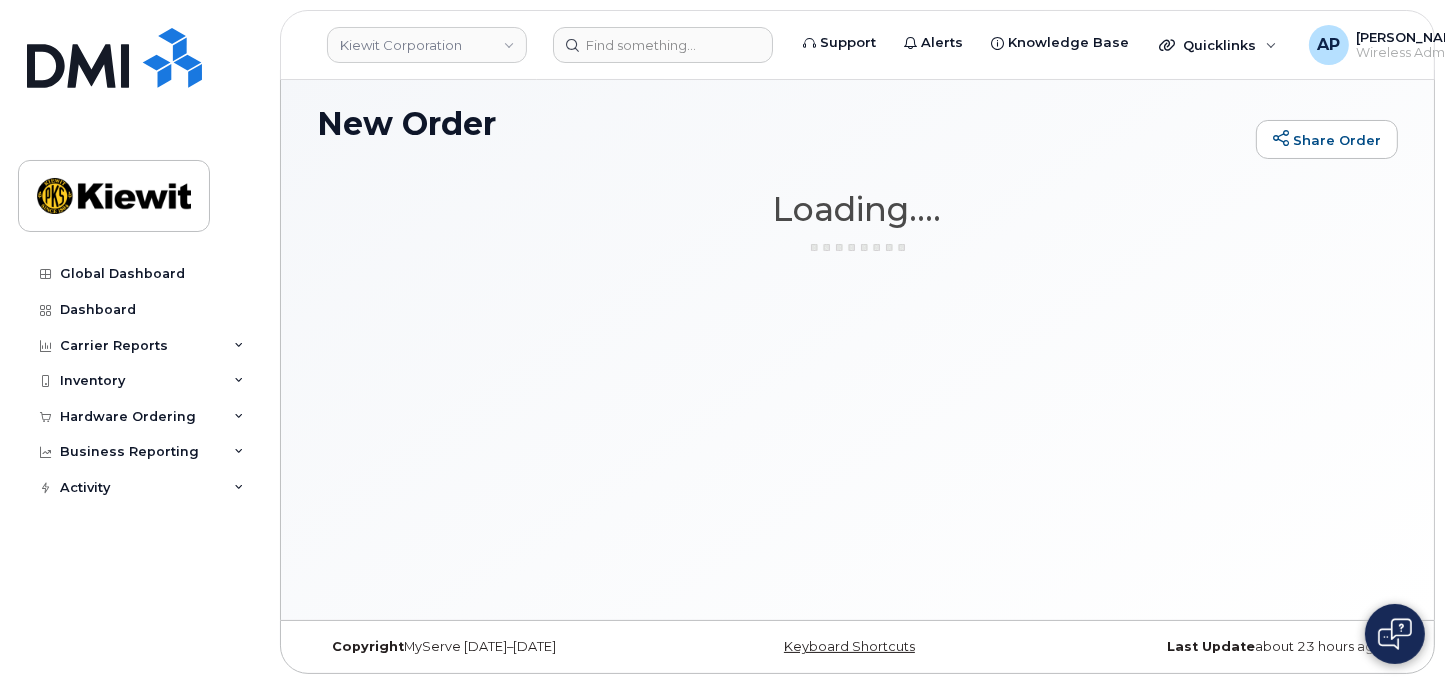 scroll, scrollTop: 9, scrollLeft: 0, axis: vertical 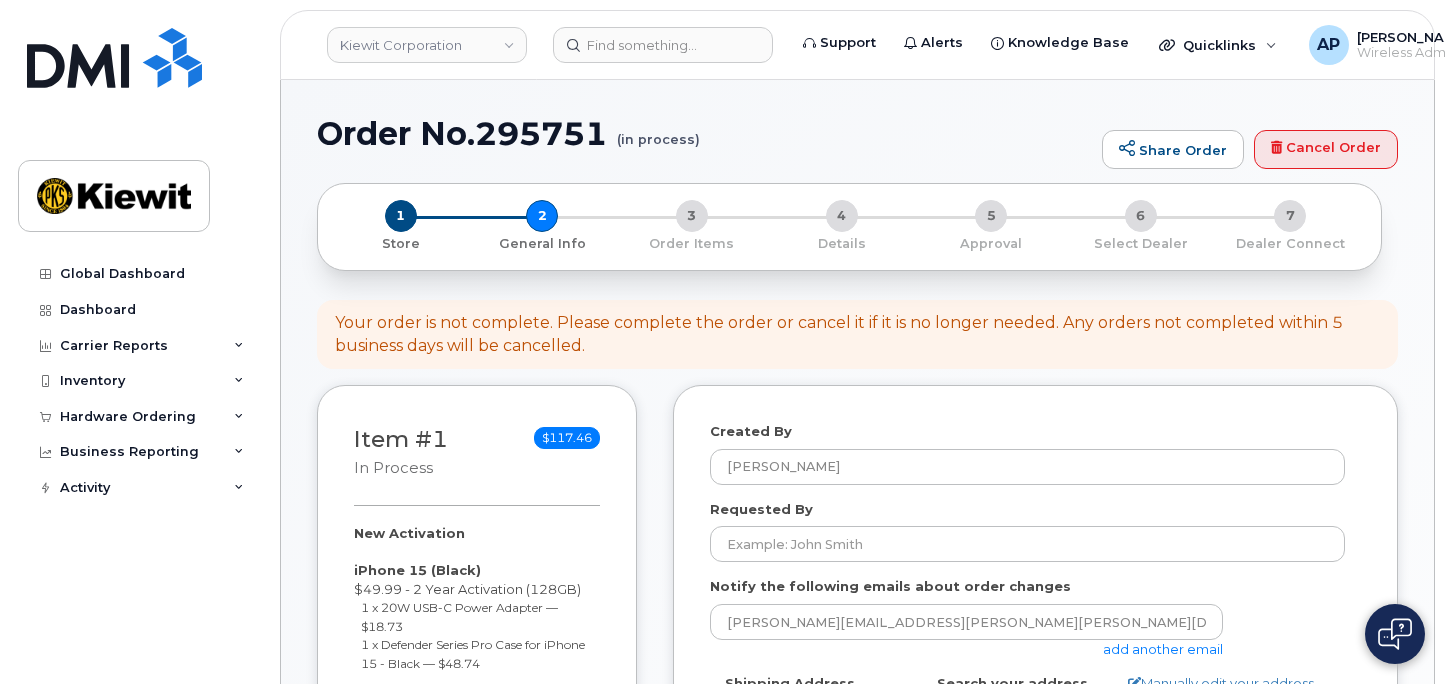 select 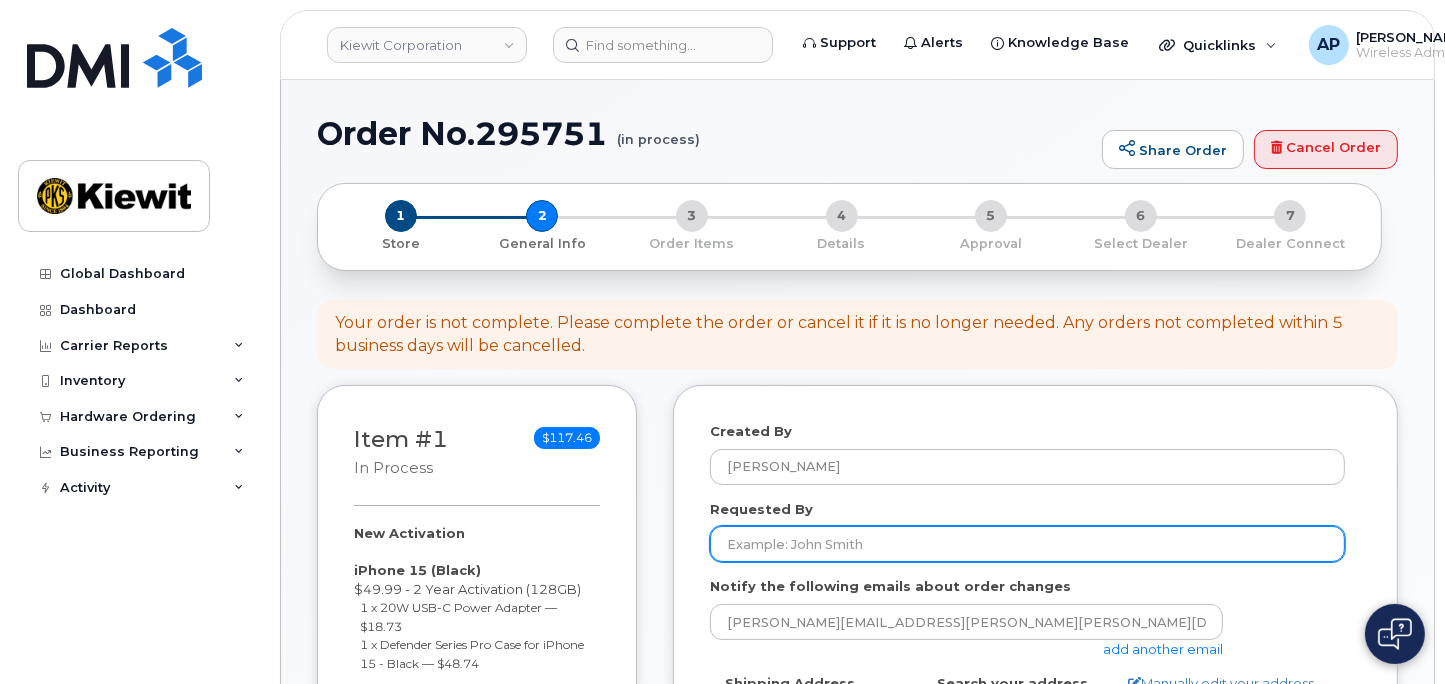 click on "Requested By" 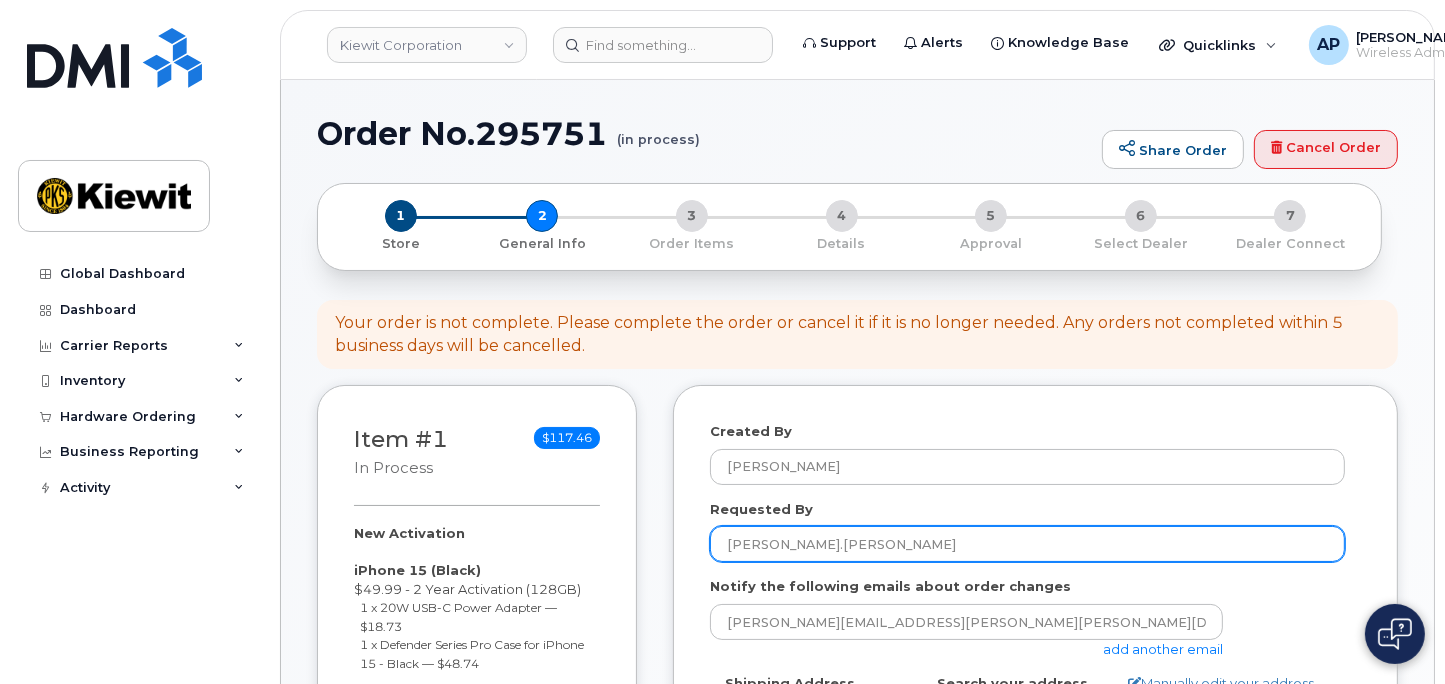 type on "Jenna.Savard" 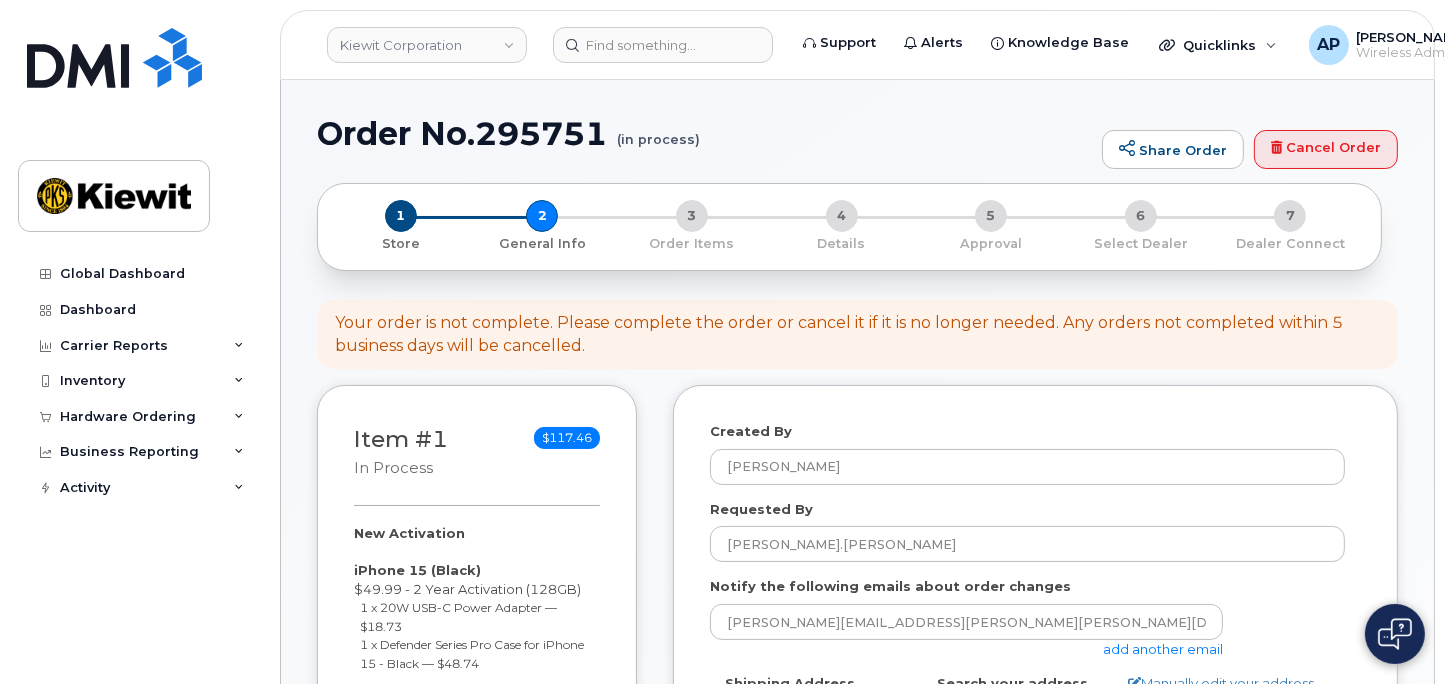 click on "add another email" 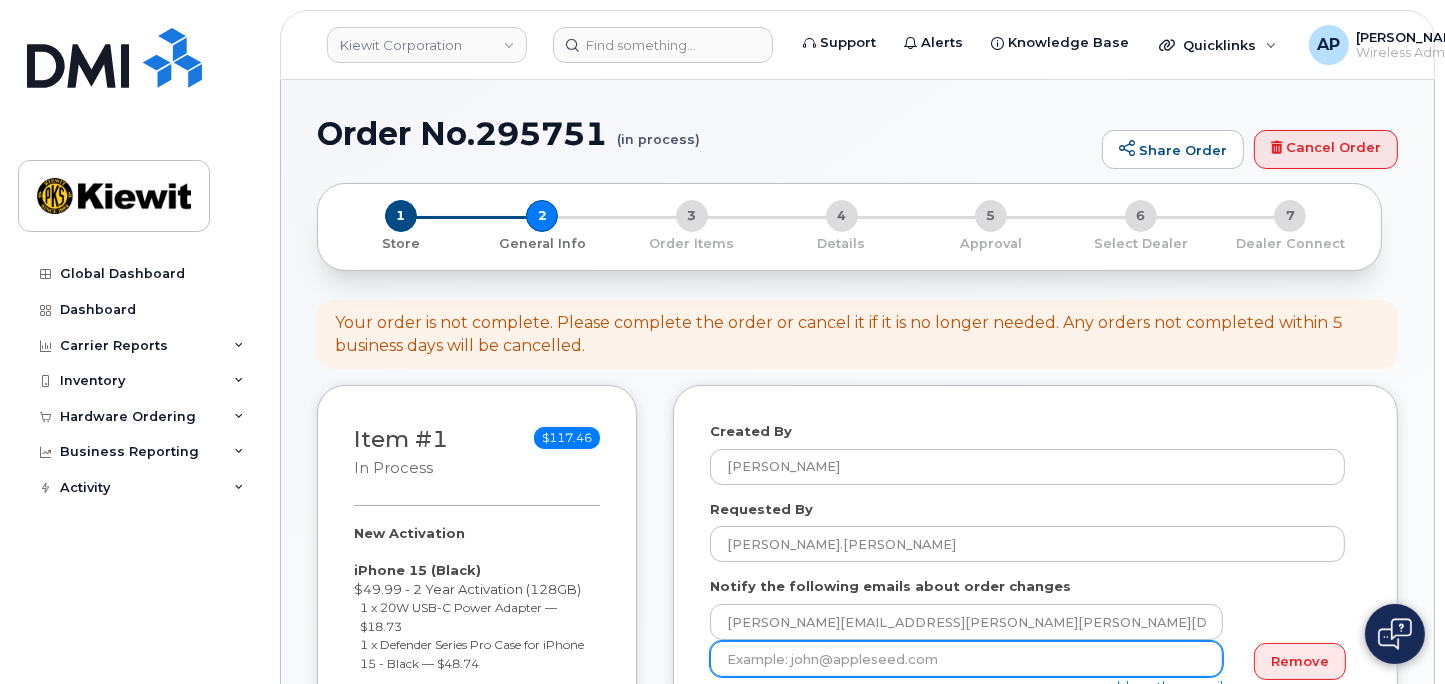click 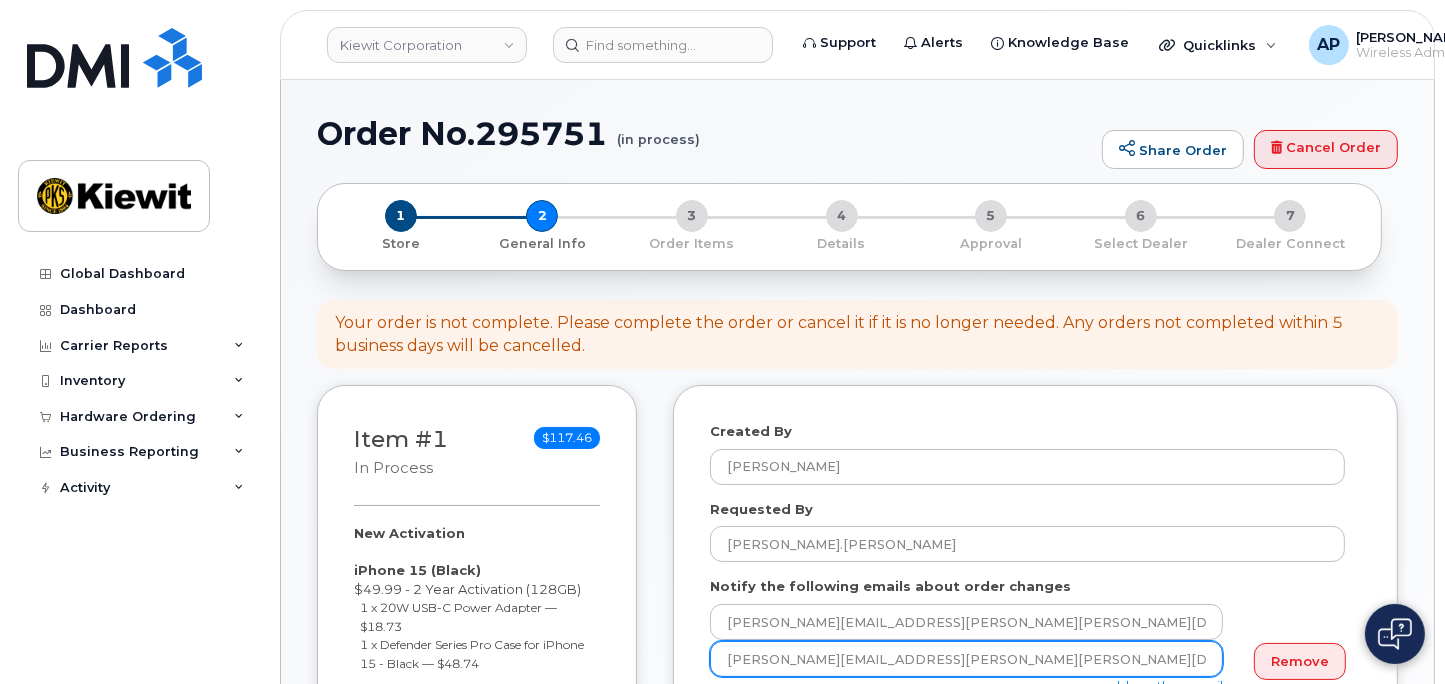 type on "Jenna.Savard@kiewit.com" 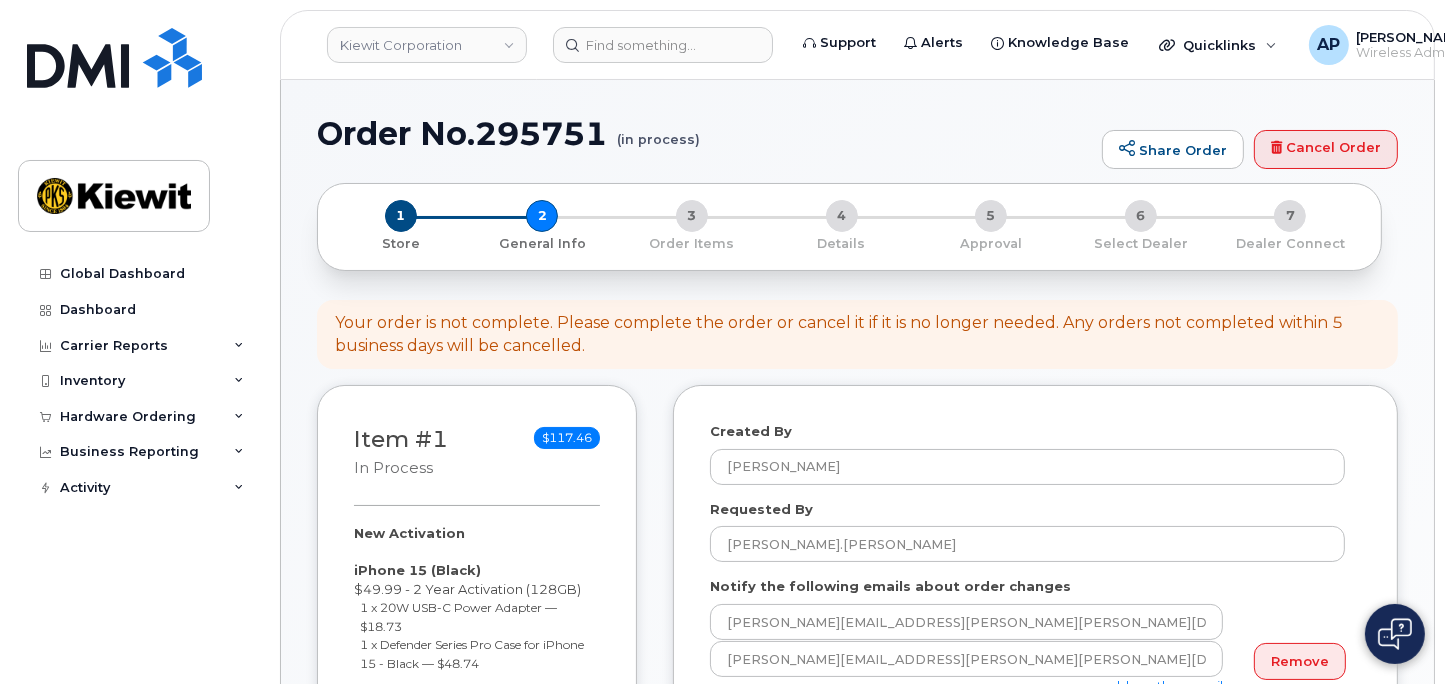 click on "Created By
Aletha Pace
Requested By
Jenna.Savard
Notify the following emails about order changes
aletha.pace@kiewit.com
Jenna.Savard@kiewit.com
add another email
Remove
Shipping Address
New Address                                     New Address 105 Mitchell Road 8900 Renner Blvd 280 Lewellen St 525 Park Ave 905 Powerhouse Rd
AB
Search your address...
Manually edit your address
Click to search No available options
Address Line
(required)
Lookup your address
State
(required)
Alabama
Alaska
American Samoa
Arizona
Arkansas
California
Colorado
Connecticut
Delaware
District of Columbia
Florida
Georgia
Guam
Hawaii
Idaho
Illinois
Indiana
Iowa
Kansas
Kentucky
Louisiana
Maine
Maryland
Massachusetts
Michigan
Minnesota
Mississippi
Missouri
Montana
Nebraska
Nevada
New Hampshire
New Jersey
New Mexico" 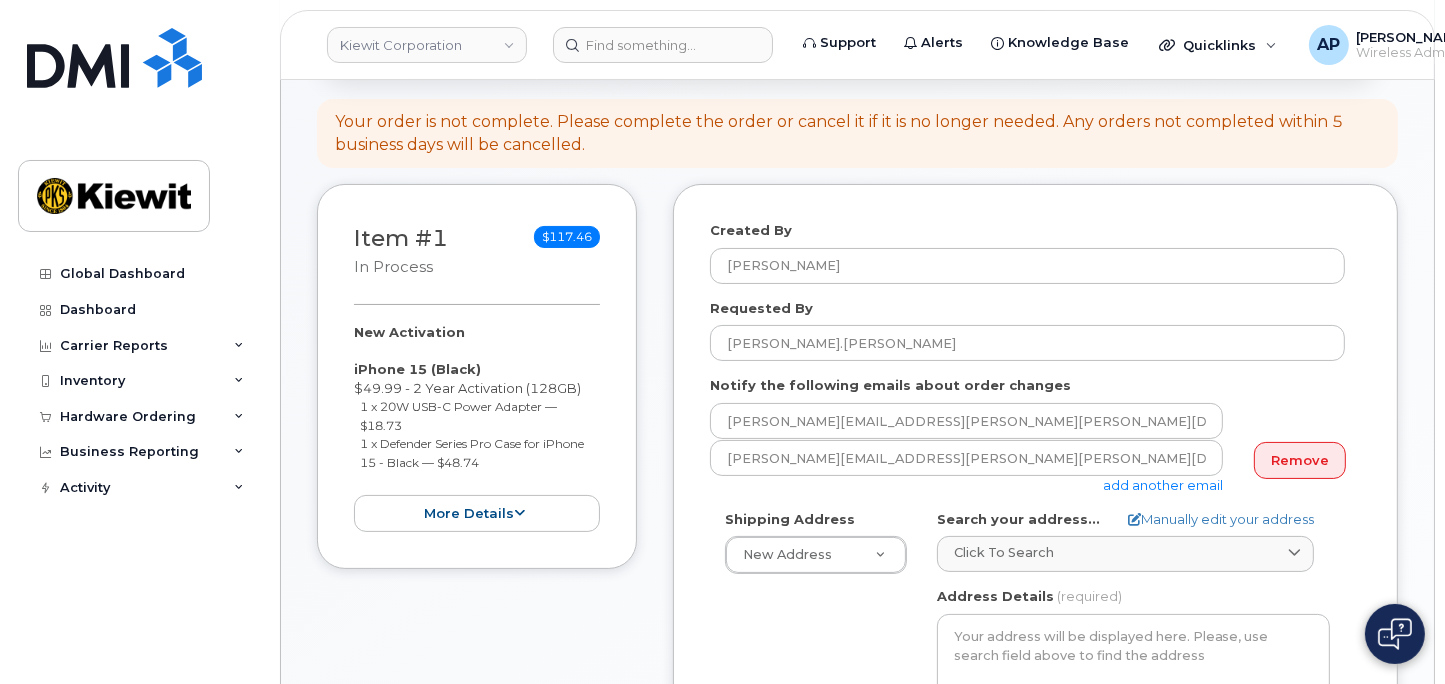 scroll, scrollTop: 222, scrollLeft: 0, axis: vertical 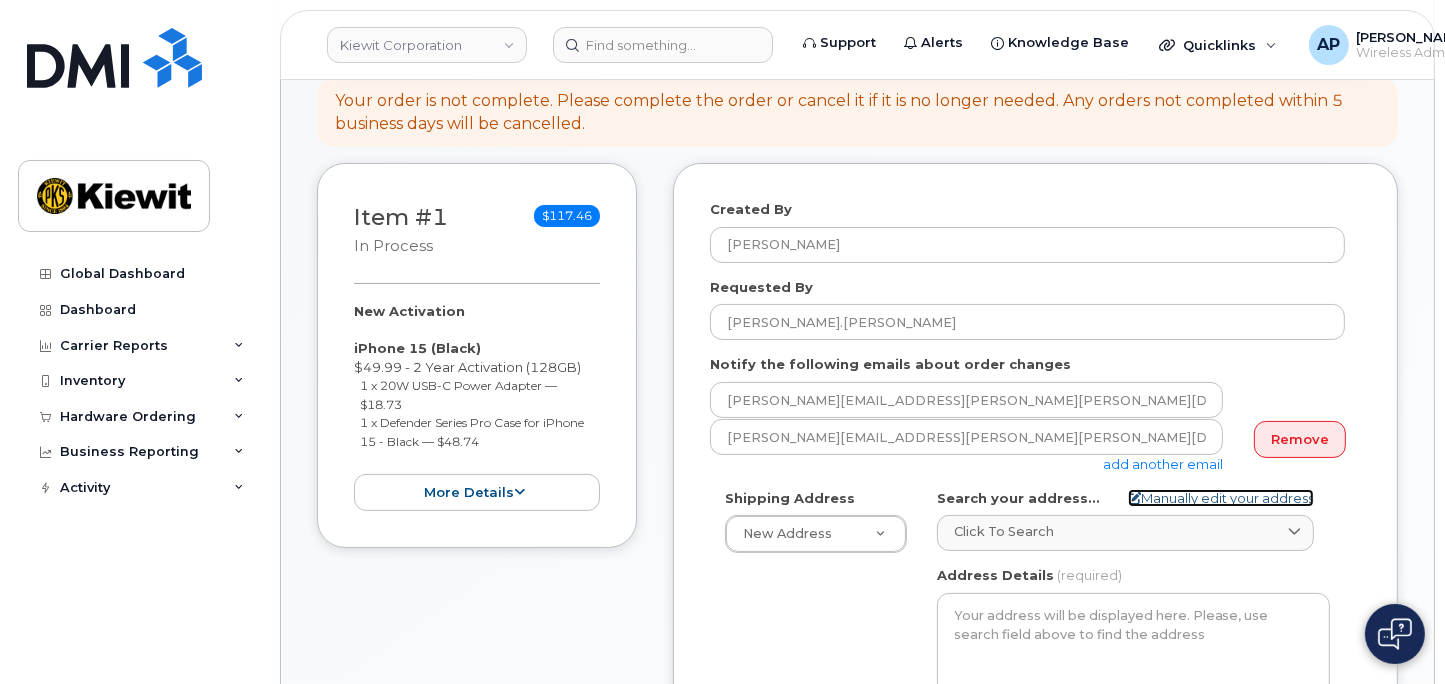 click on "Manually edit your address" 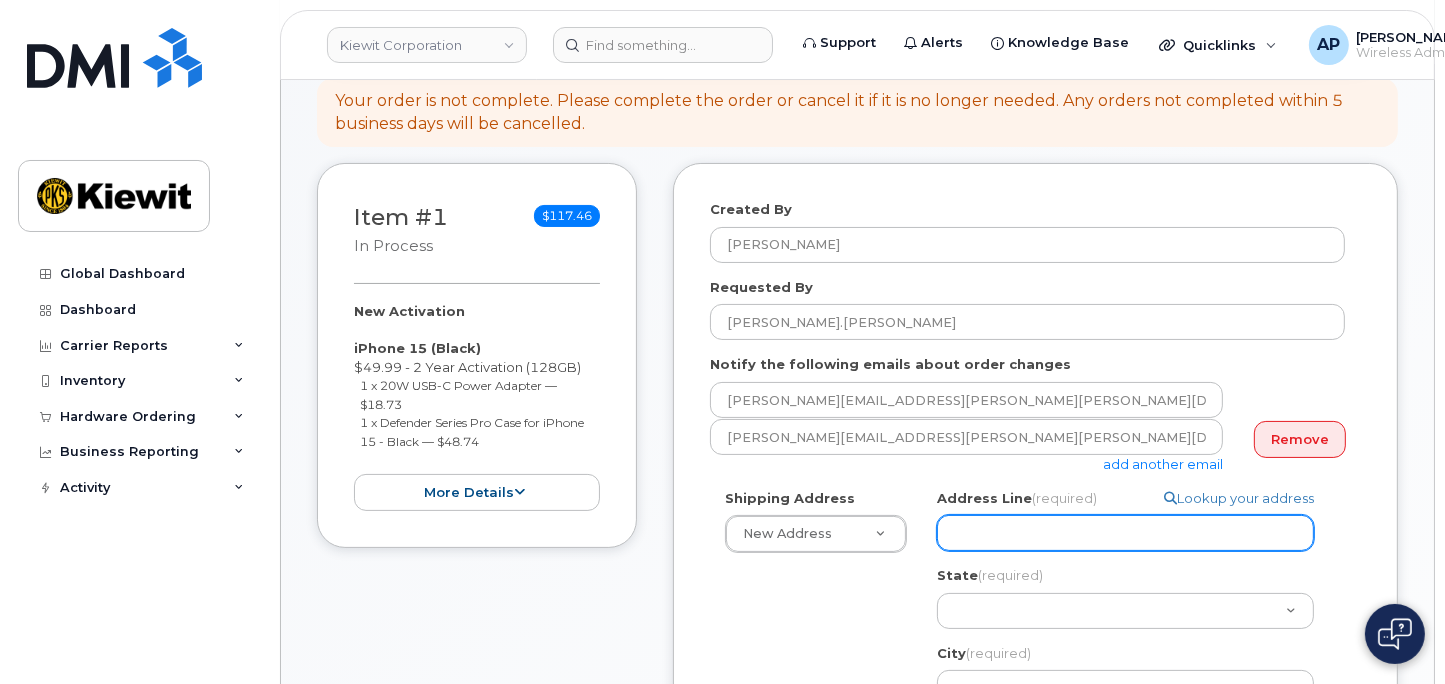 click on "Address Line
(required)" 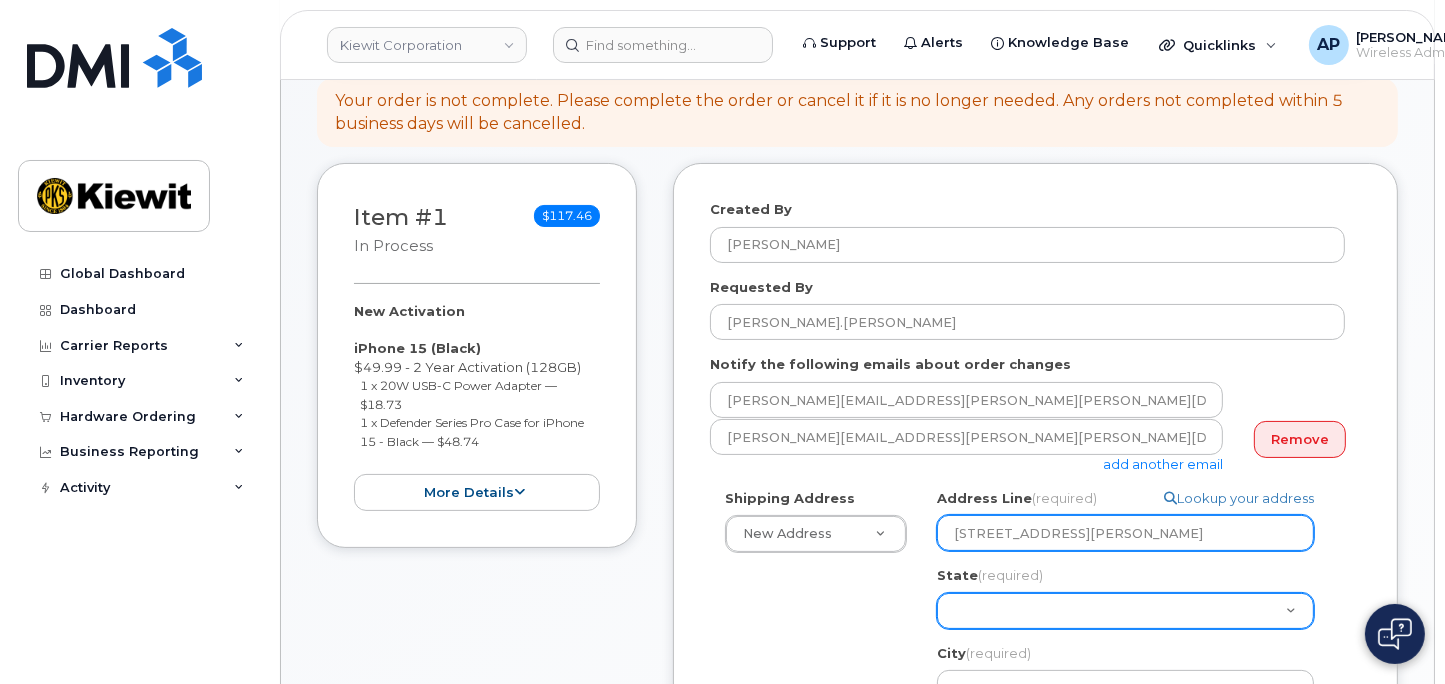 select 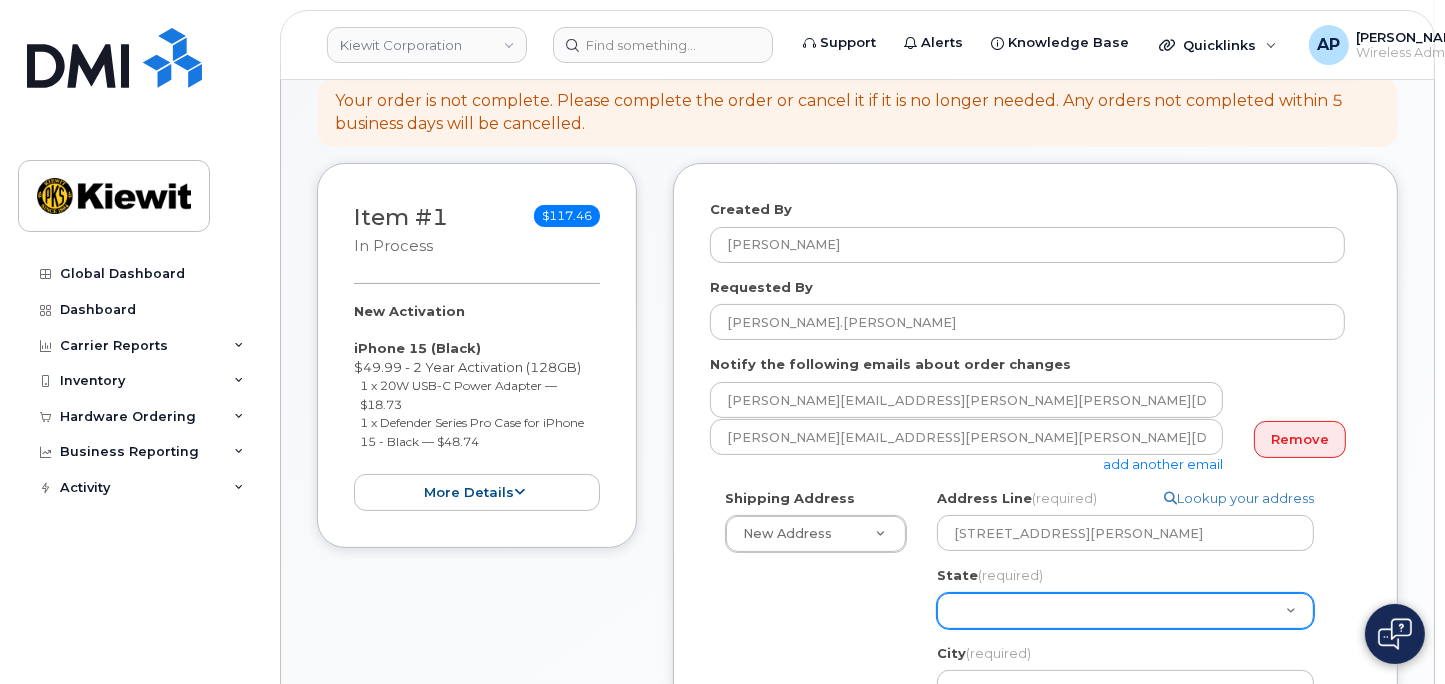 click on "Alabama
Alaska
American Samoa
Arizona
Arkansas
California
Colorado
Connecticut
Delaware
District of Columbia
Florida
Georgia
Guam
Hawaii
Idaho
Illinois
Indiana
Iowa
Kansas
Kentucky
Louisiana
Maine
Maryland
Massachusetts
Michigan
Minnesota
Mississippi
Missouri
Montana
Nebraska
Nevada
New Hampshire
New Jersey
New Mexico
New York
North Carolina
North Dakota
Ohio
Oklahoma
Oregon
Pennsylvania
Puerto Rico
Rhode Island
South Carolina
South Dakota
Tennessee
Texas
Utah
Vermont
Virginia
Virgin Islands
Washington
West Virginia
Wisconsin
Wyoming" 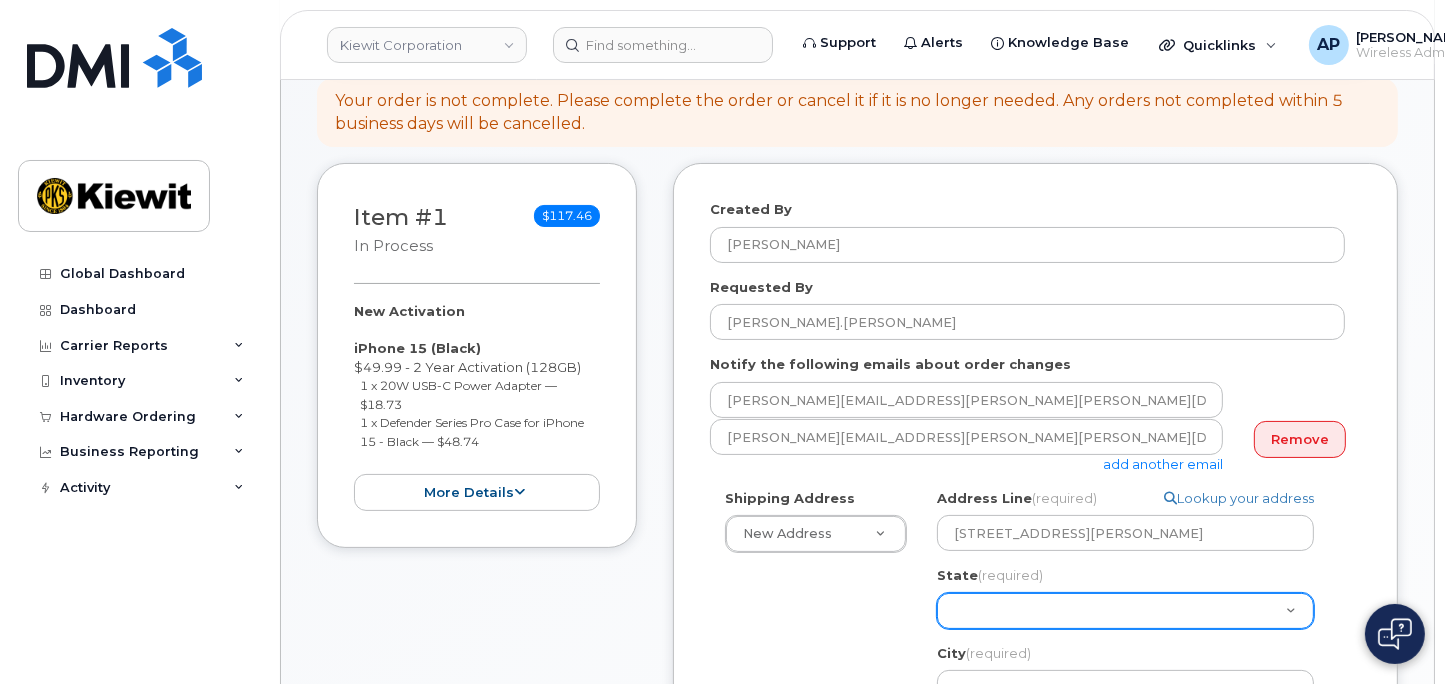 select on "HI" 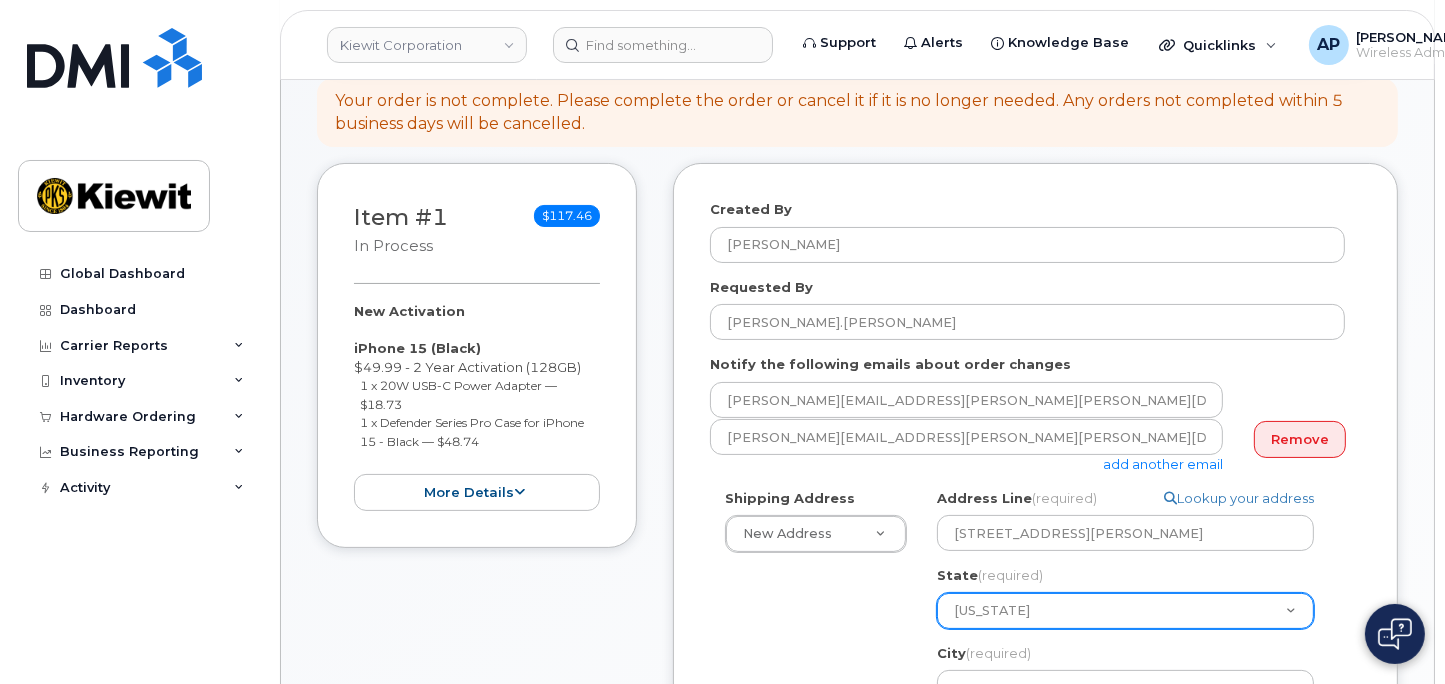 click on "Alabama
Alaska
American Samoa
Arizona
Arkansas
California
Colorado
Connecticut
Delaware
District of Columbia
Florida
Georgia
Guam
Hawaii
Idaho
Illinois
Indiana
Iowa
Kansas
Kentucky
Louisiana
Maine
Maryland
Massachusetts
Michigan
Minnesota
Mississippi
Missouri
Montana
Nebraska
Nevada
New Hampshire
New Jersey
New Mexico
New York
North Carolina
North Dakota
Ohio
Oklahoma
Oregon
Pennsylvania
Puerto Rico
Rhode Island
South Carolina
South Dakota
Tennessee
Texas
Utah
Vermont
Virginia
Virgin Islands
Washington
West Virginia
Wisconsin
Wyoming" 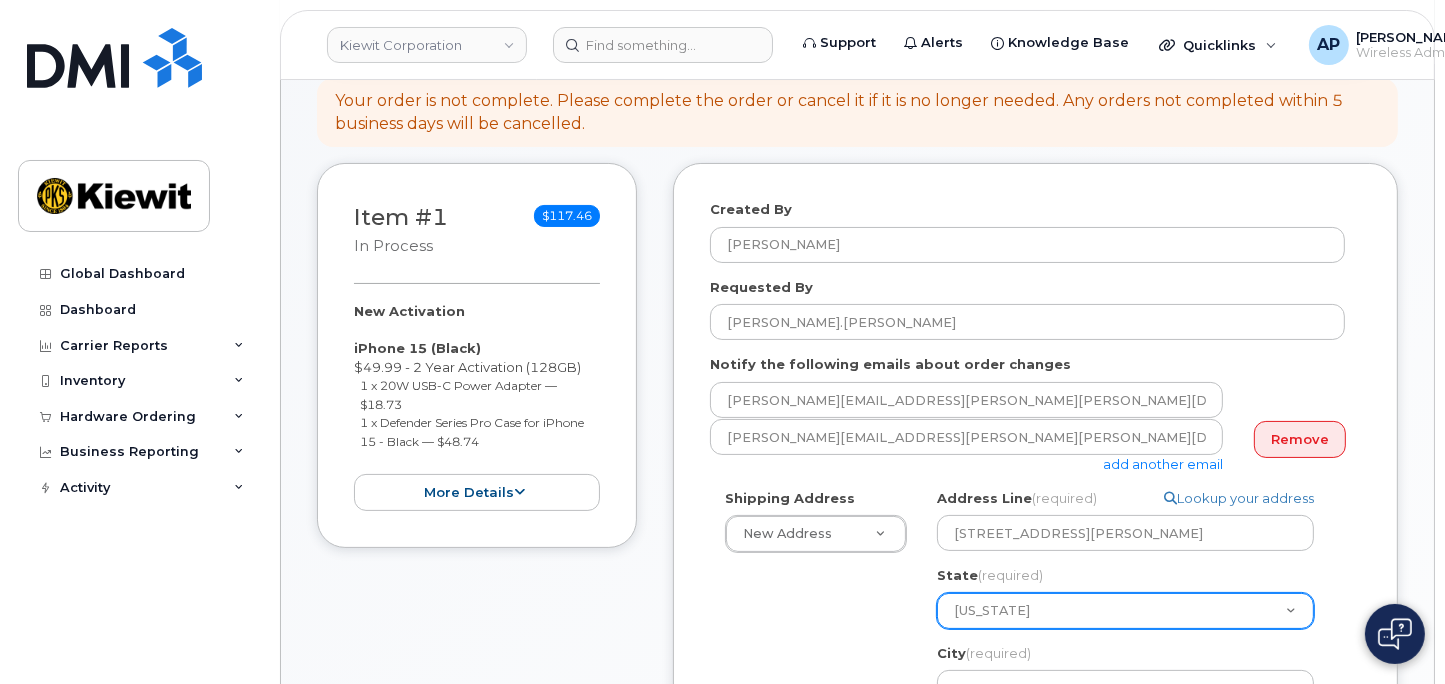 scroll, scrollTop: 333, scrollLeft: 0, axis: vertical 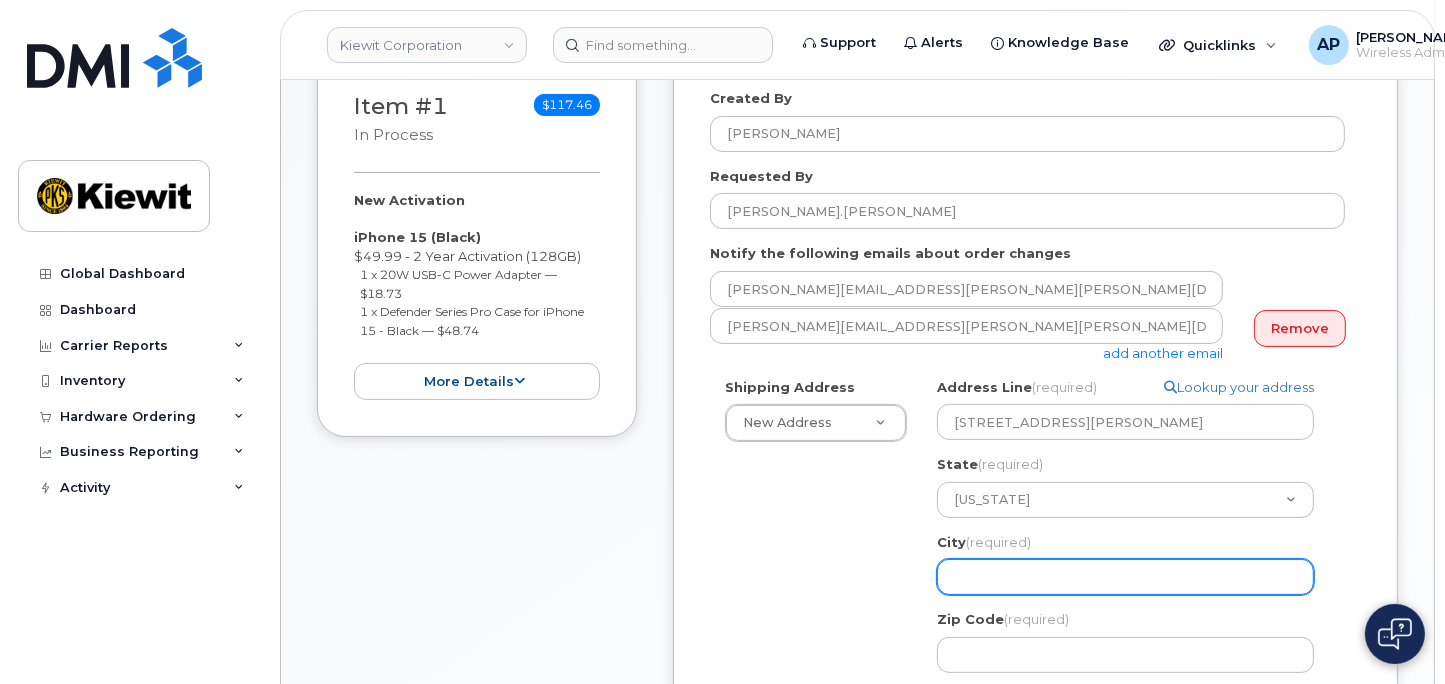 drag, startPoint x: 981, startPoint y: 581, endPoint x: 973, endPoint y: 589, distance: 11.313708 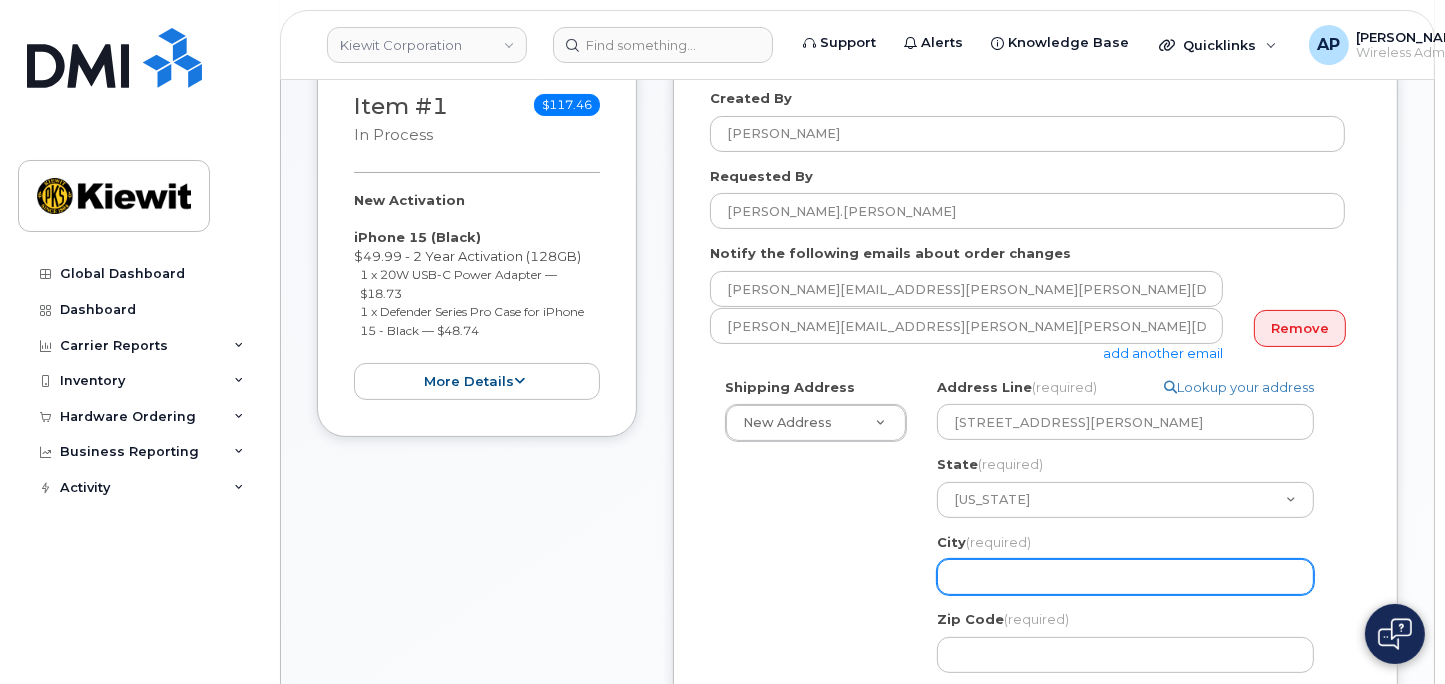 select 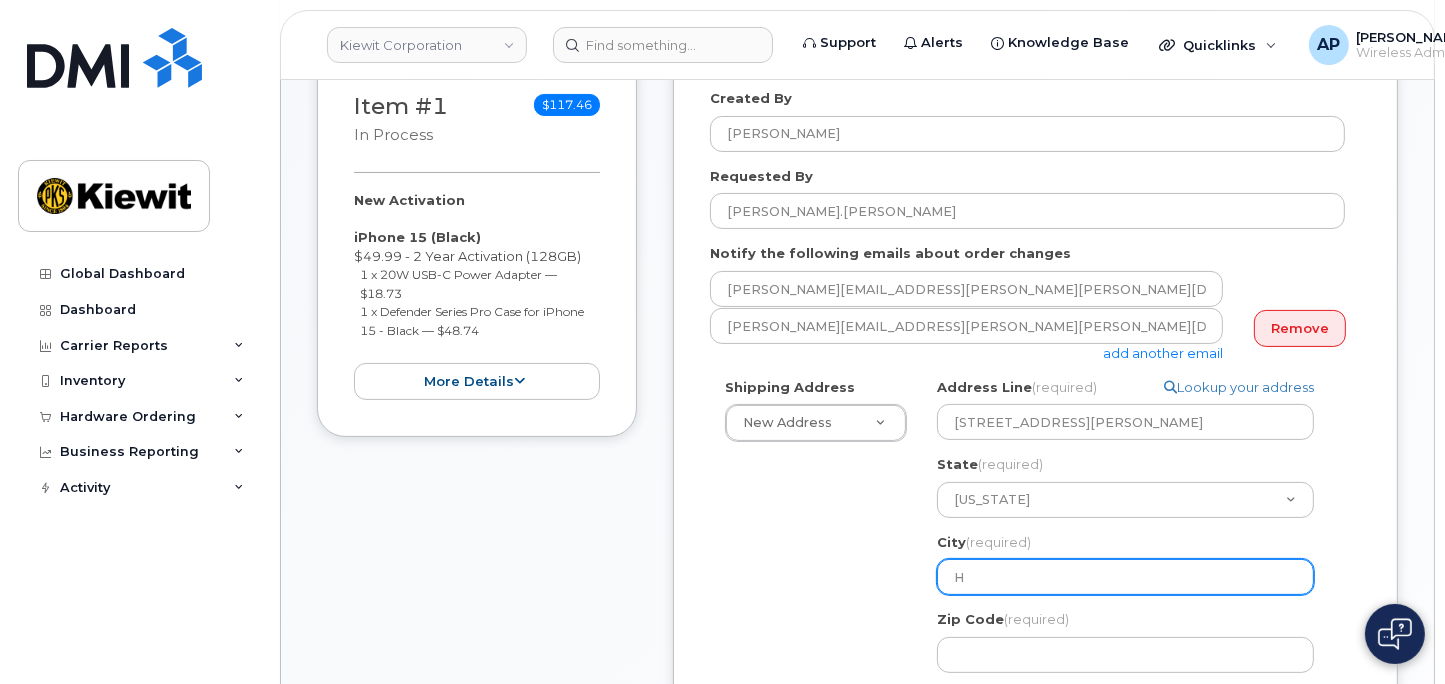 select 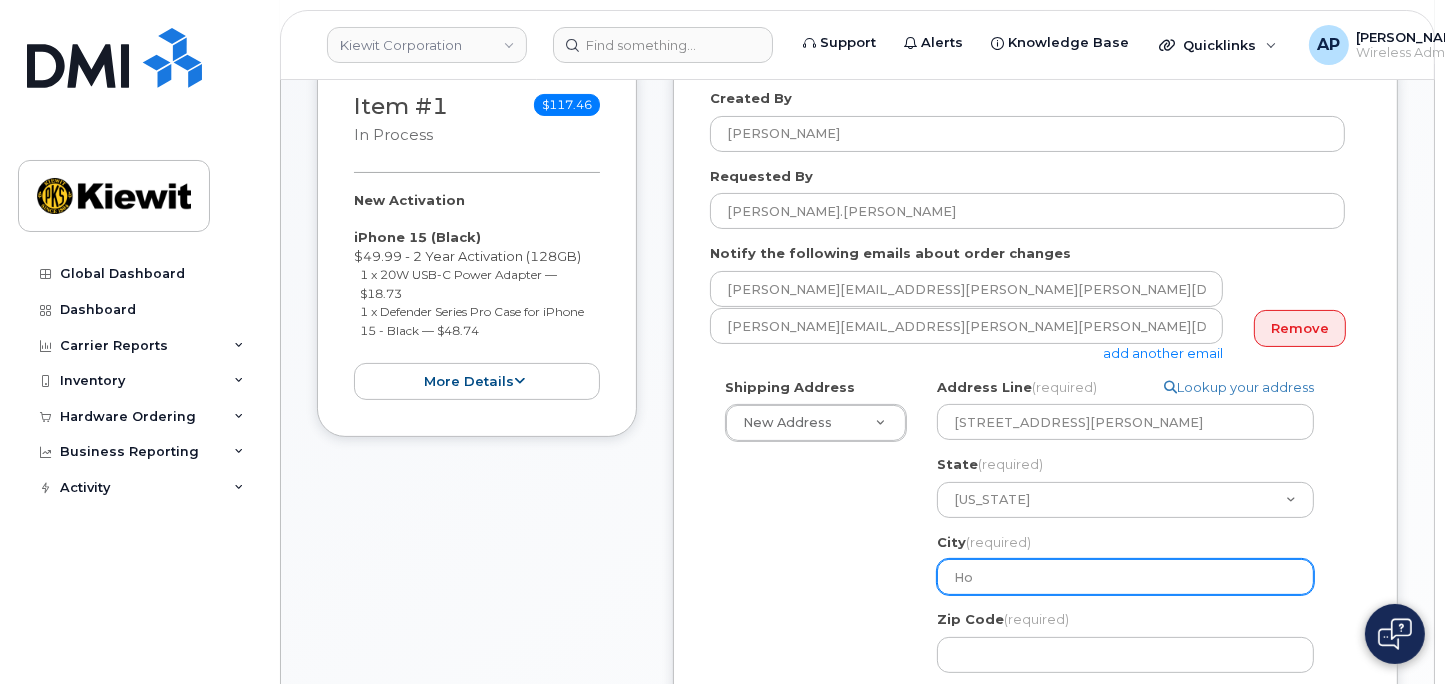 select 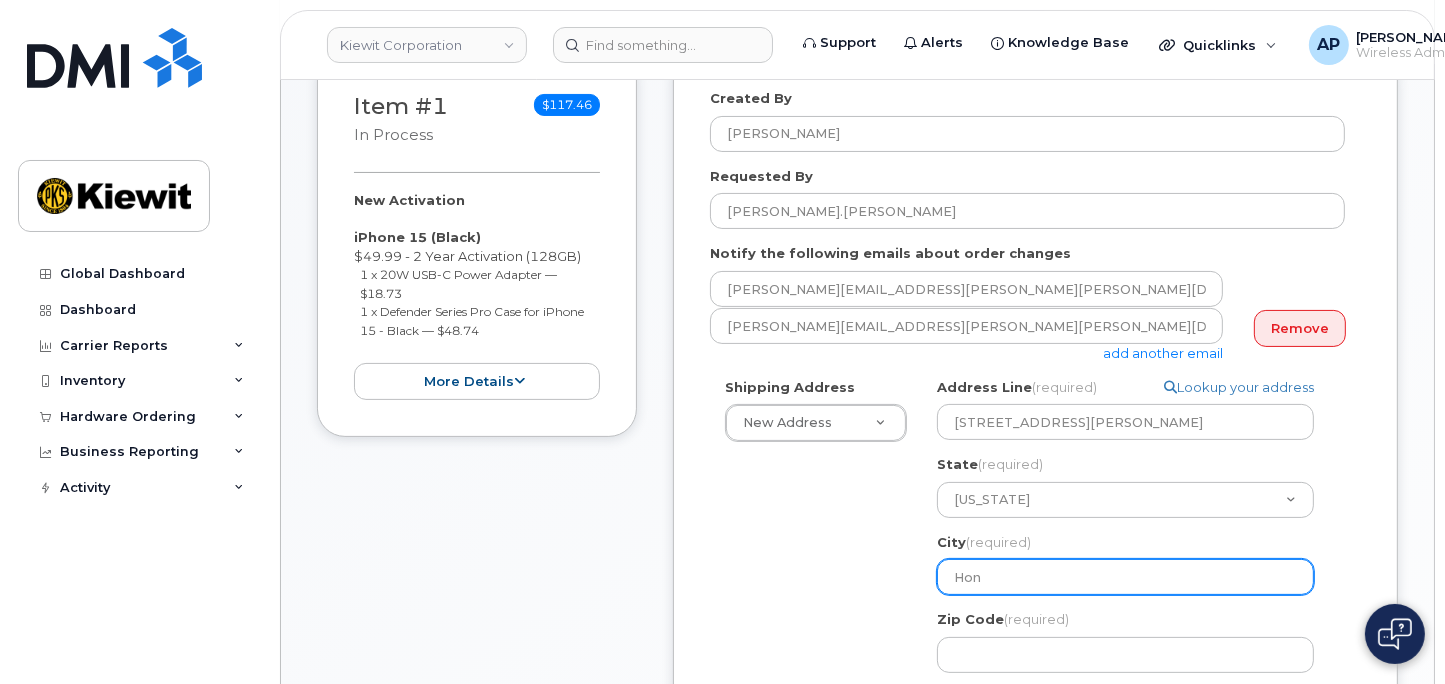 select 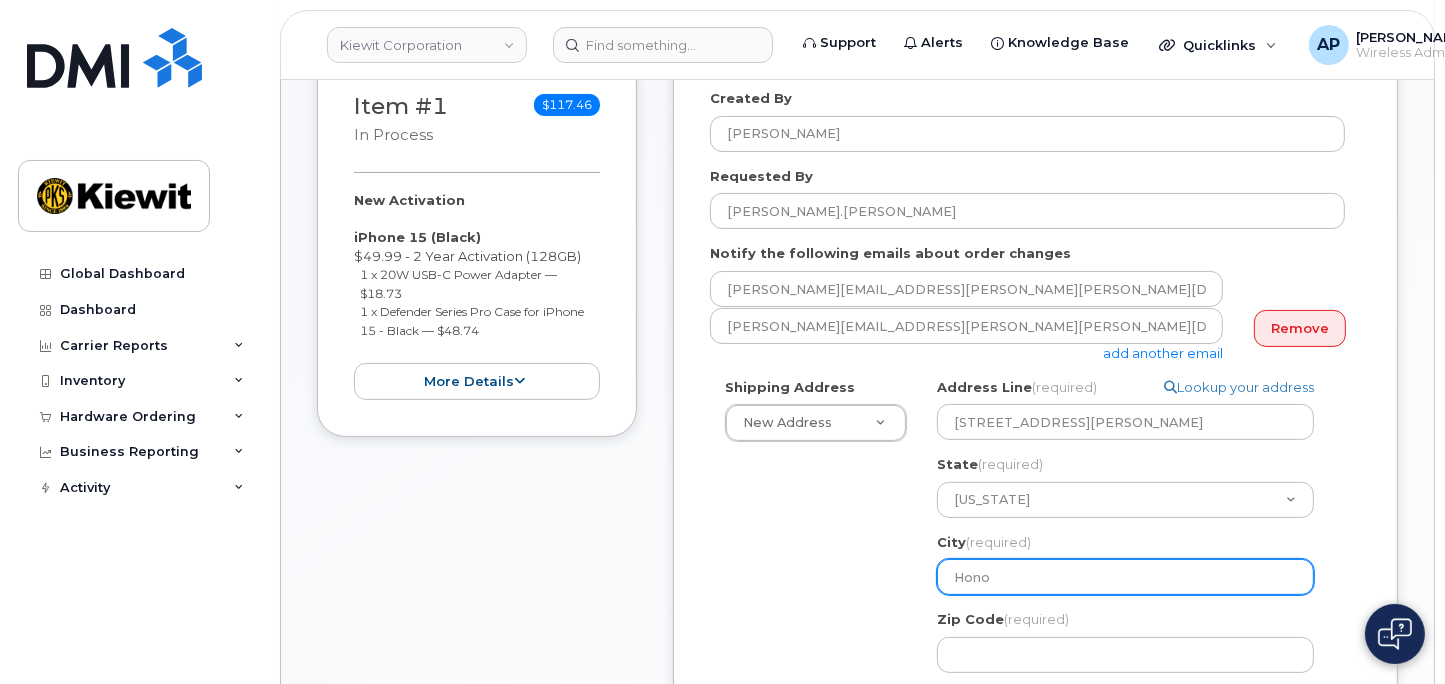 select 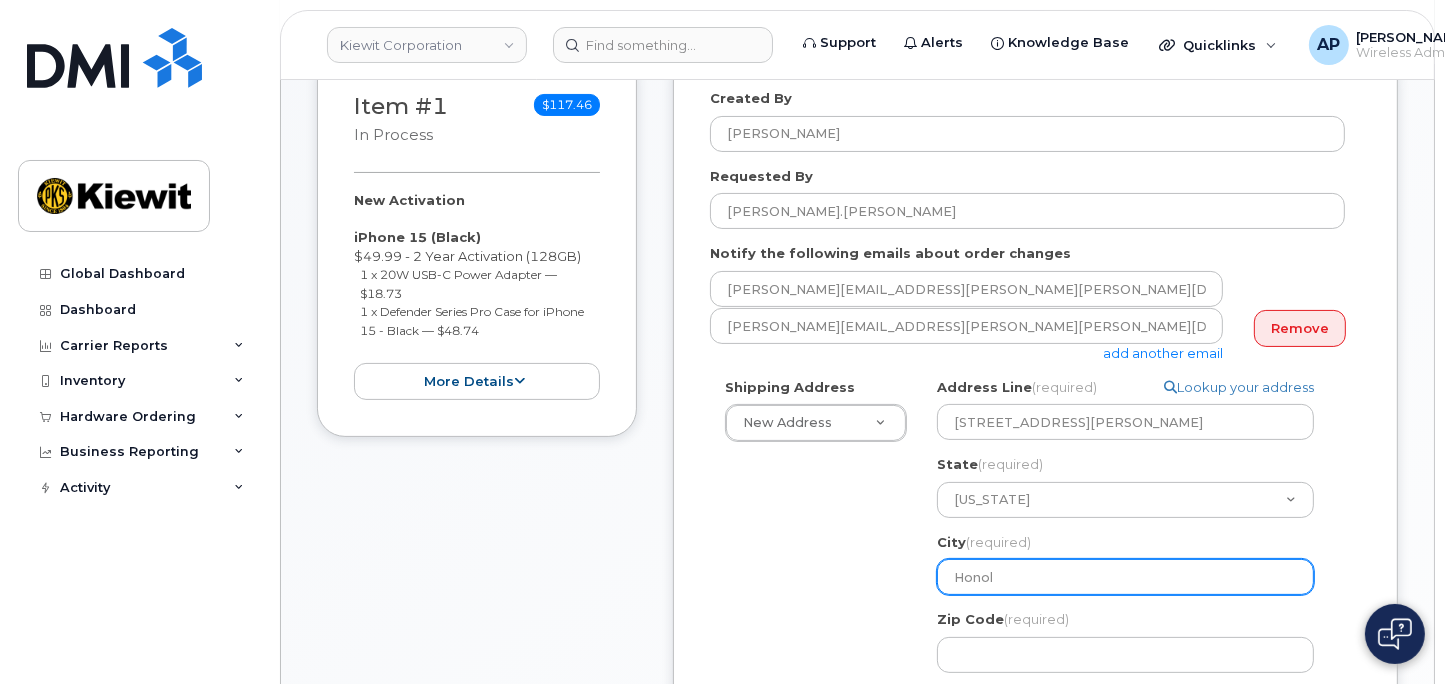 select 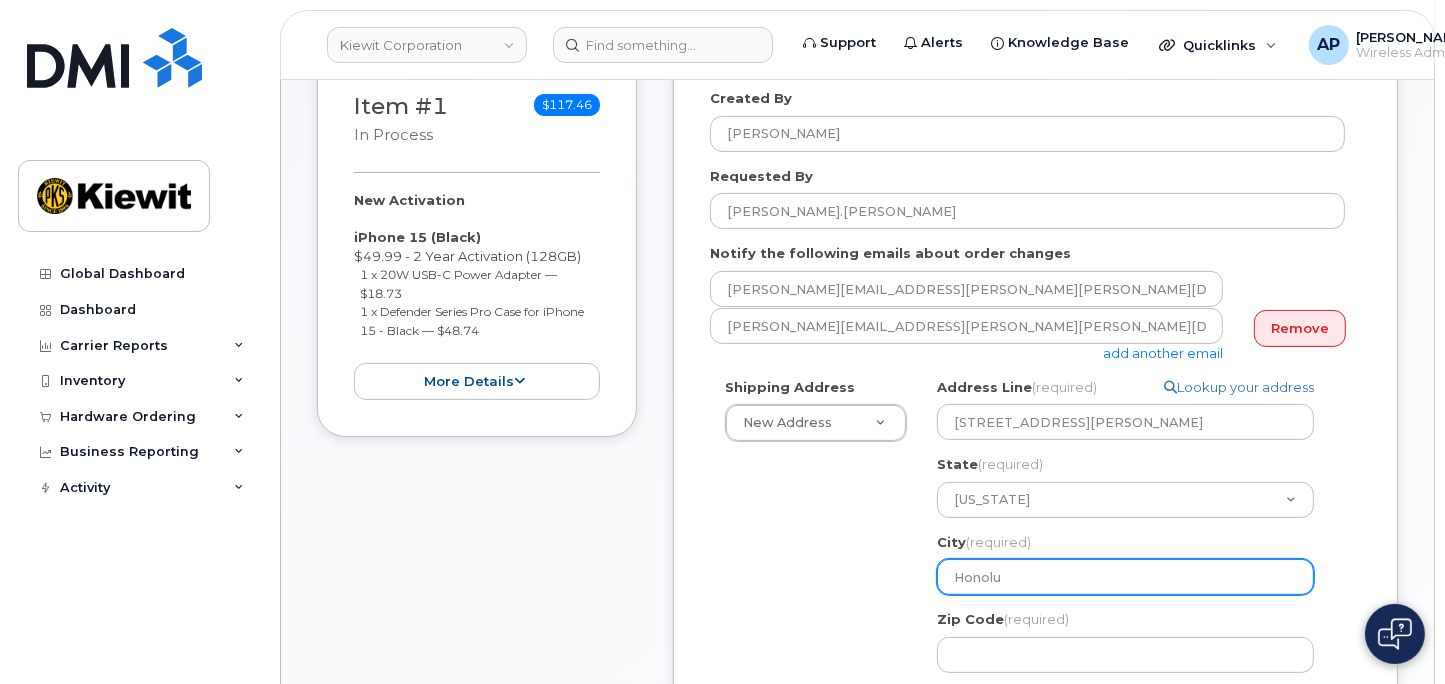 select 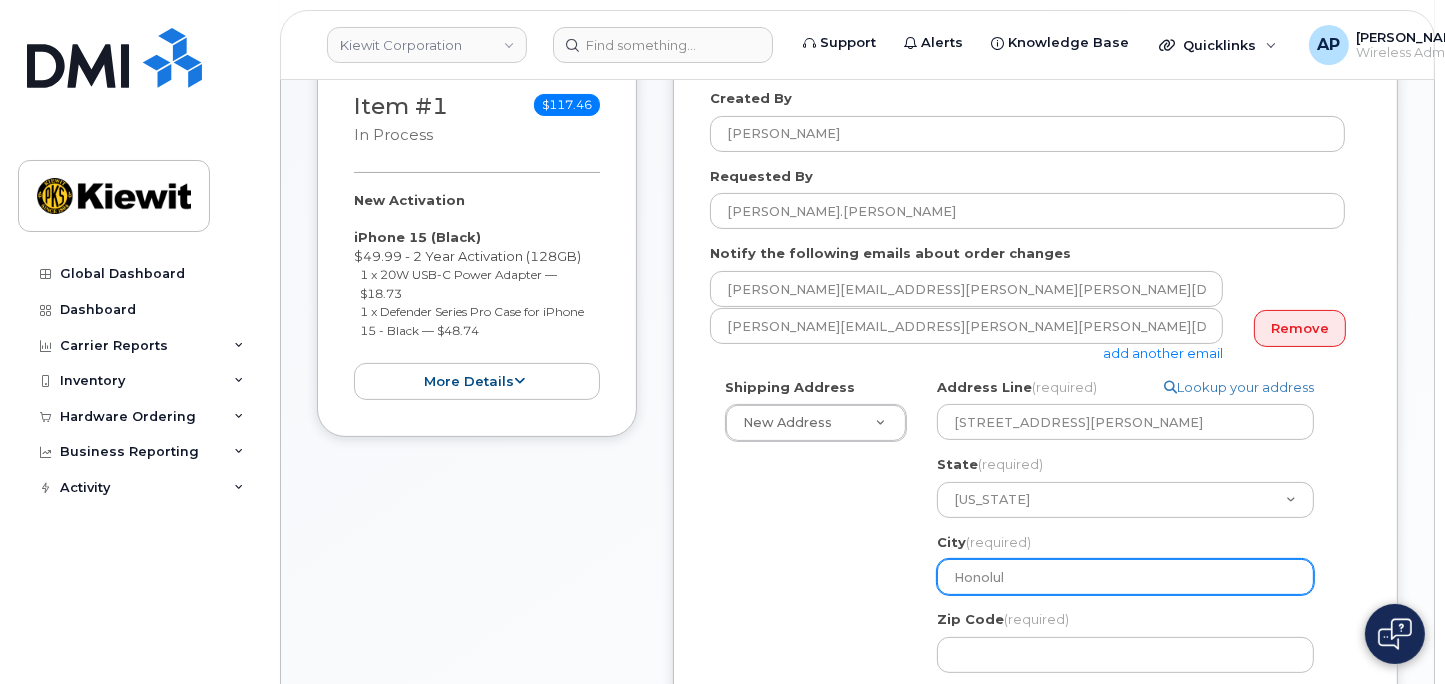 select 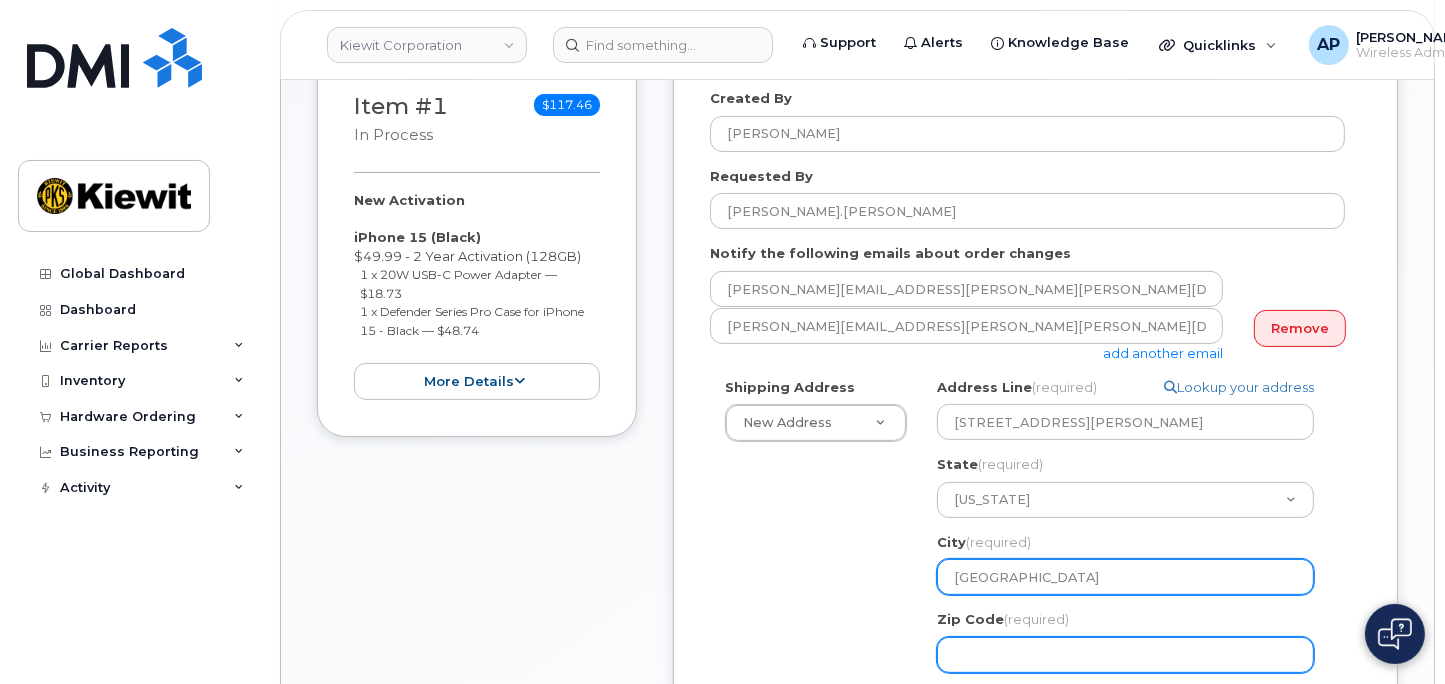 type on "Honolulu" 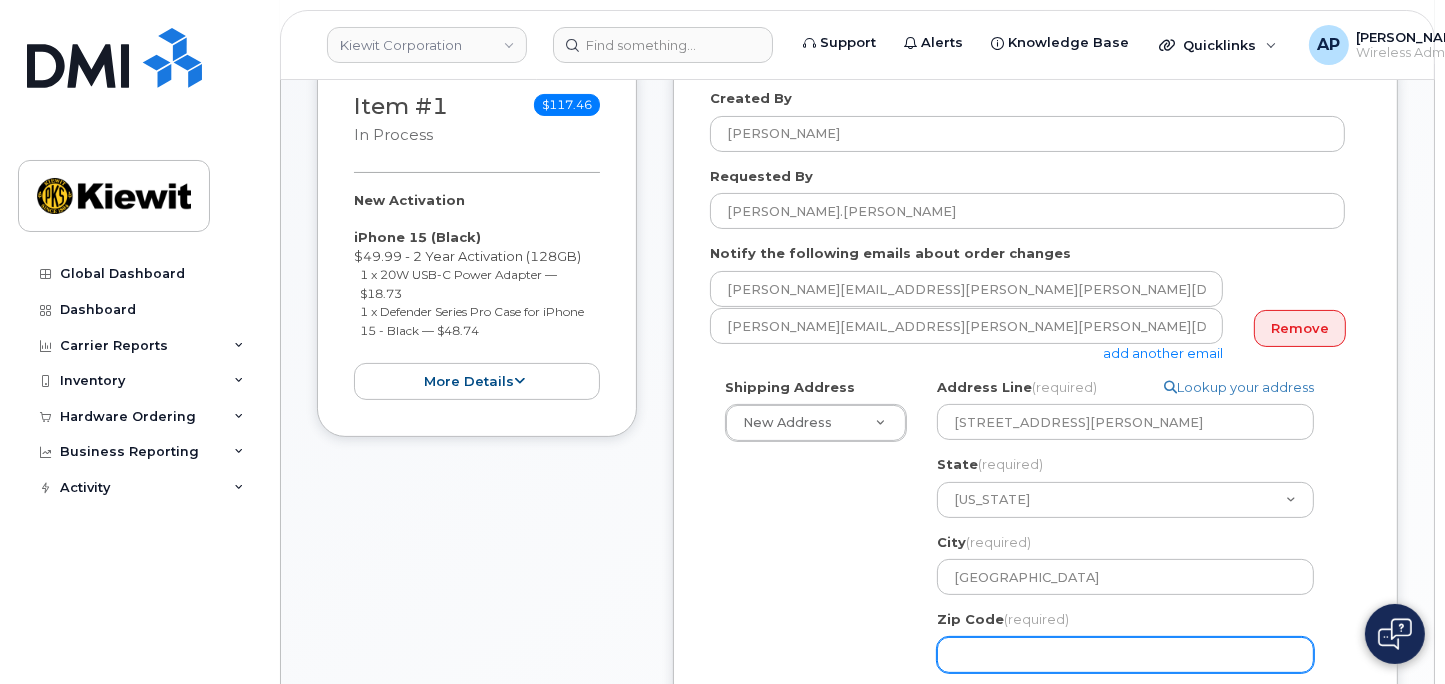click on "Zip Code
(required)" 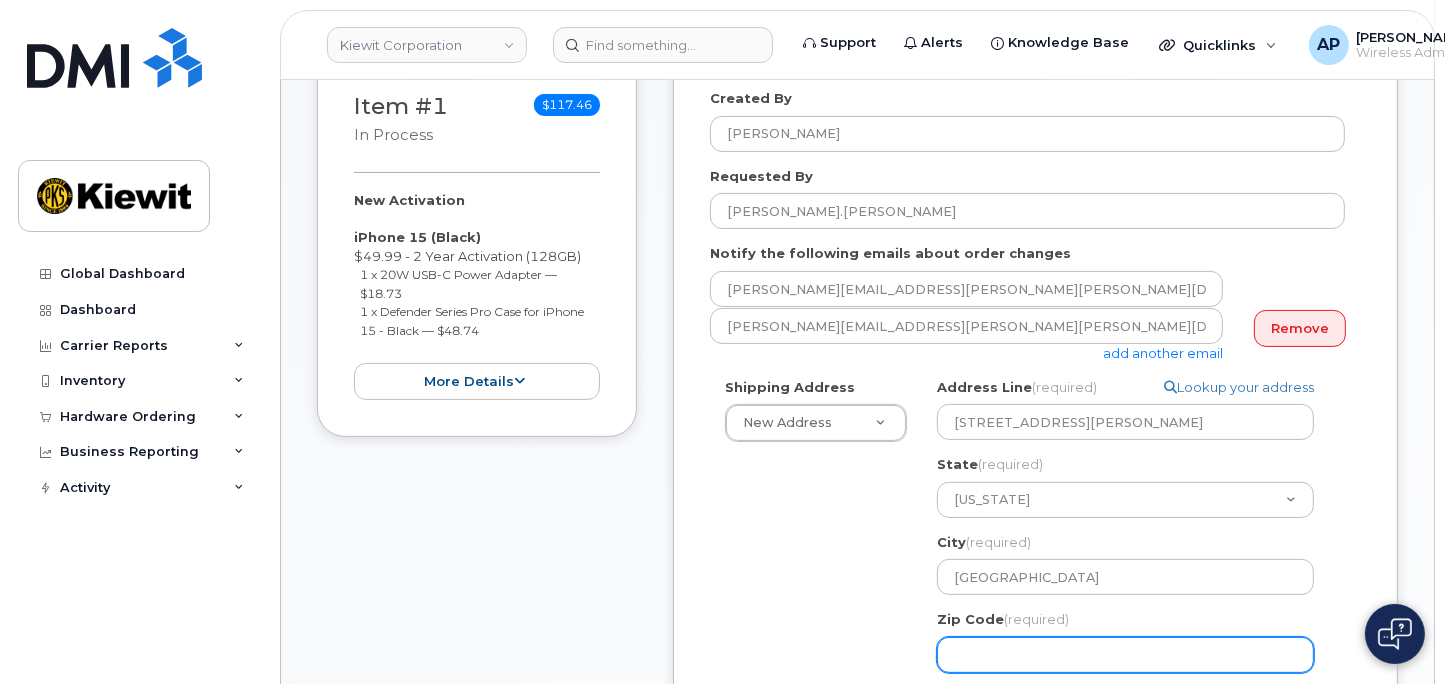 select 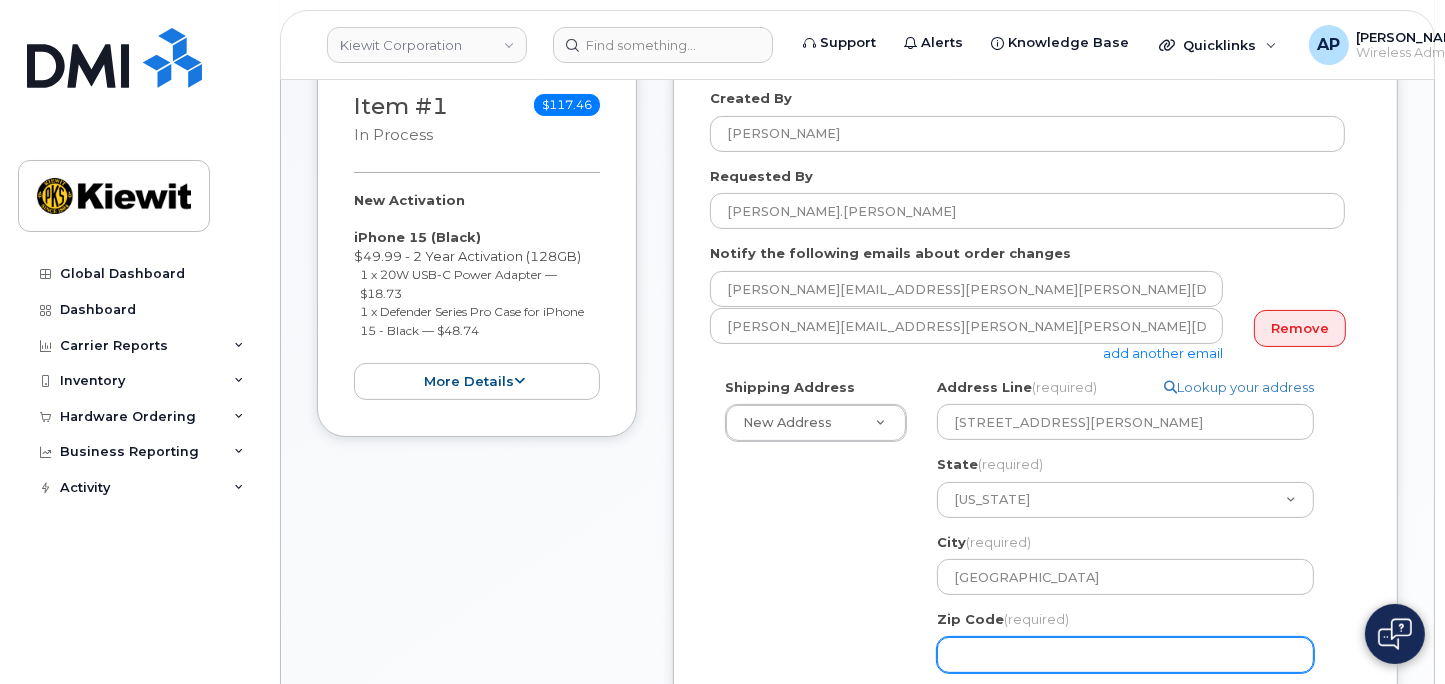type on "9" 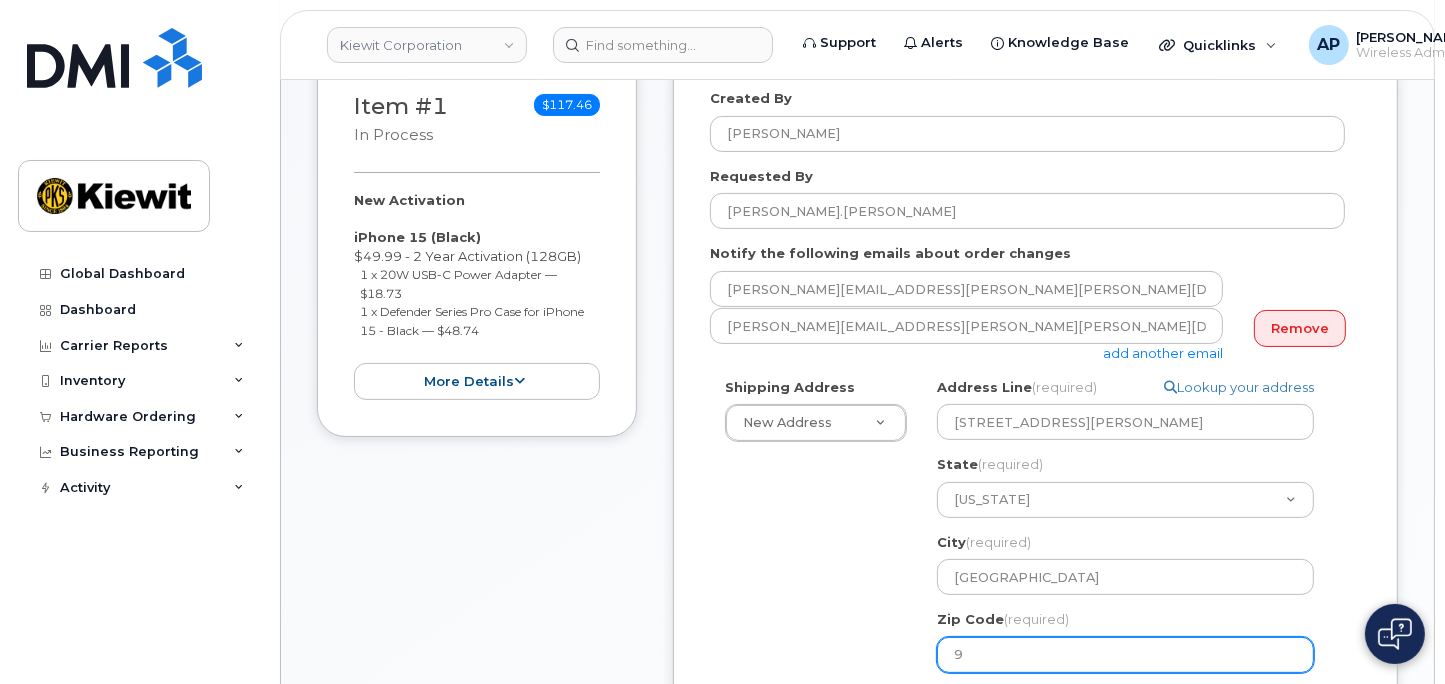 select 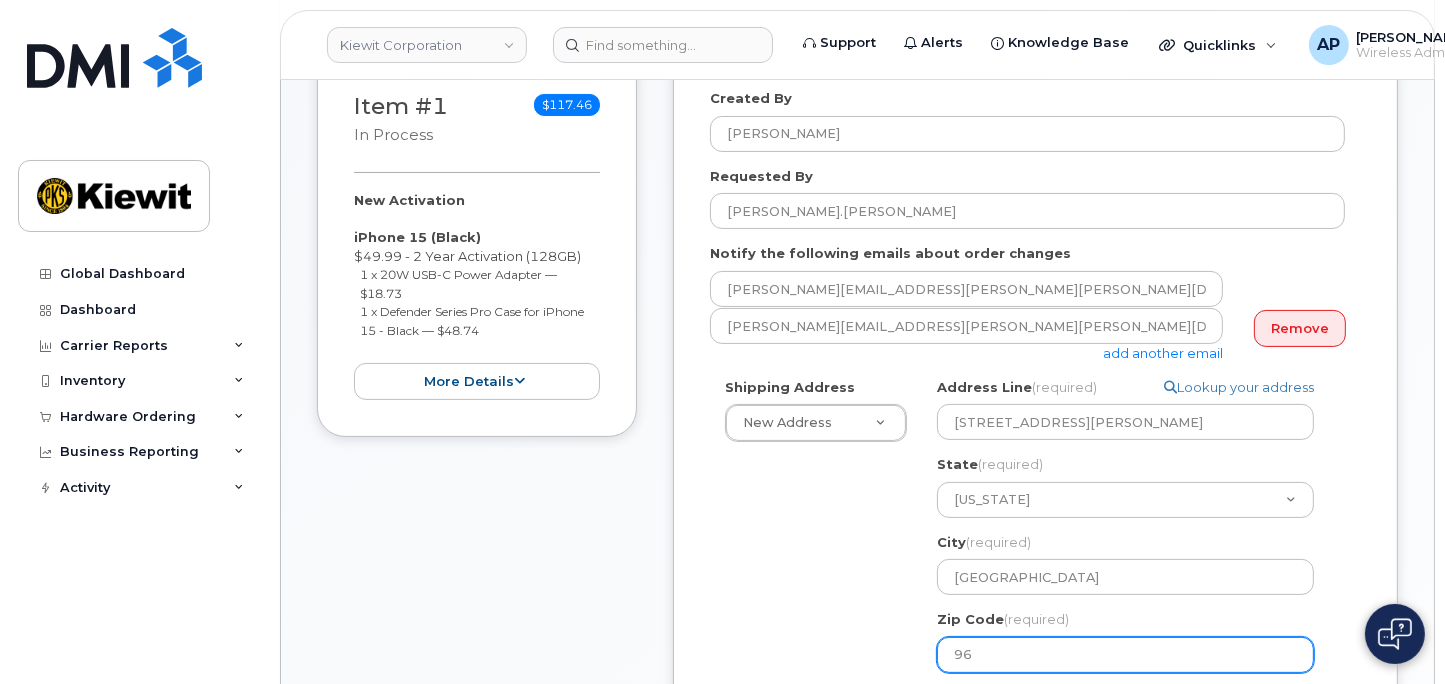select 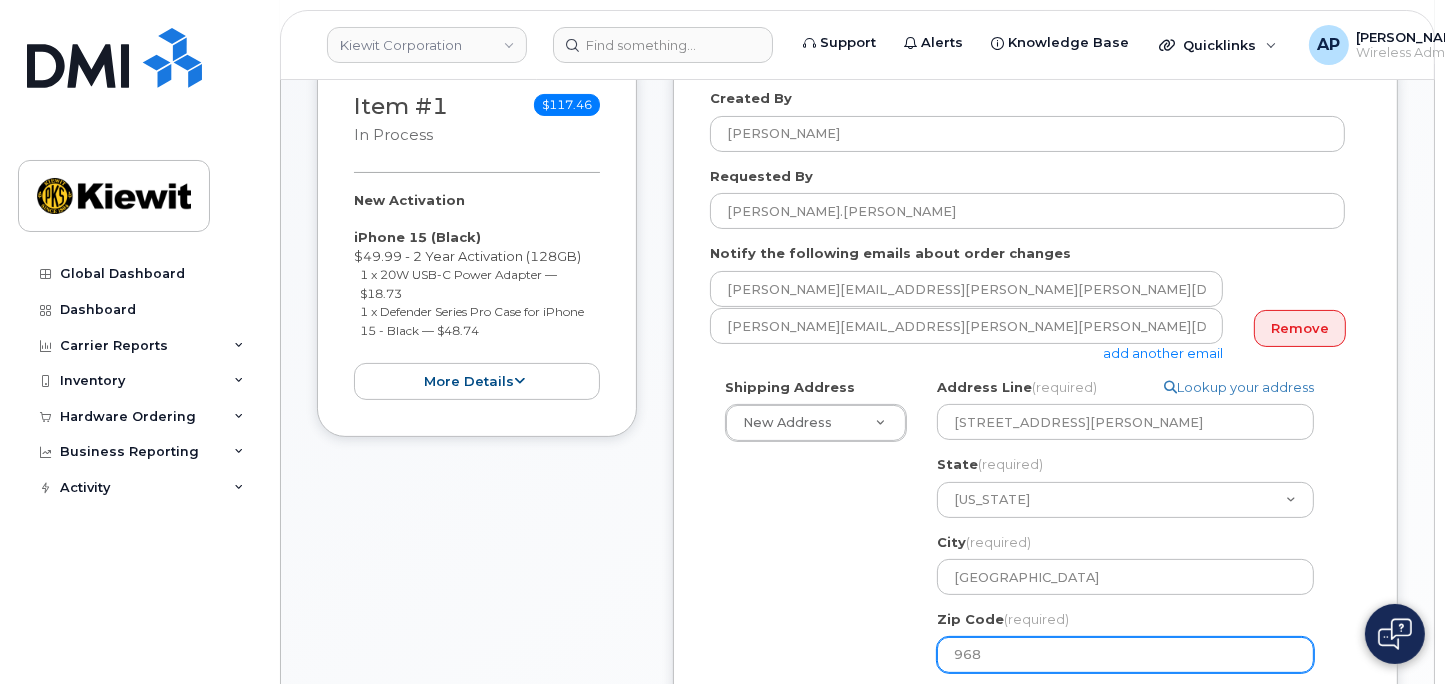 select 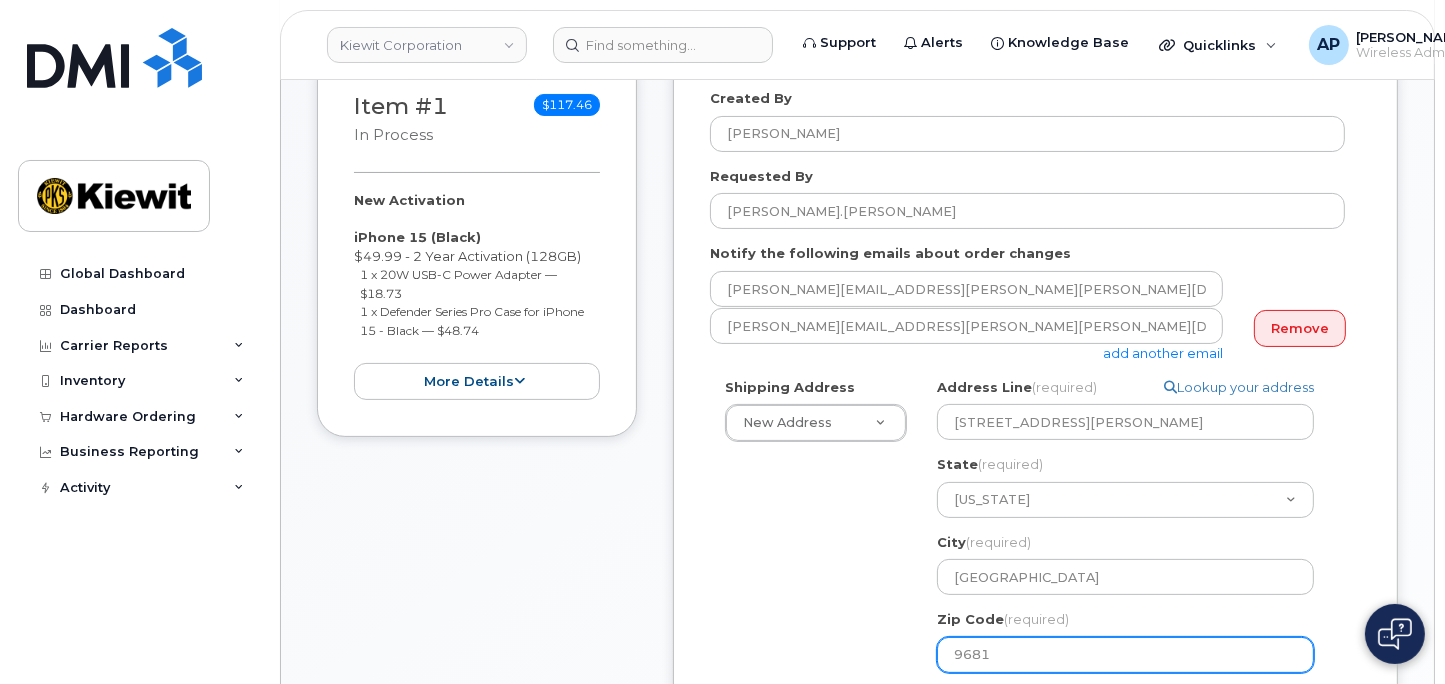 select 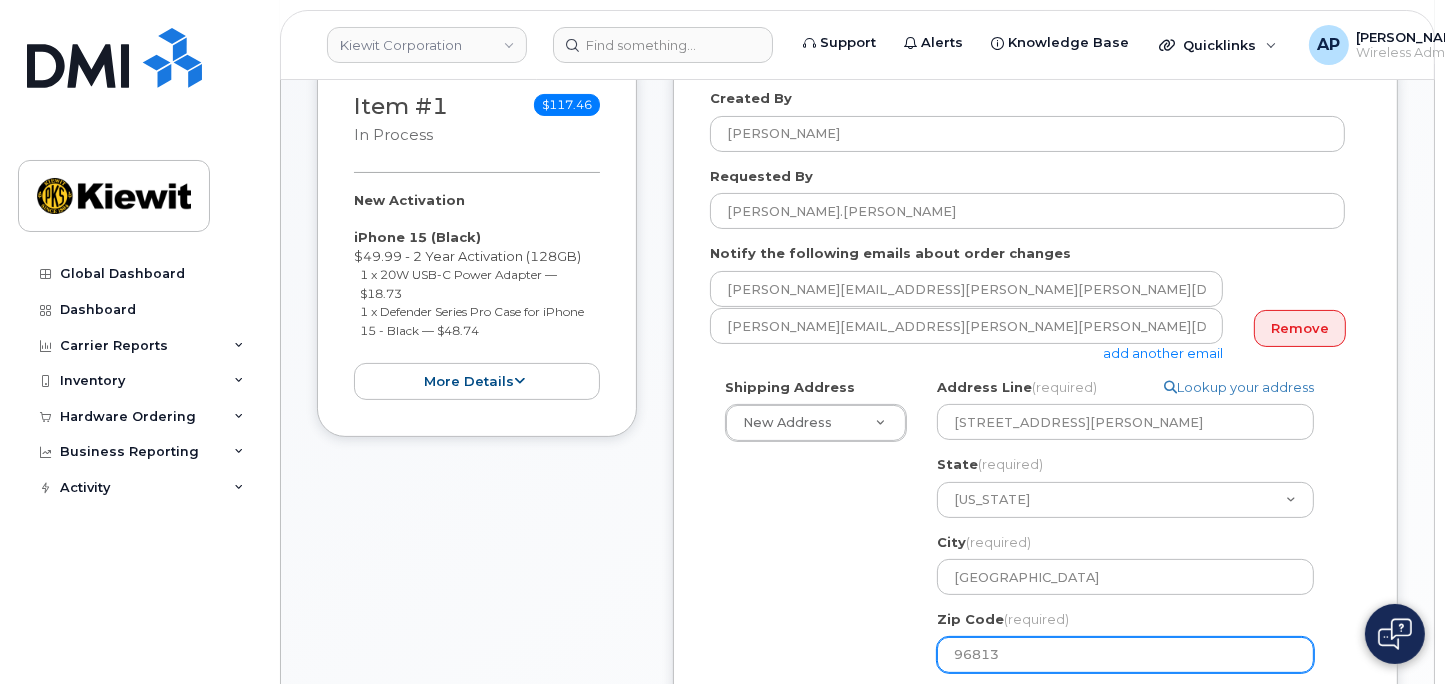 type on "96813" 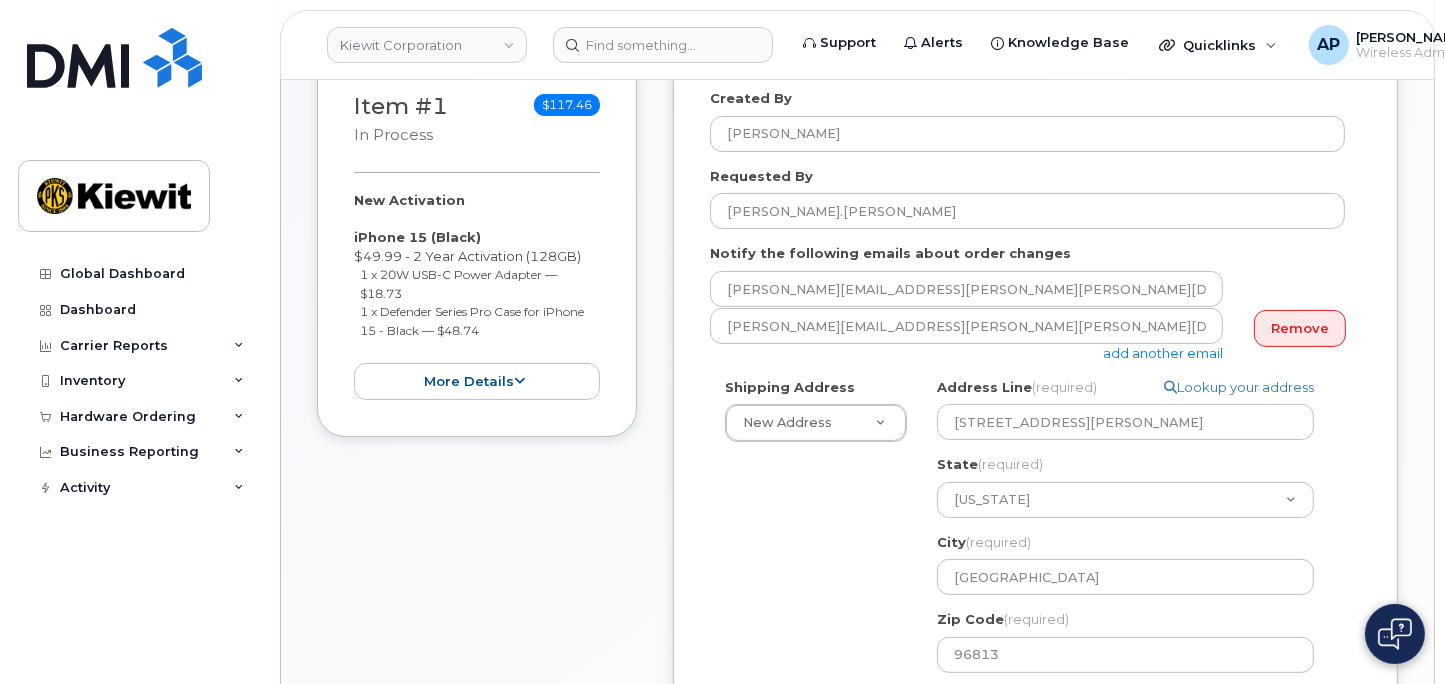 click on "Shipping Address
New Address                                     New Address 105 Mitchell Road 8900 Renner Blvd 280 Lewellen St 525 Park Ave 905 Powerhouse Rd
HI
Honolulu
Search your address...
Manually edit your address
Click to search No available options
Address Line
(required)
Lookup your address
707 Richards Street
State
(required)
Alabama
Alaska
American Samoa
Arizona
Arkansas
California
Colorado
Connecticut
Delaware
District of Columbia
Florida
Georgia
Guam
Hawaii
Idaho
Illinois
Indiana
Iowa
Kansas
Kentucky
Louisiana
Maine
Maryland
Massachusetts
Michigan
Minnesota
Mississippi
Missouri
Montana
Nebraska
Nevada
New Hampshire
New Jersey
New Mexico
New York
North Carolina
North Dakota
Ohio
Oklahoma
Oregon
Pennsylvania
Puerto Rico
Rhode Island
South Carolina
South Dakota
Tennessee
Texas
Utah
Vermont
Virginia
Virgin Islands
Washington" 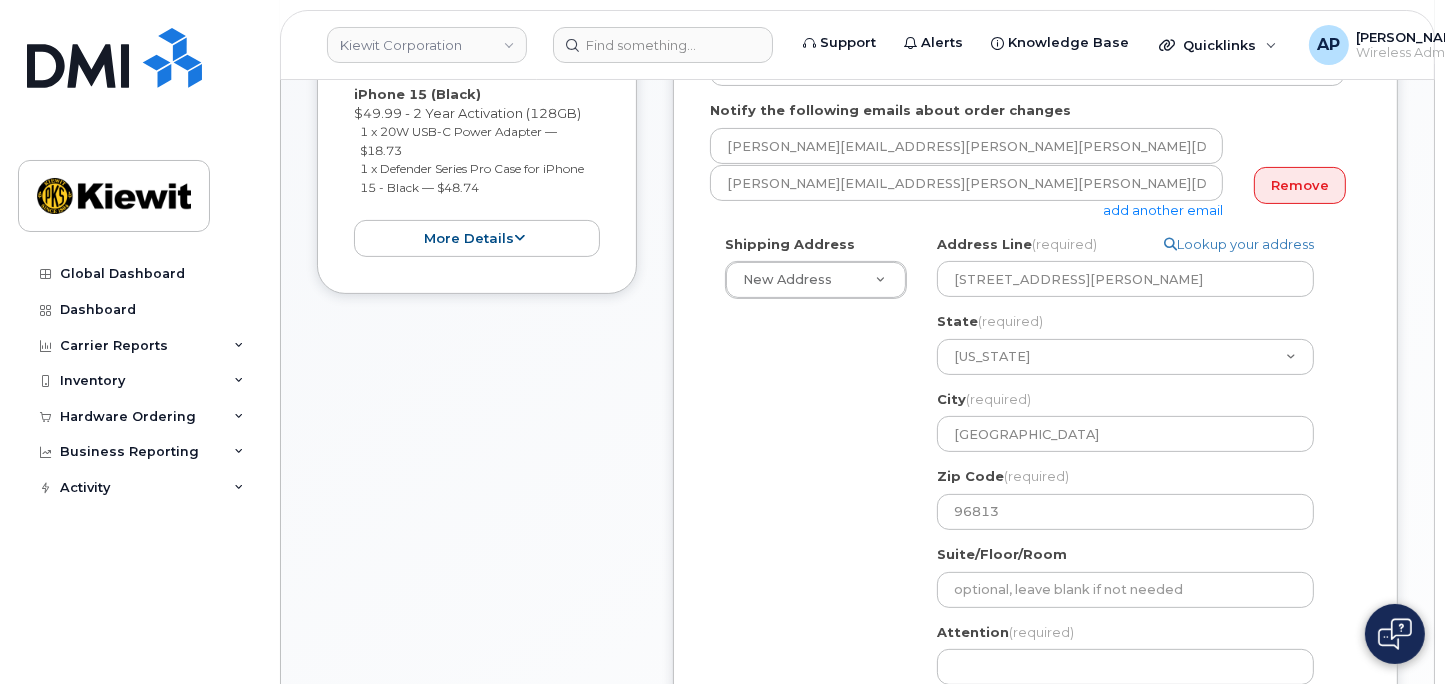 scroll, scrollTop: 555, scrollLeft: 0, axis: vertical 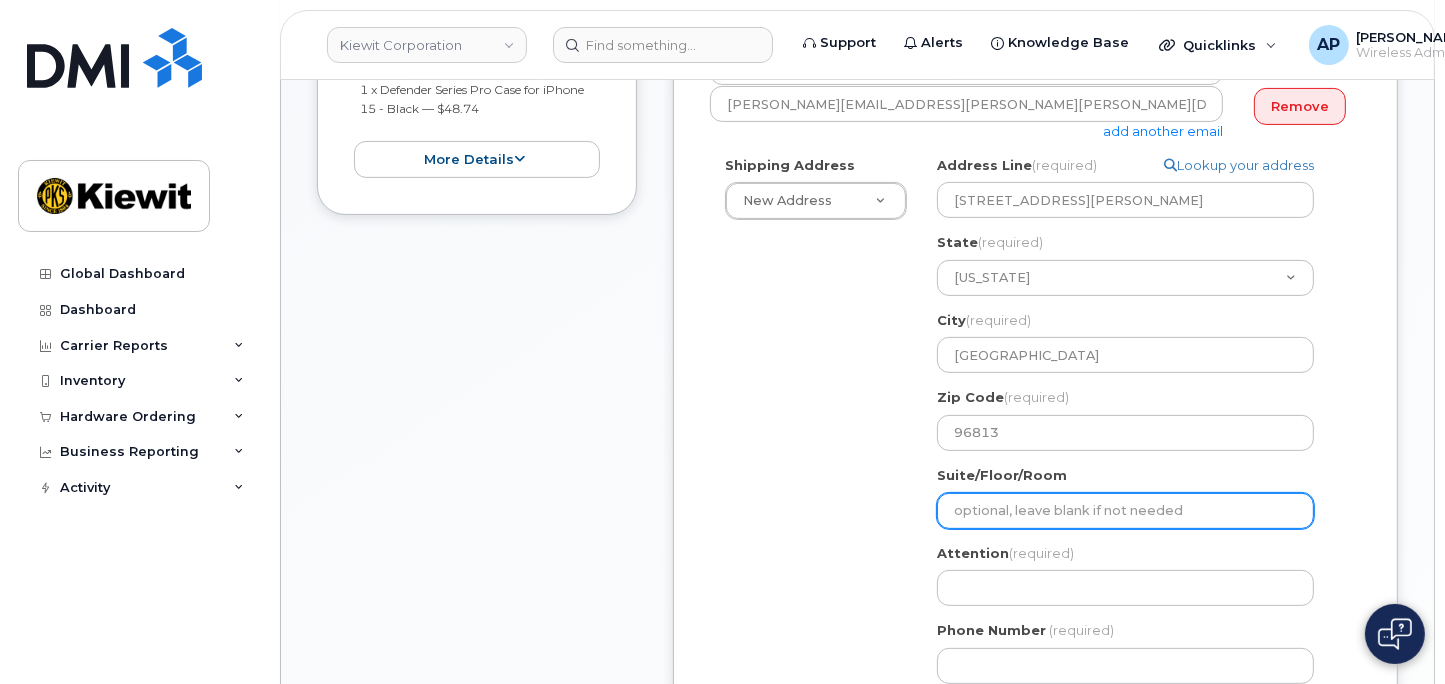 click on "Suite/Floor/Room" 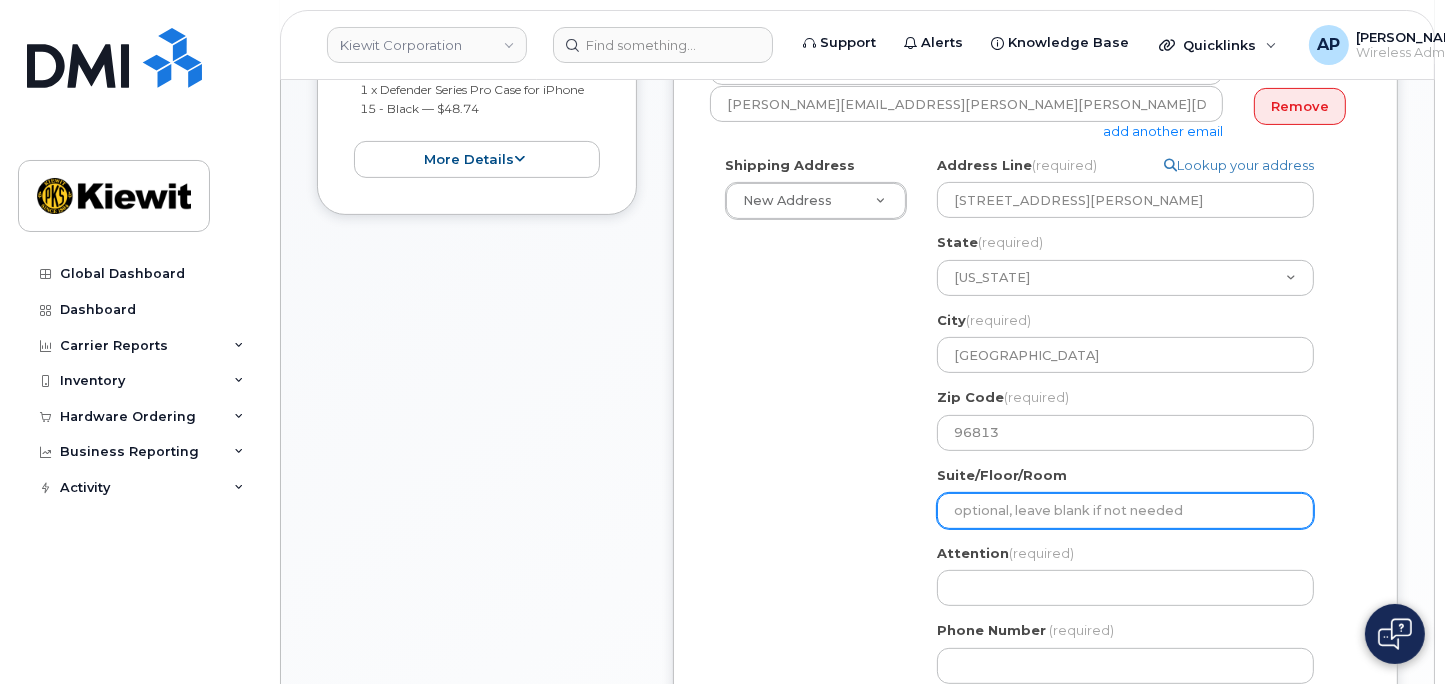 select 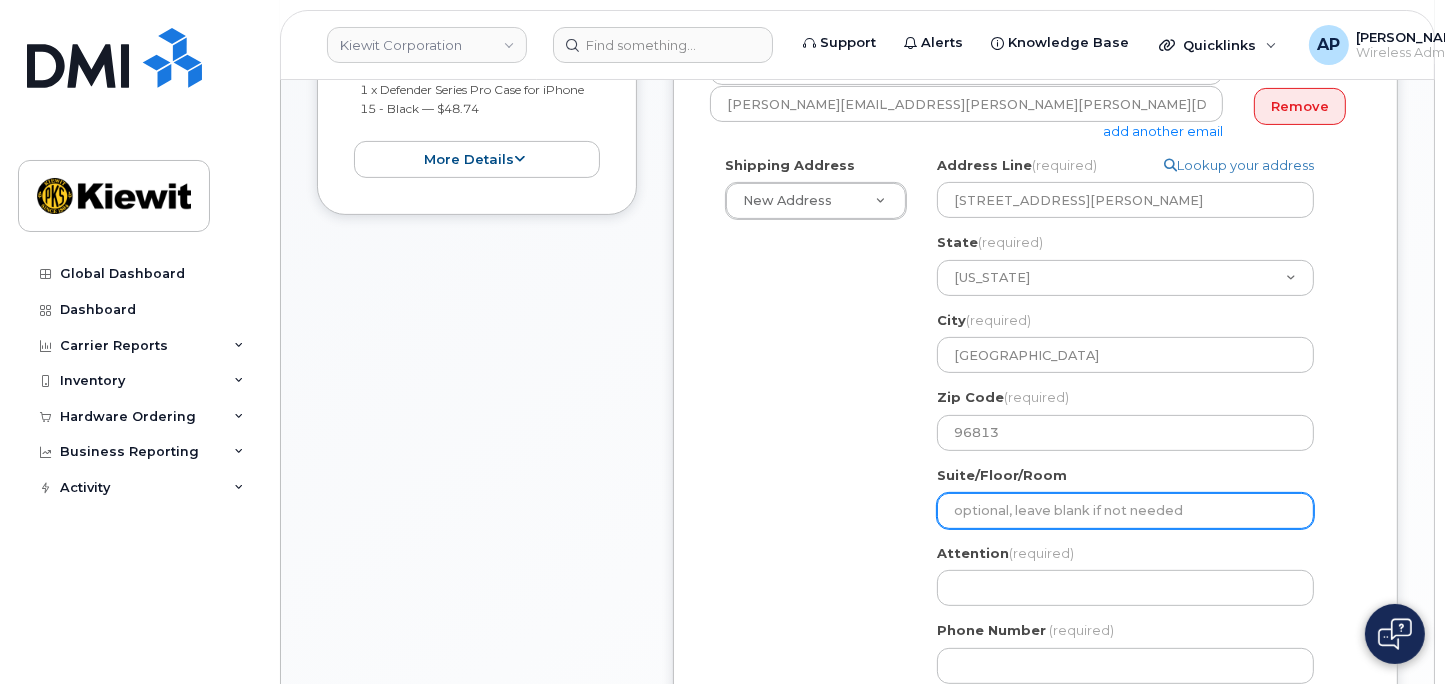 type on "S" 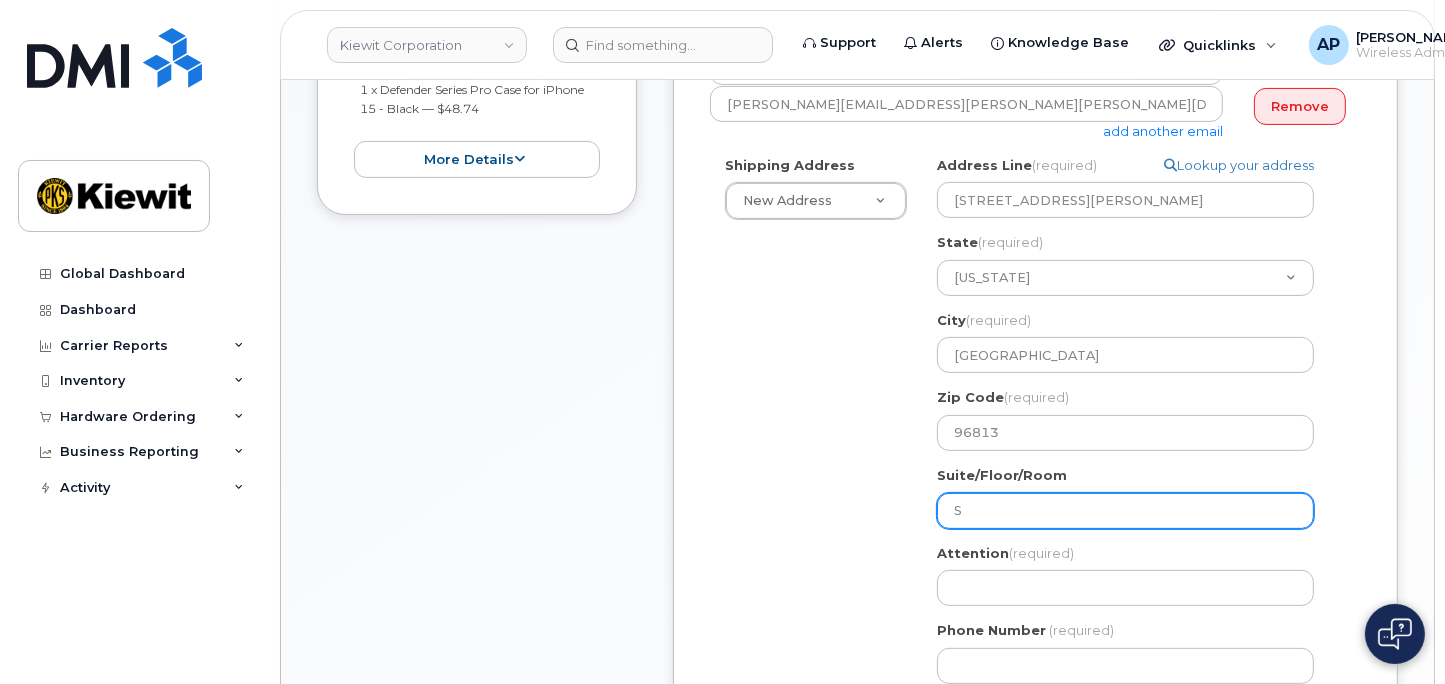select 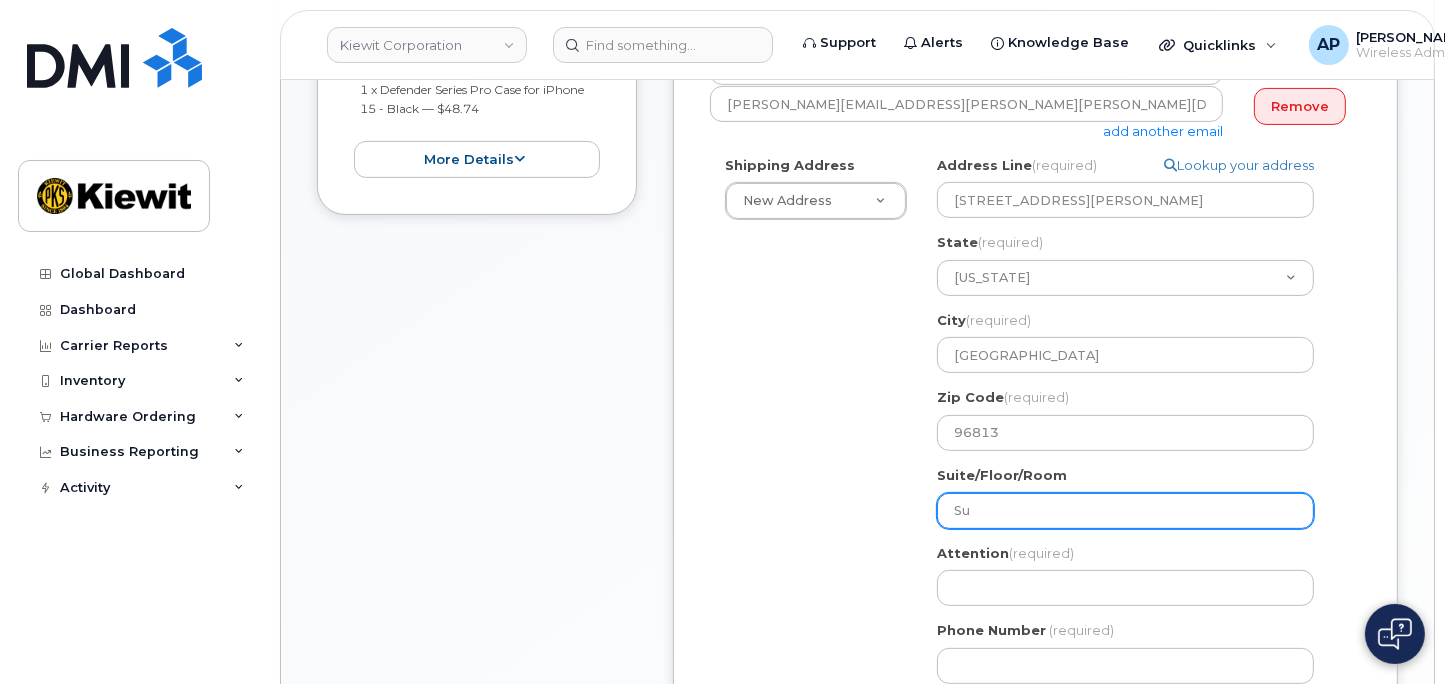 select 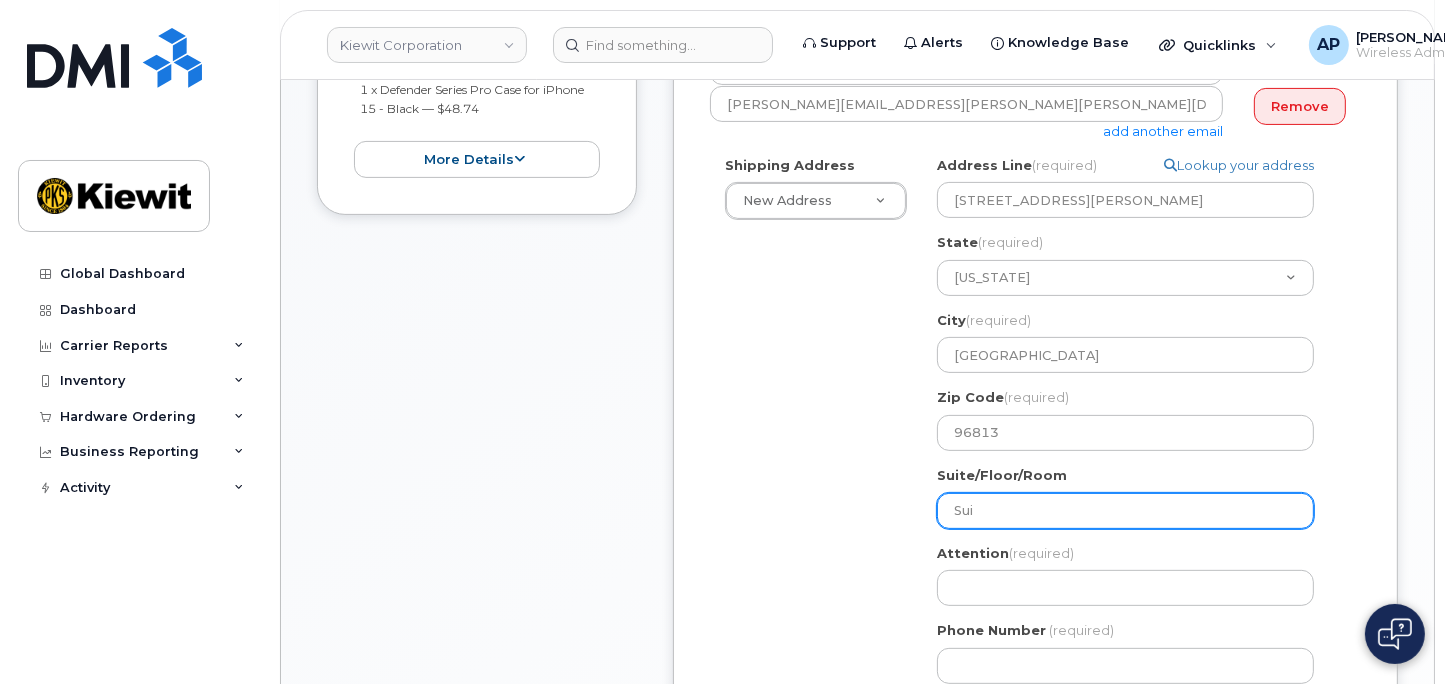 select 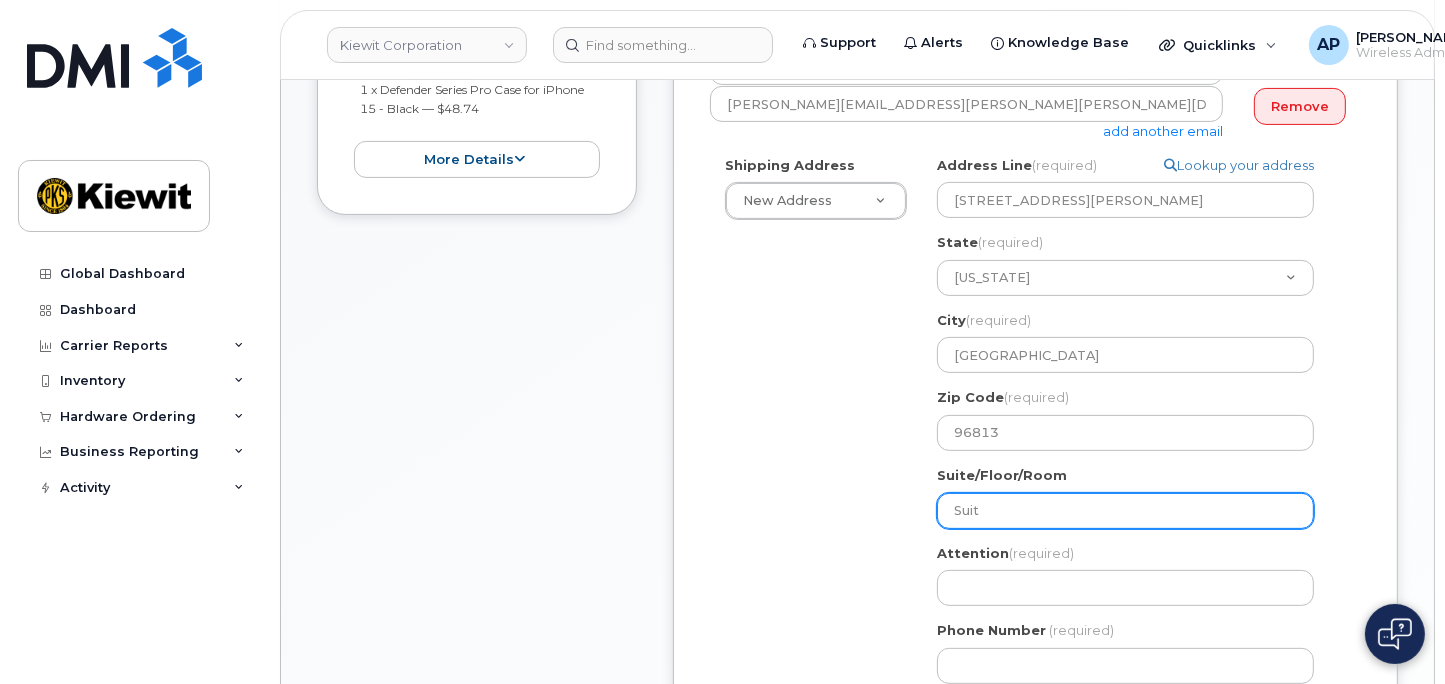 type on "Suit" 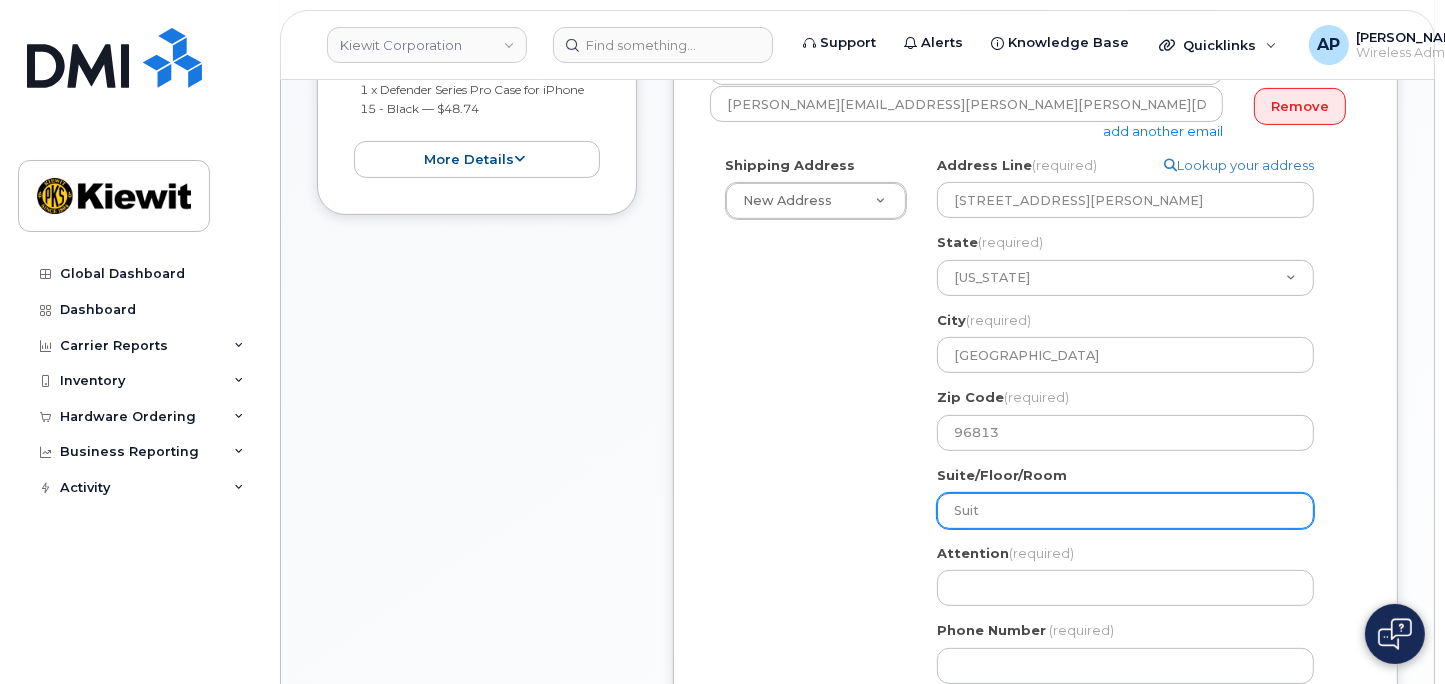select 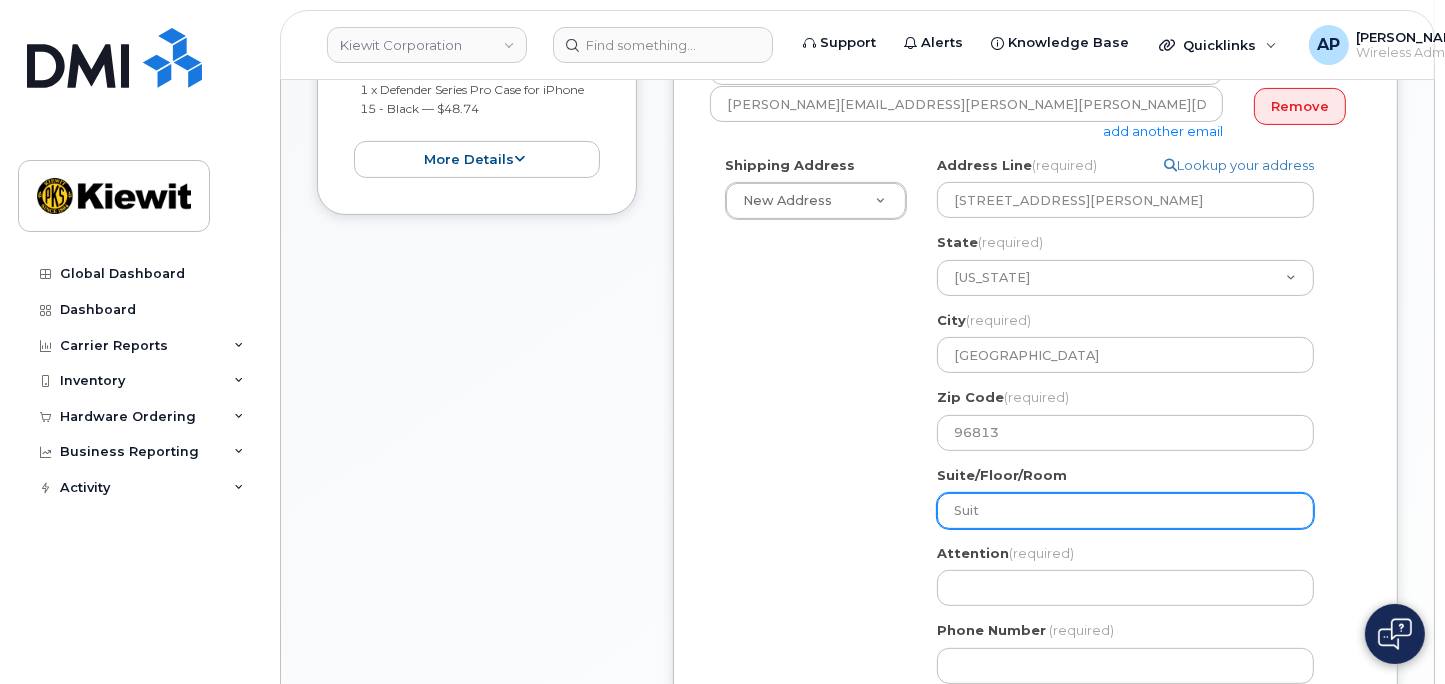 type on "Suit e" 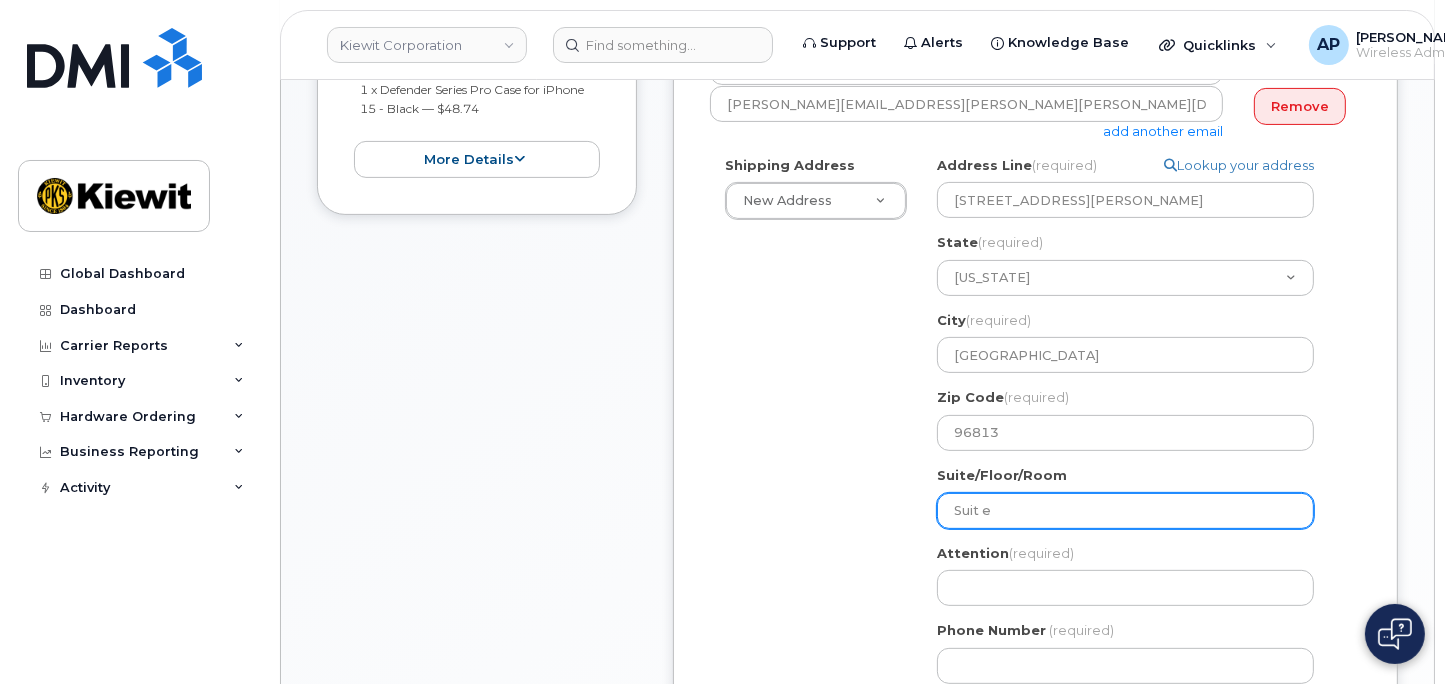 select 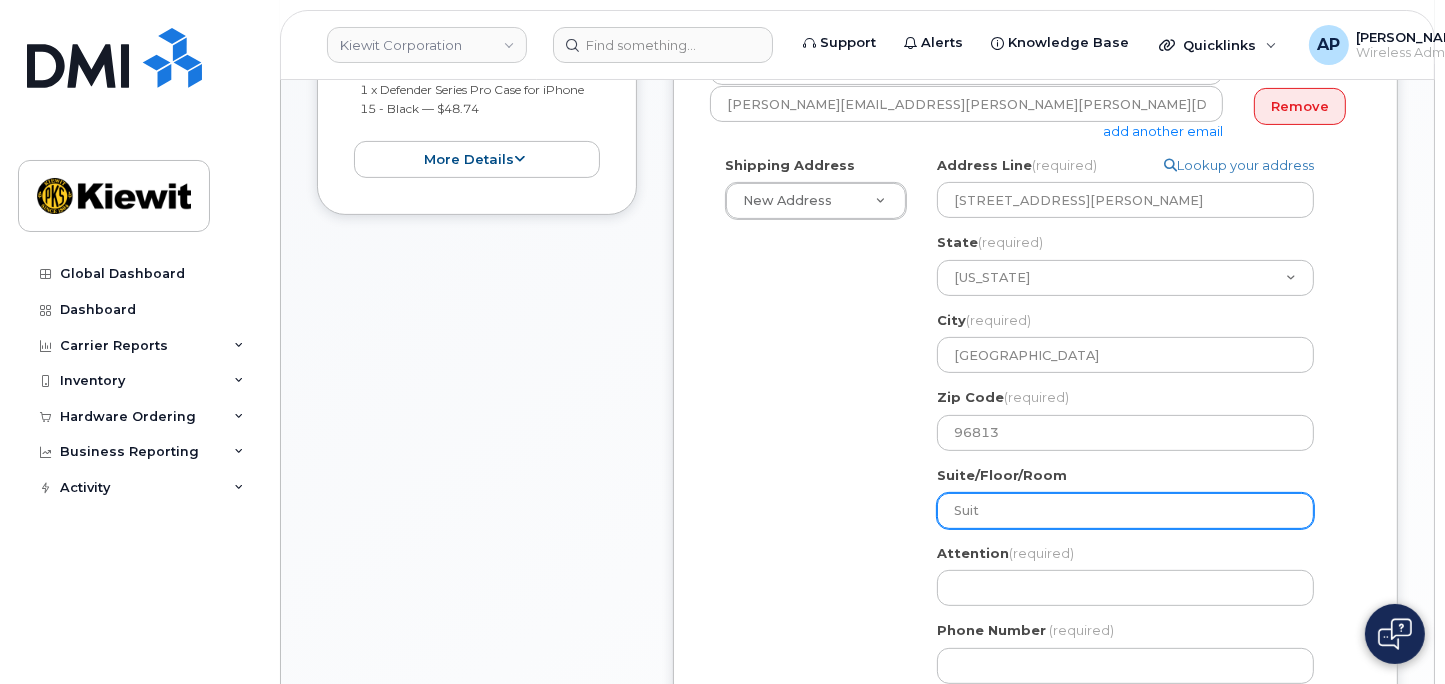 type on "Suit" 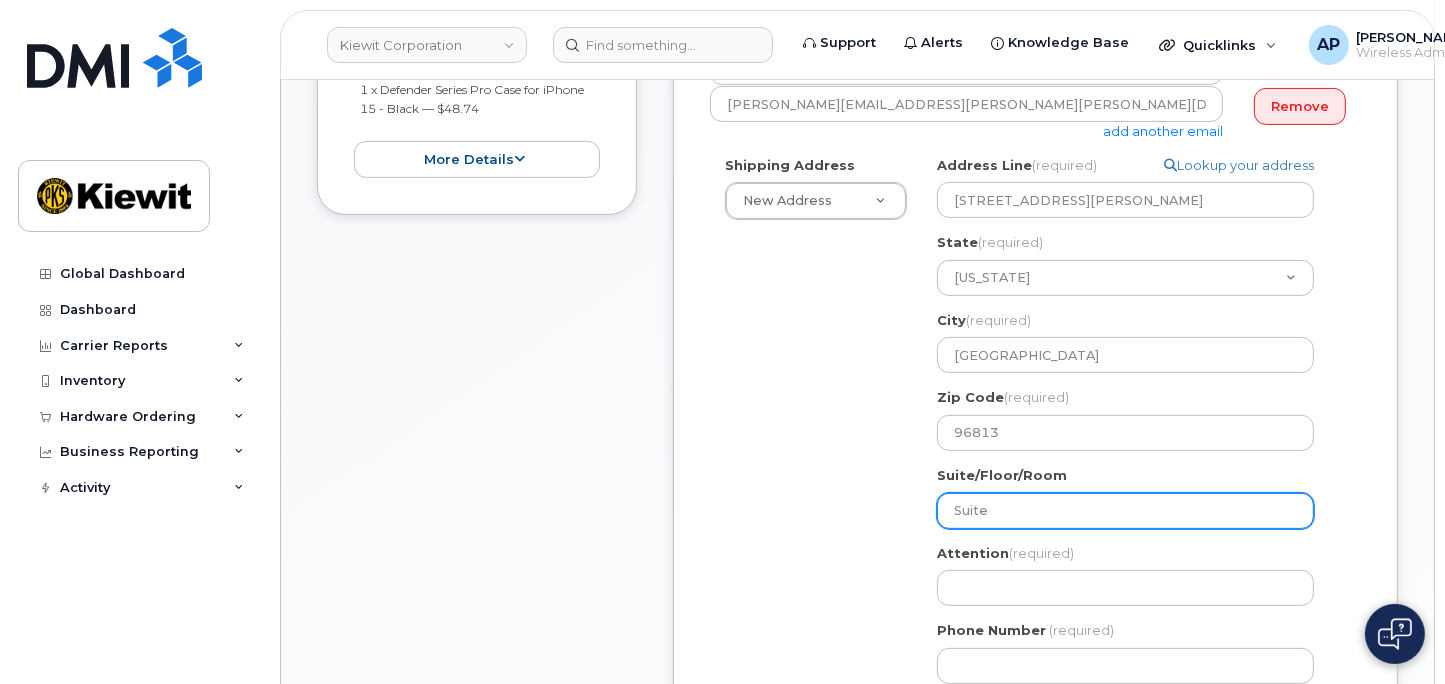 select 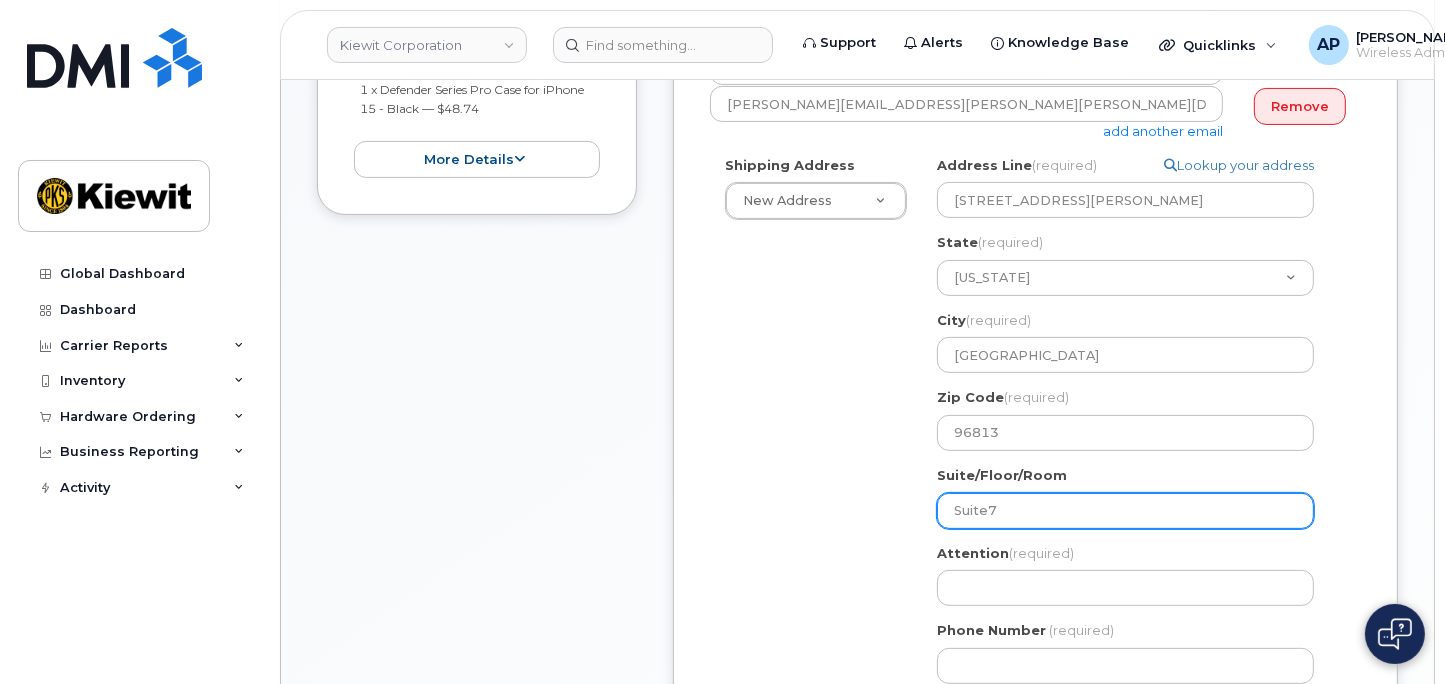 type on "Suite7" 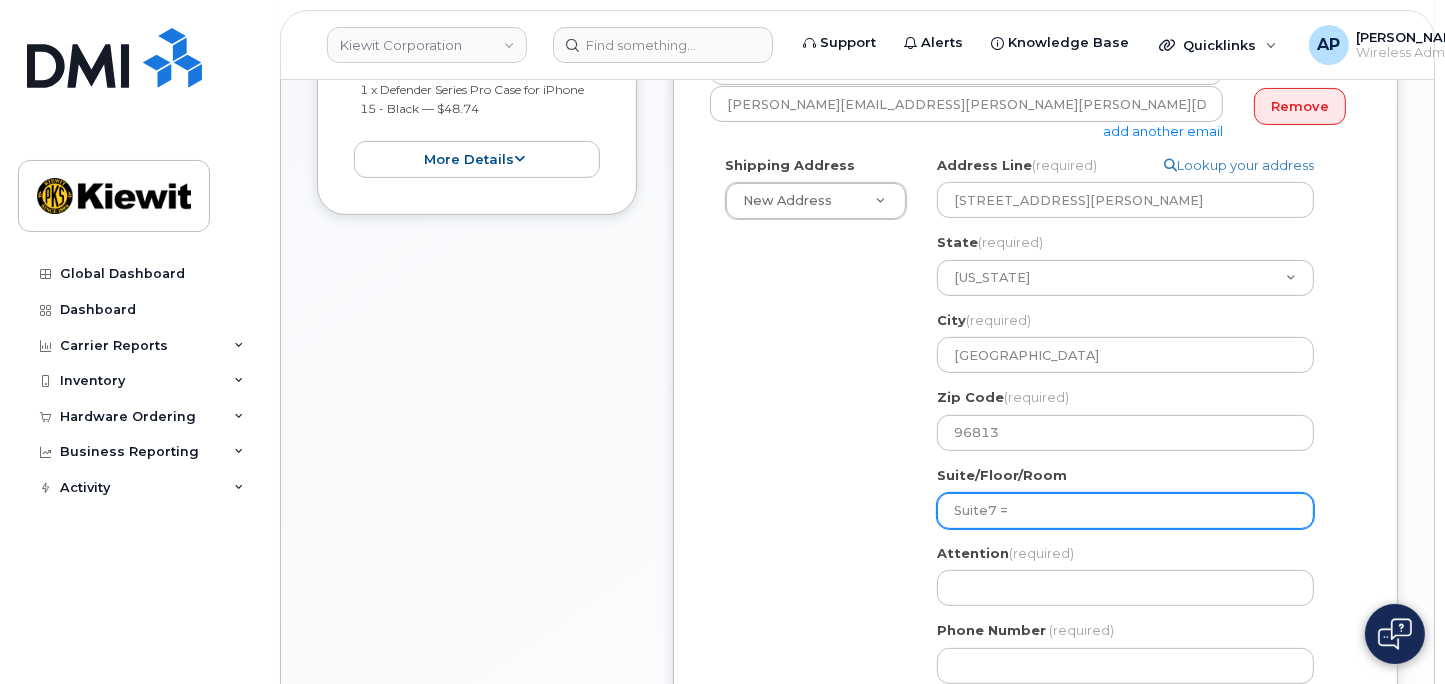 select 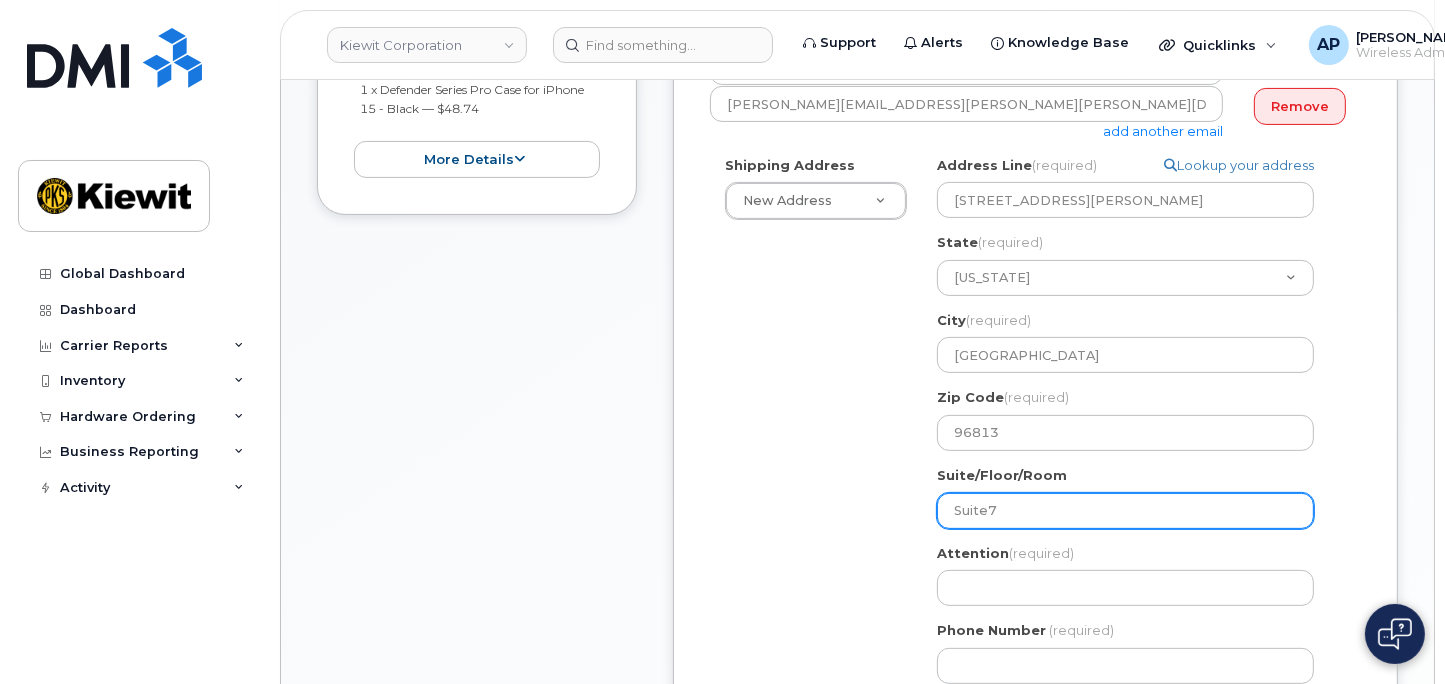 type on "Suite7" 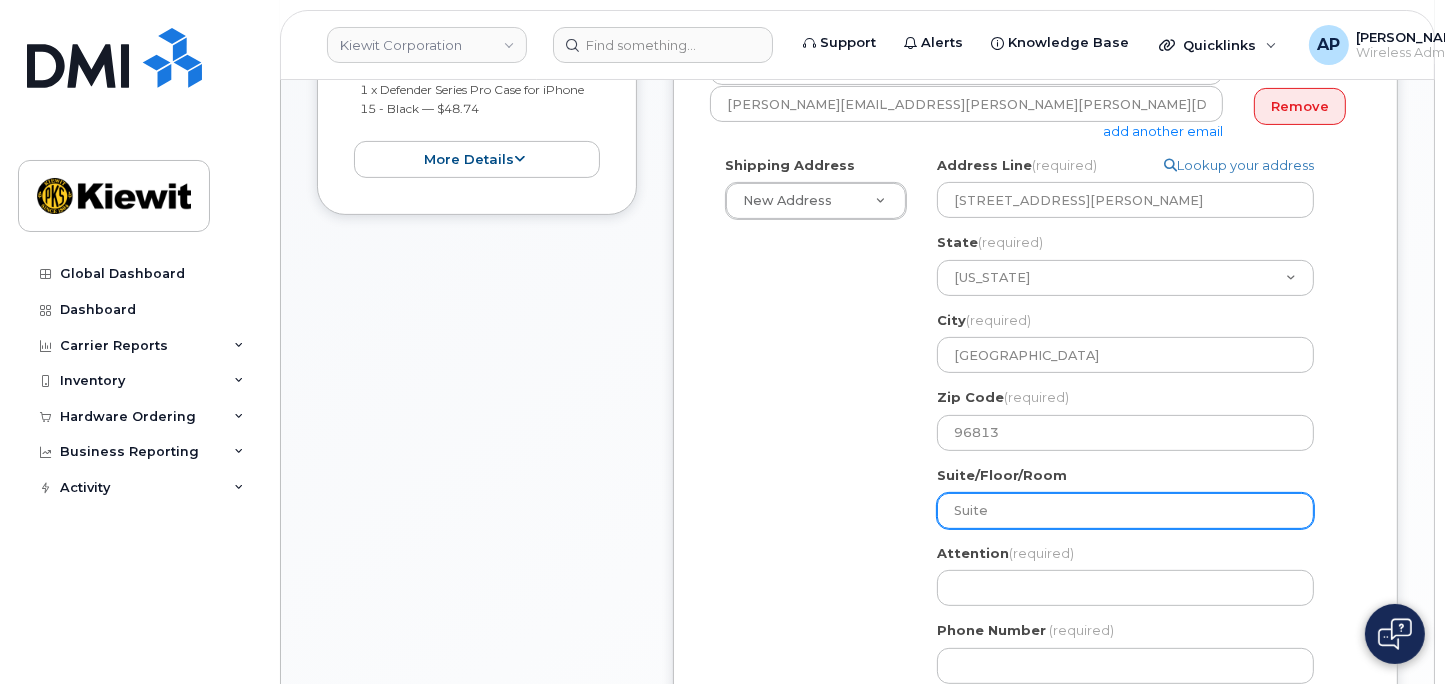 type on "Suite" 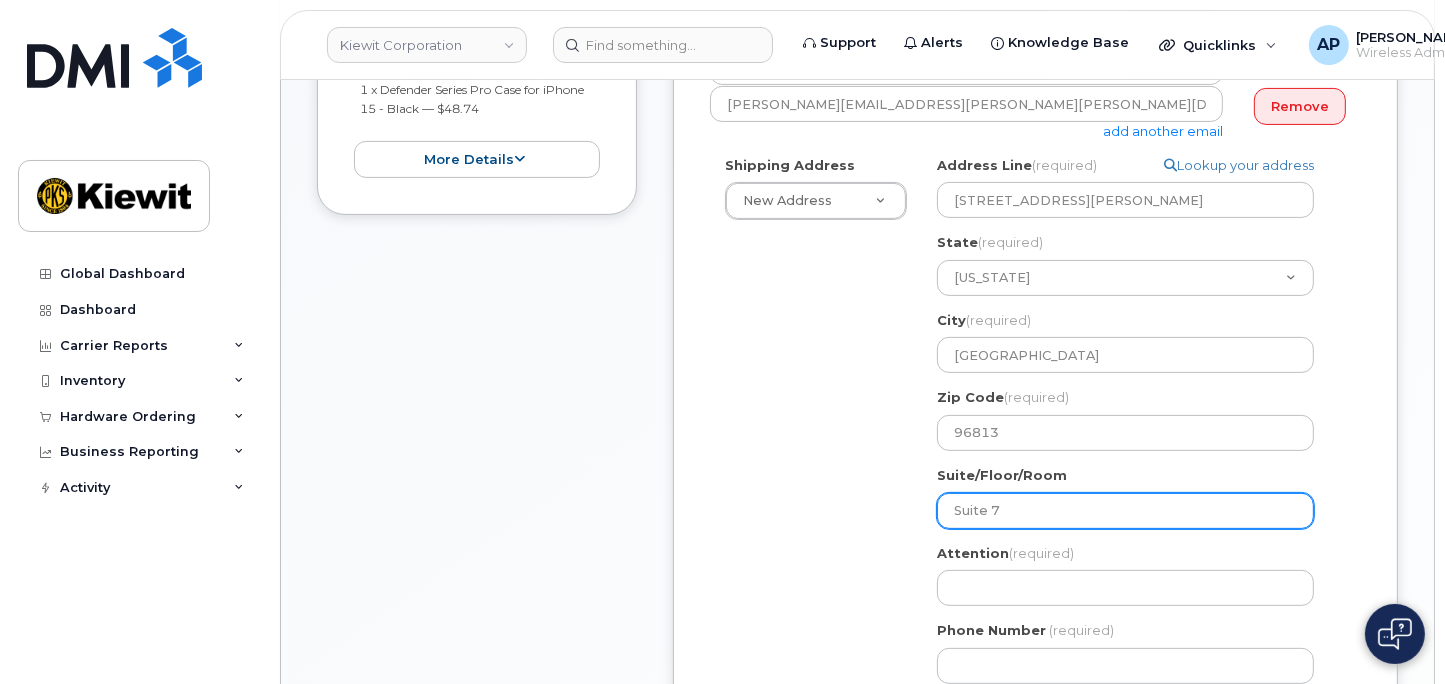 select 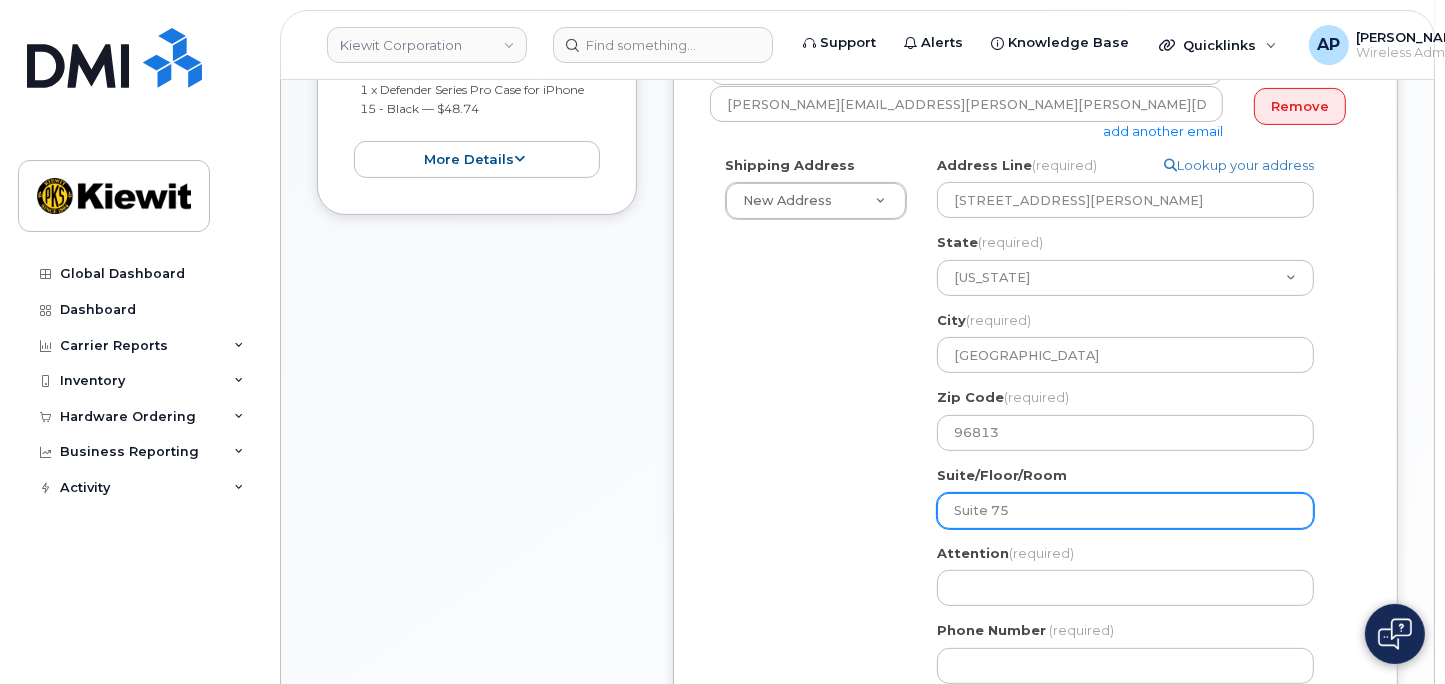 select 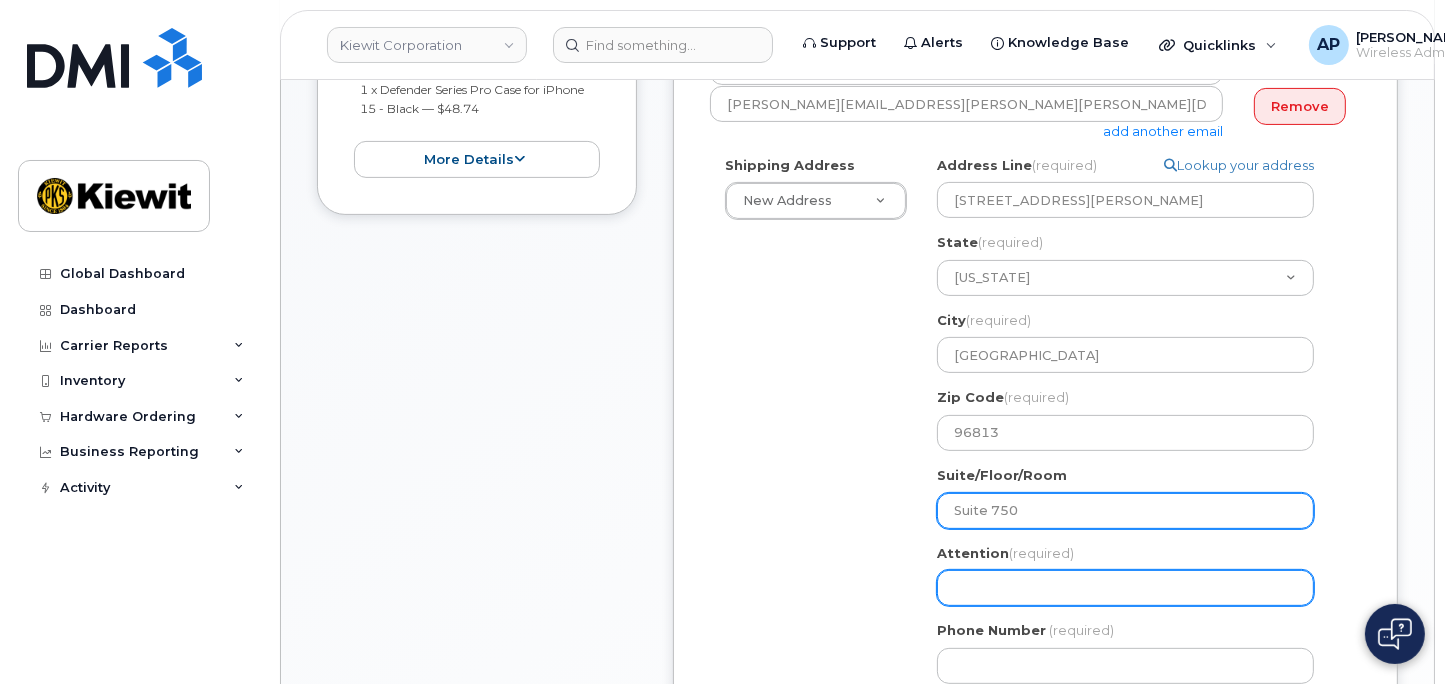 type on "Suite 750" 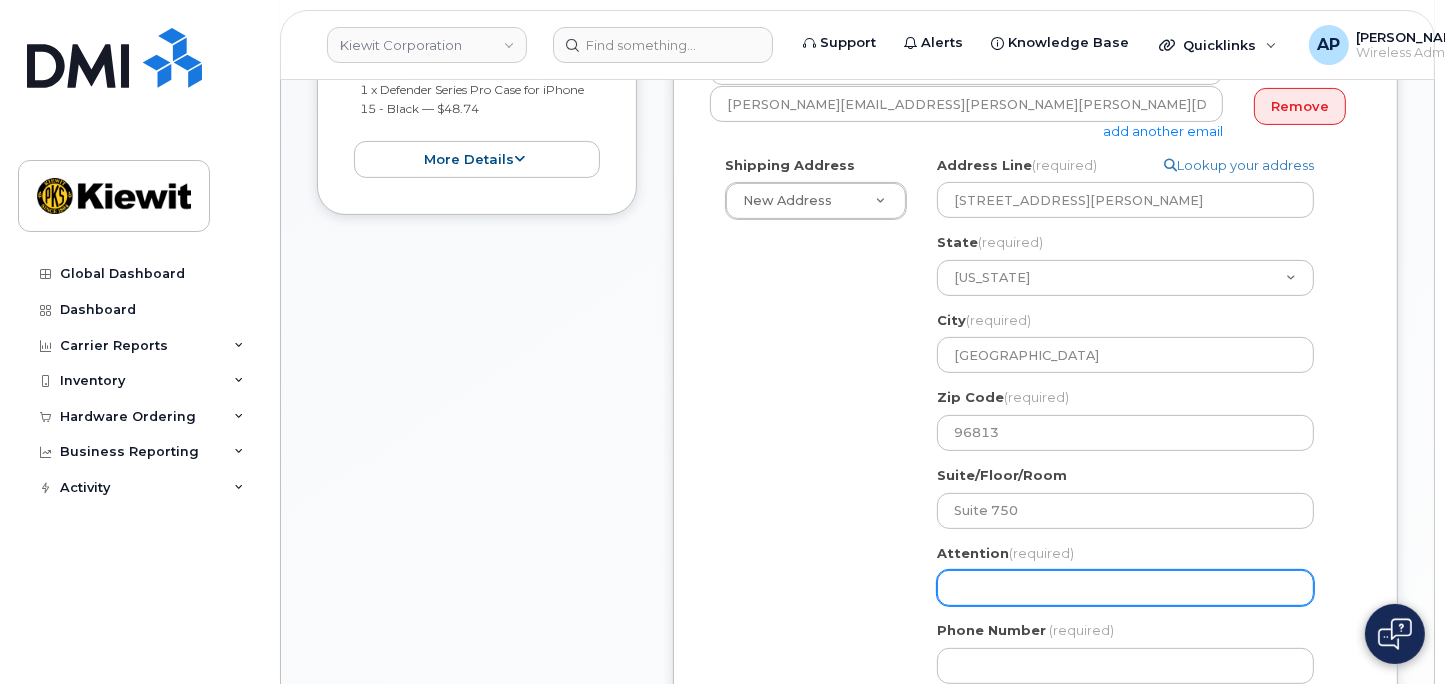 click on "Attention
(required)" 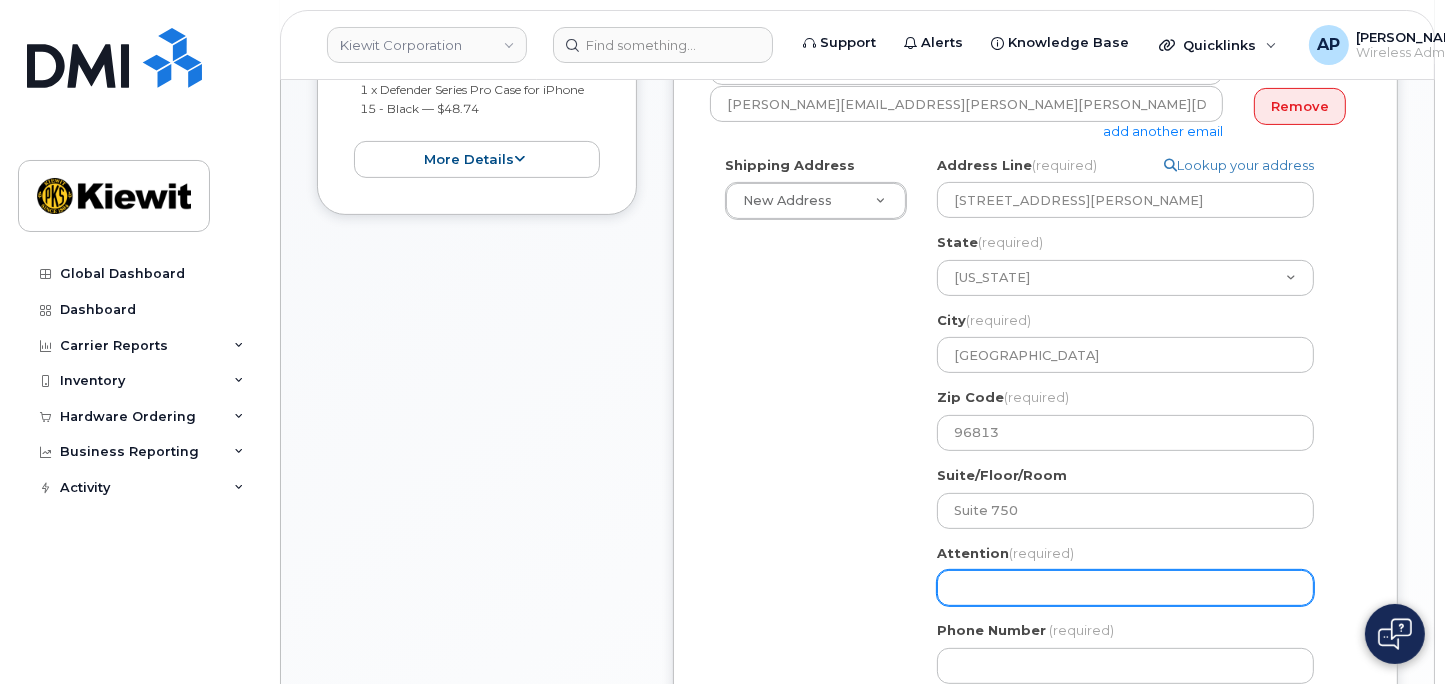 select 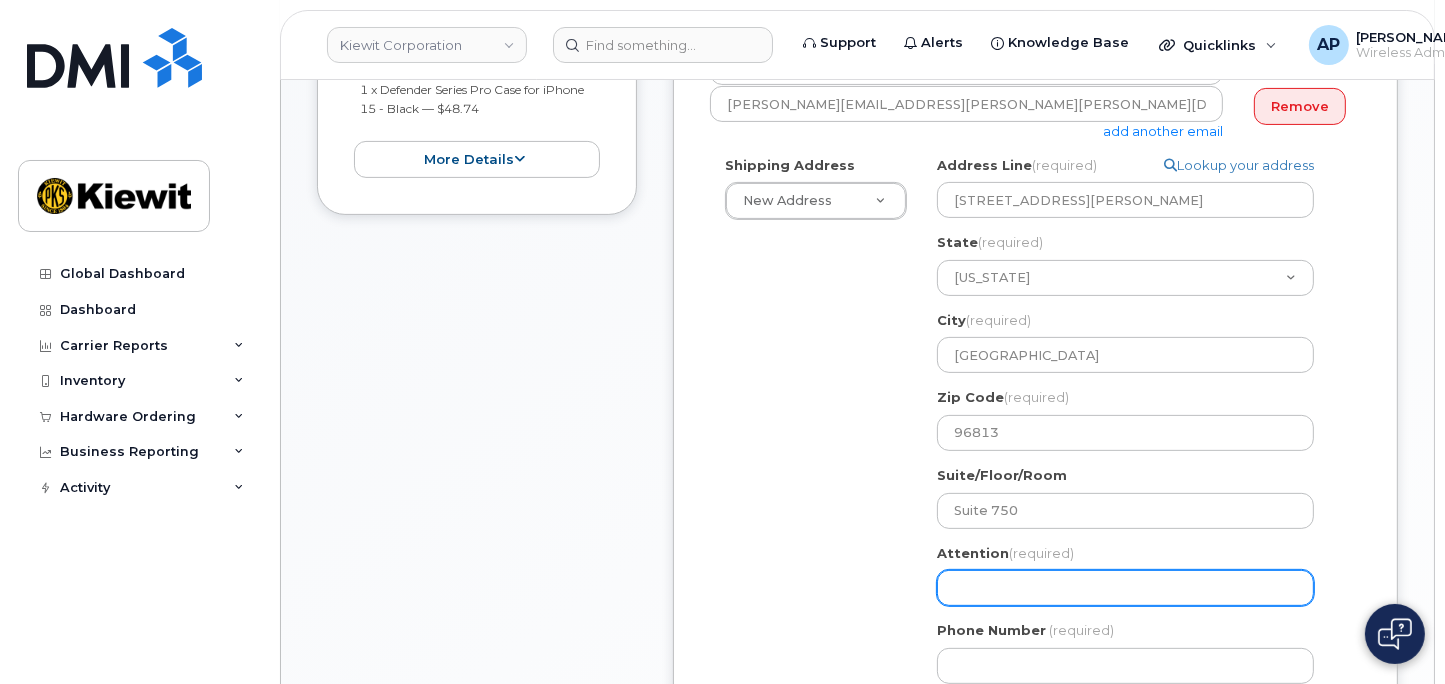 type on "K" 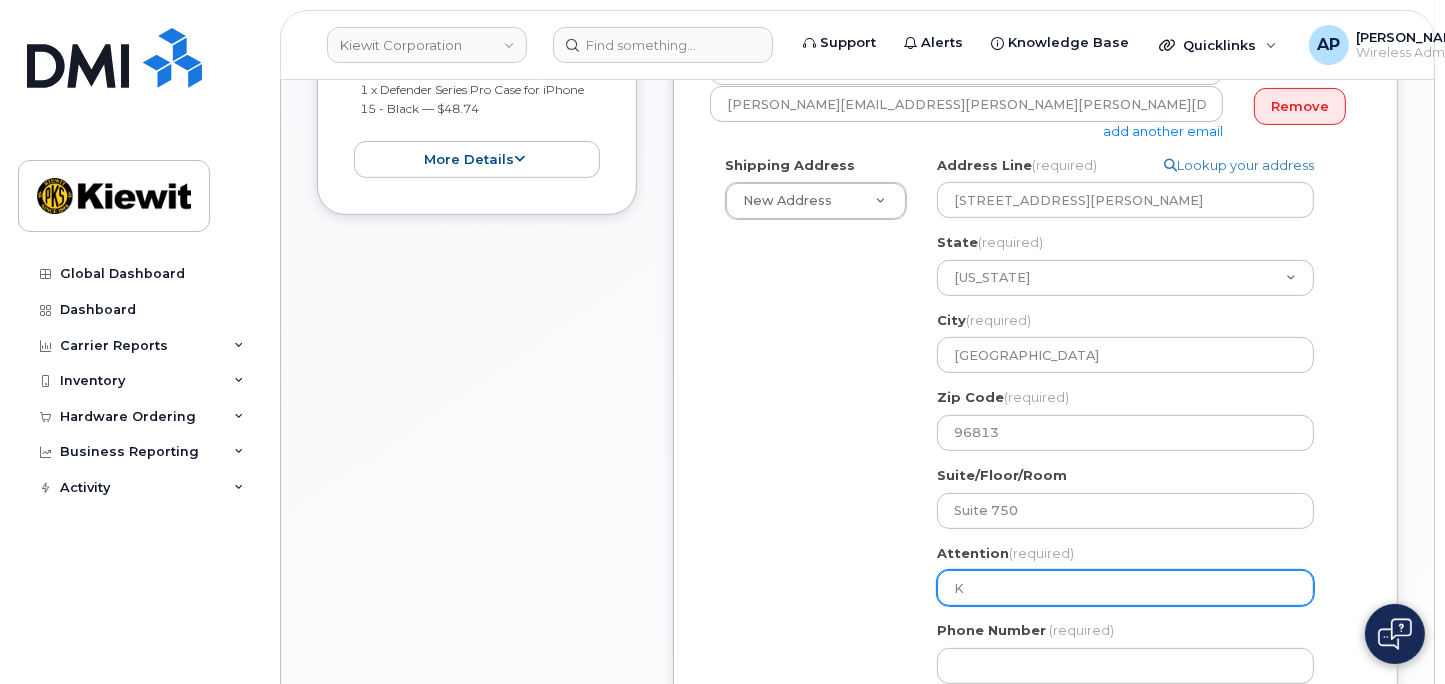 select 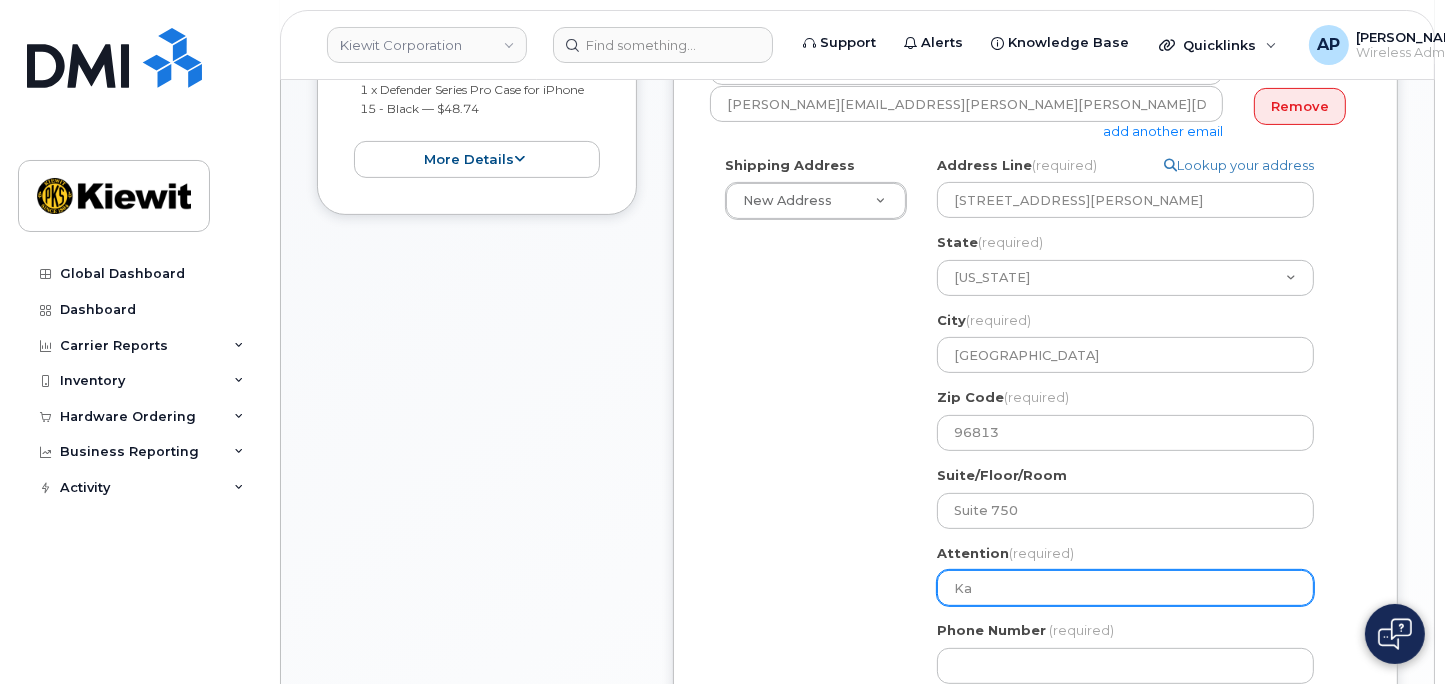 select 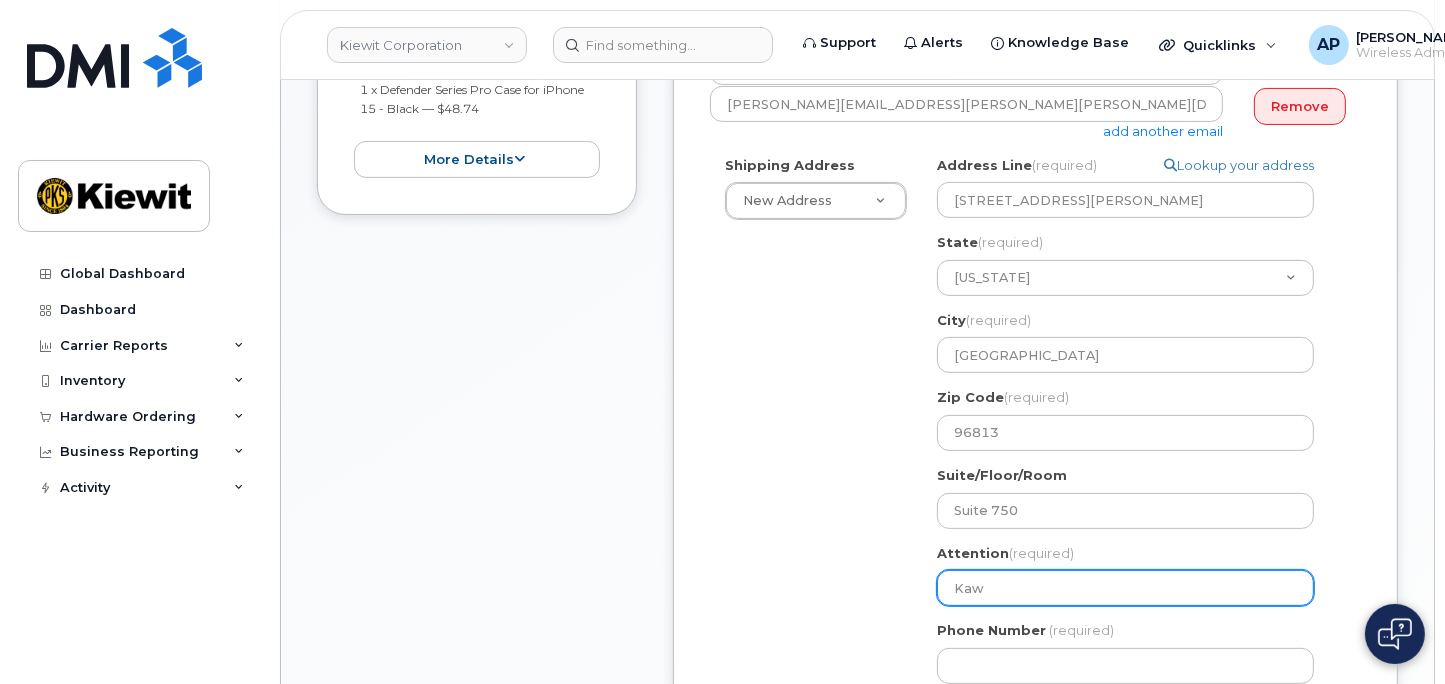 select 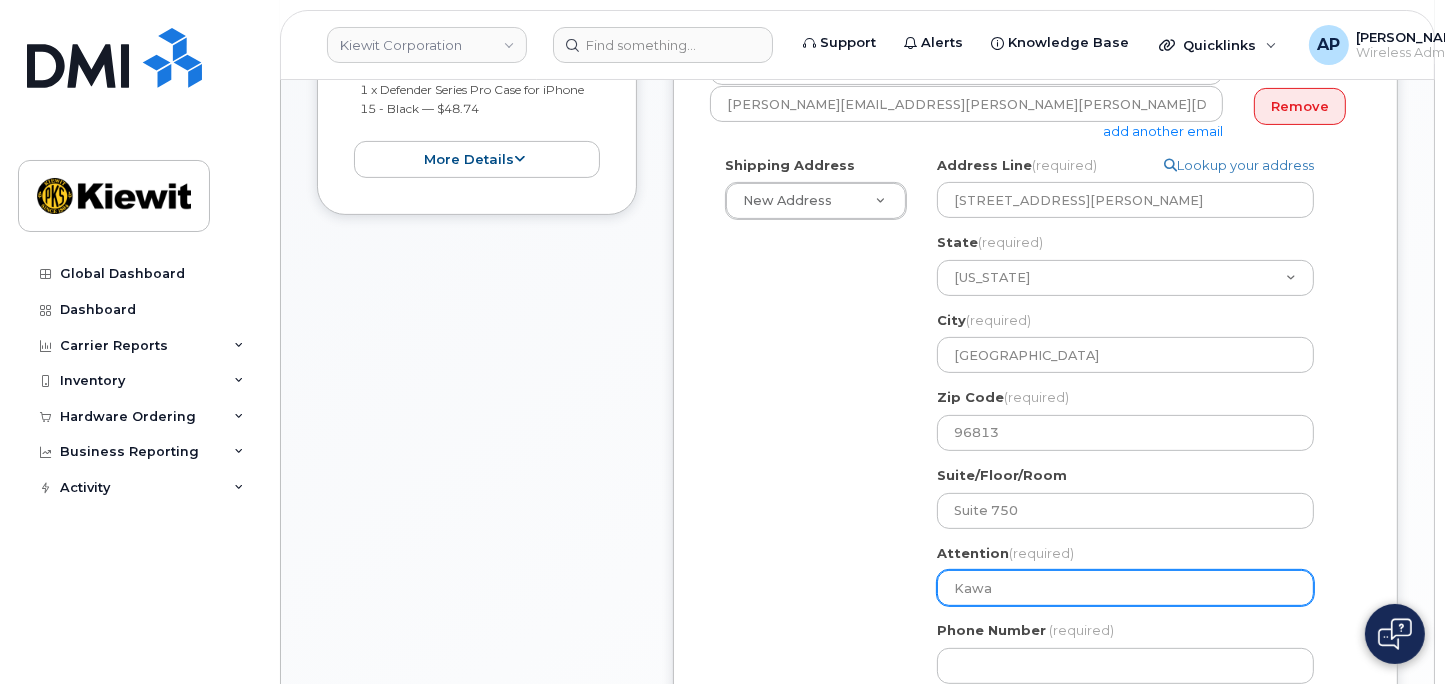 select 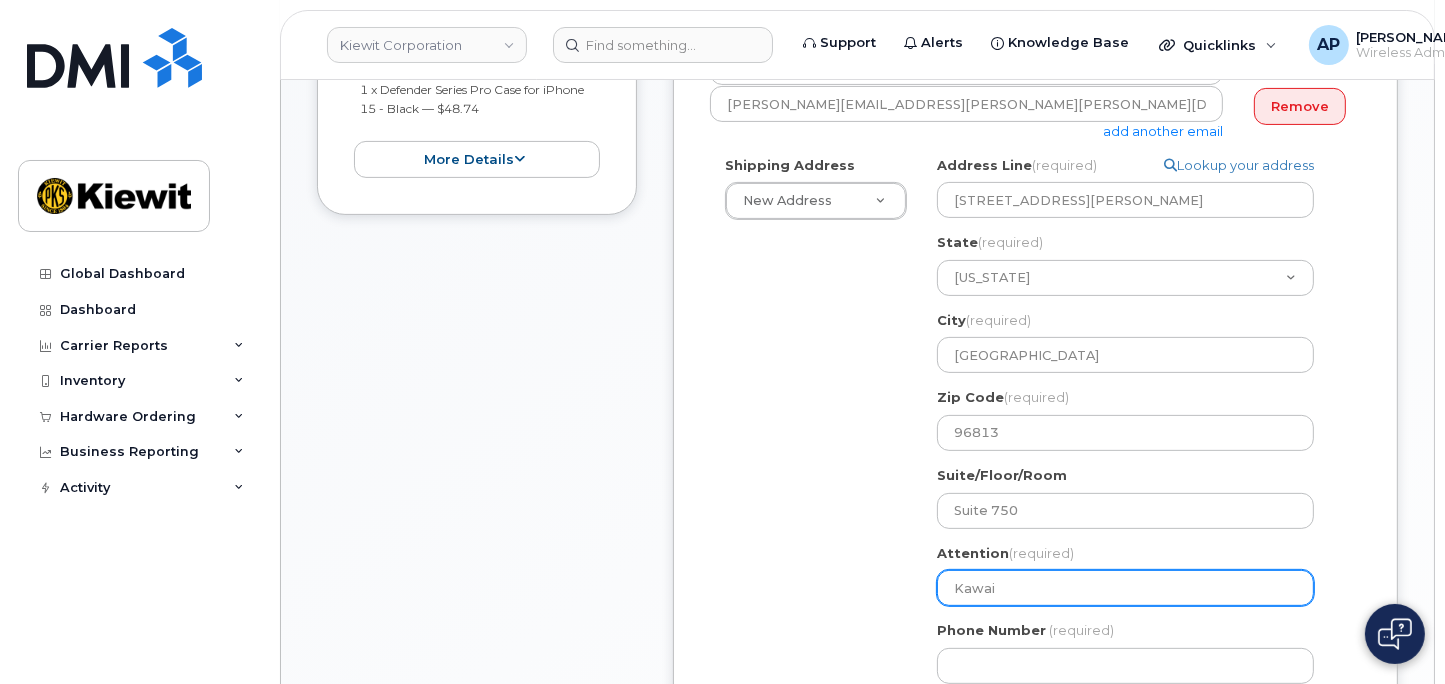 type on "Kawai" 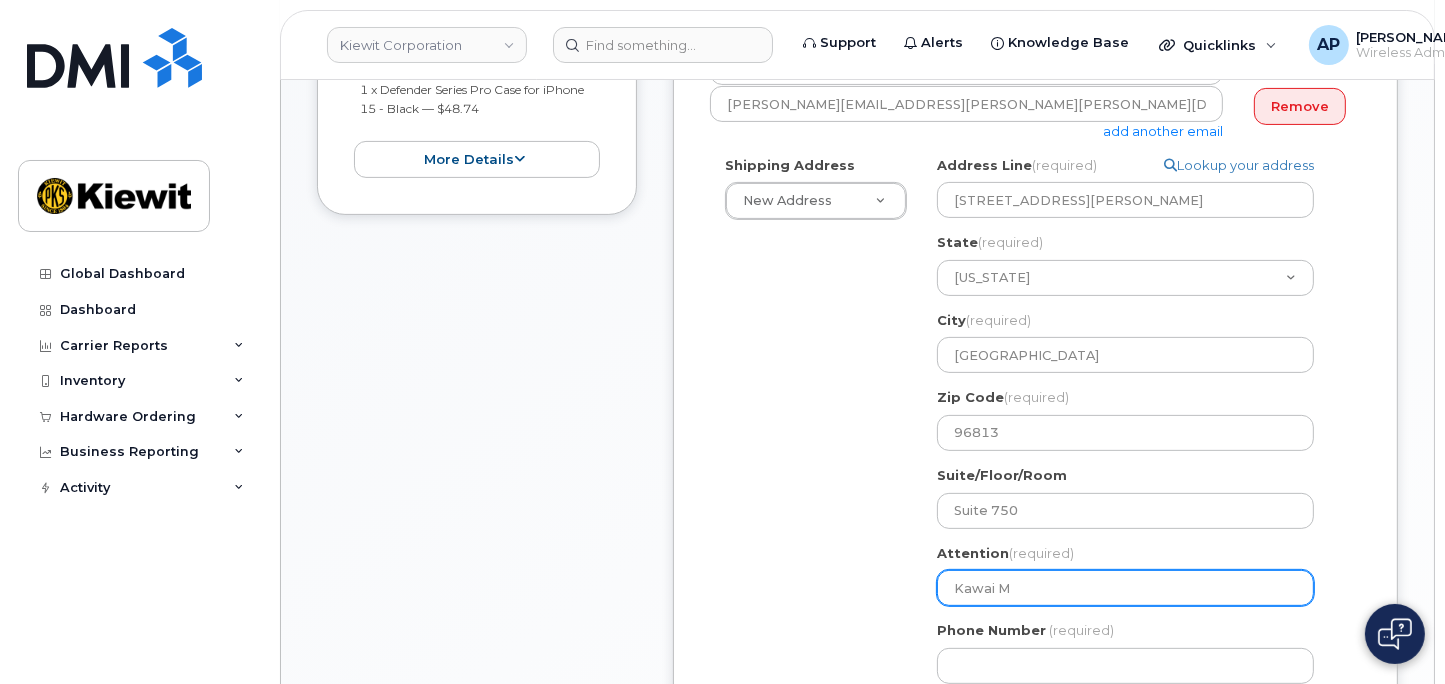 select 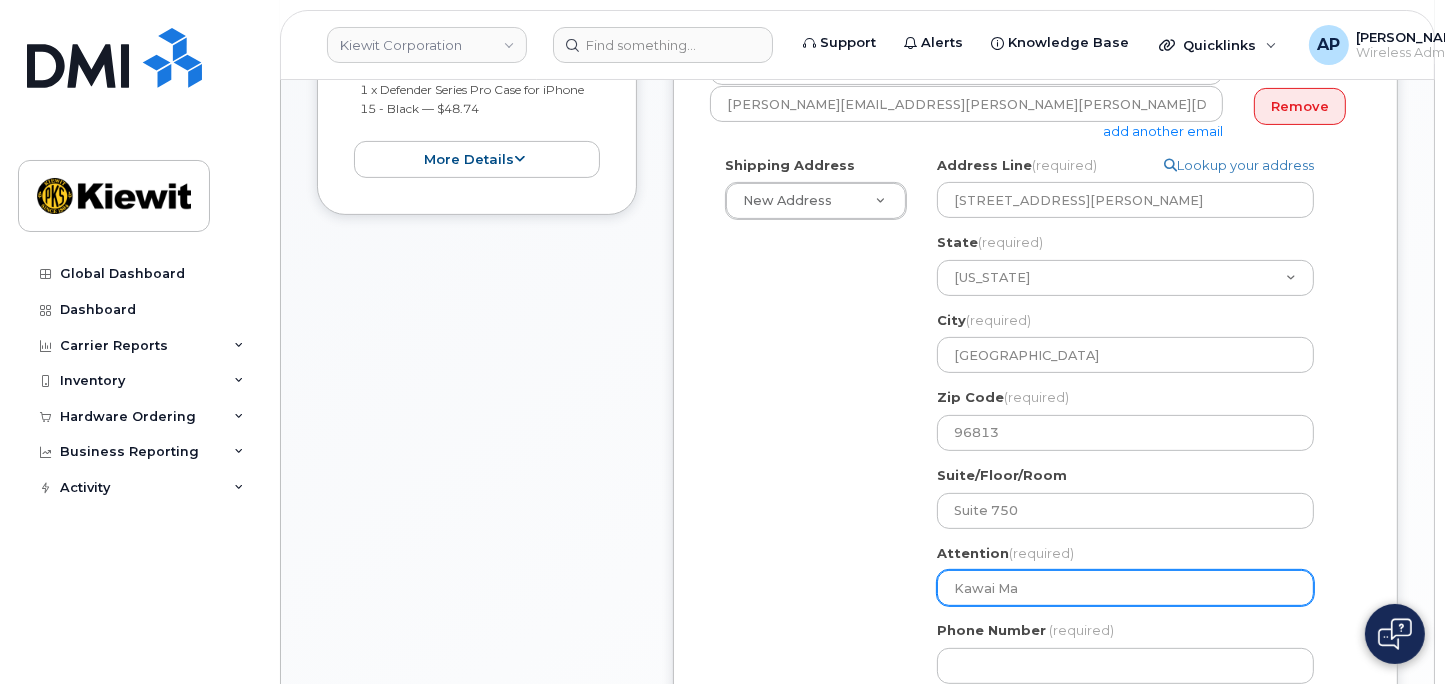 select 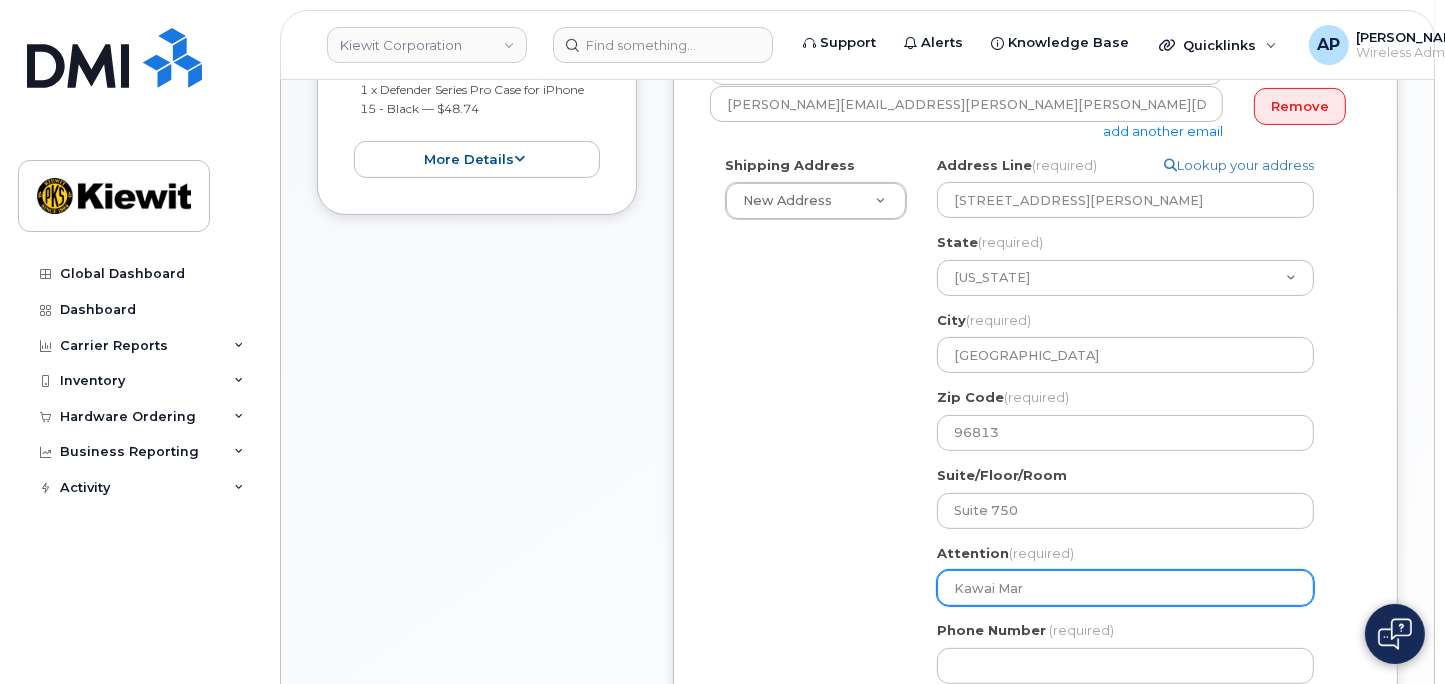 type on "Kawai Mar" 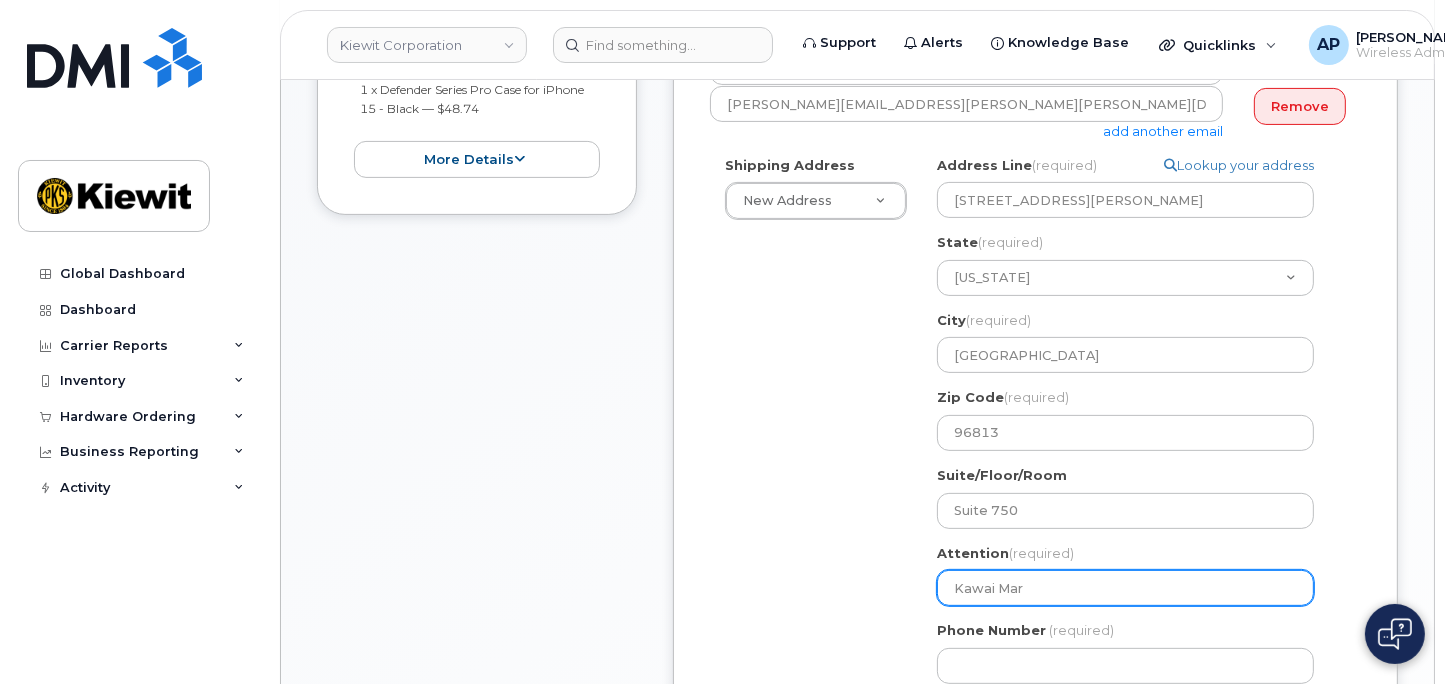 select 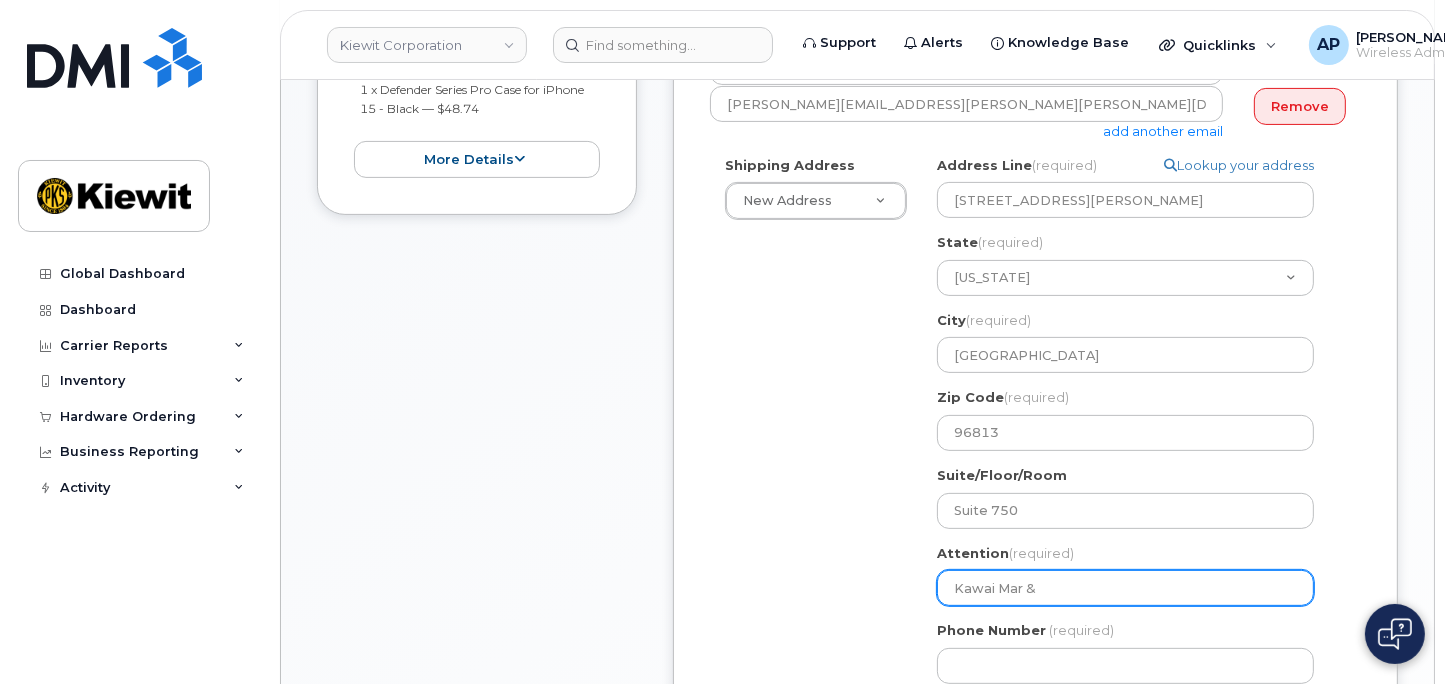 type on "Kawai Mar &" 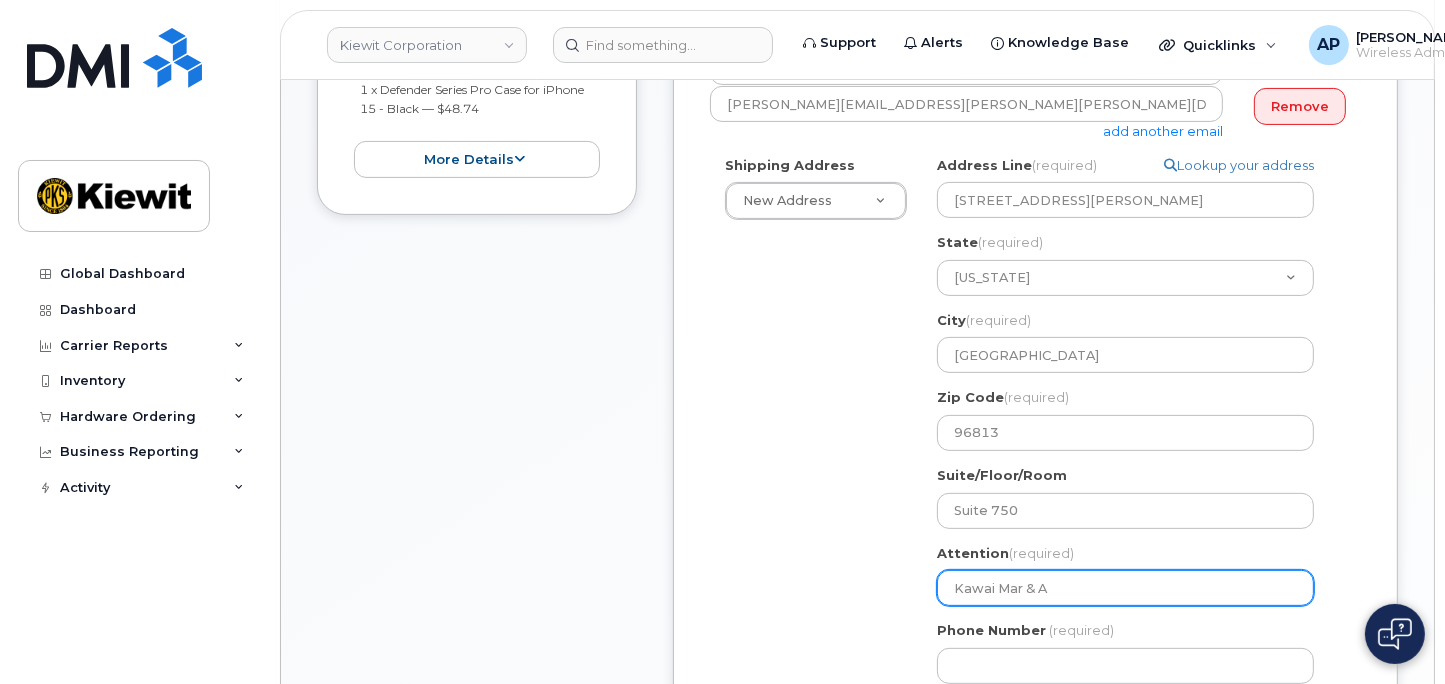 select 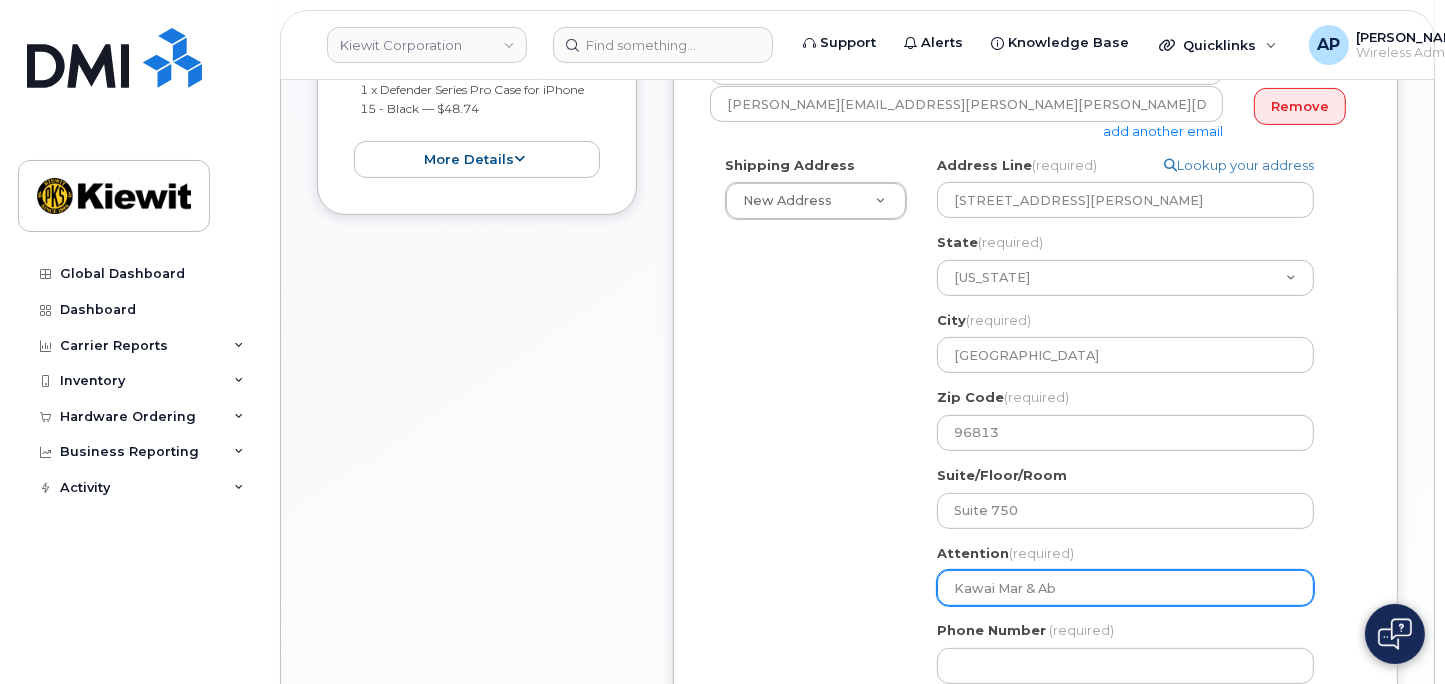select 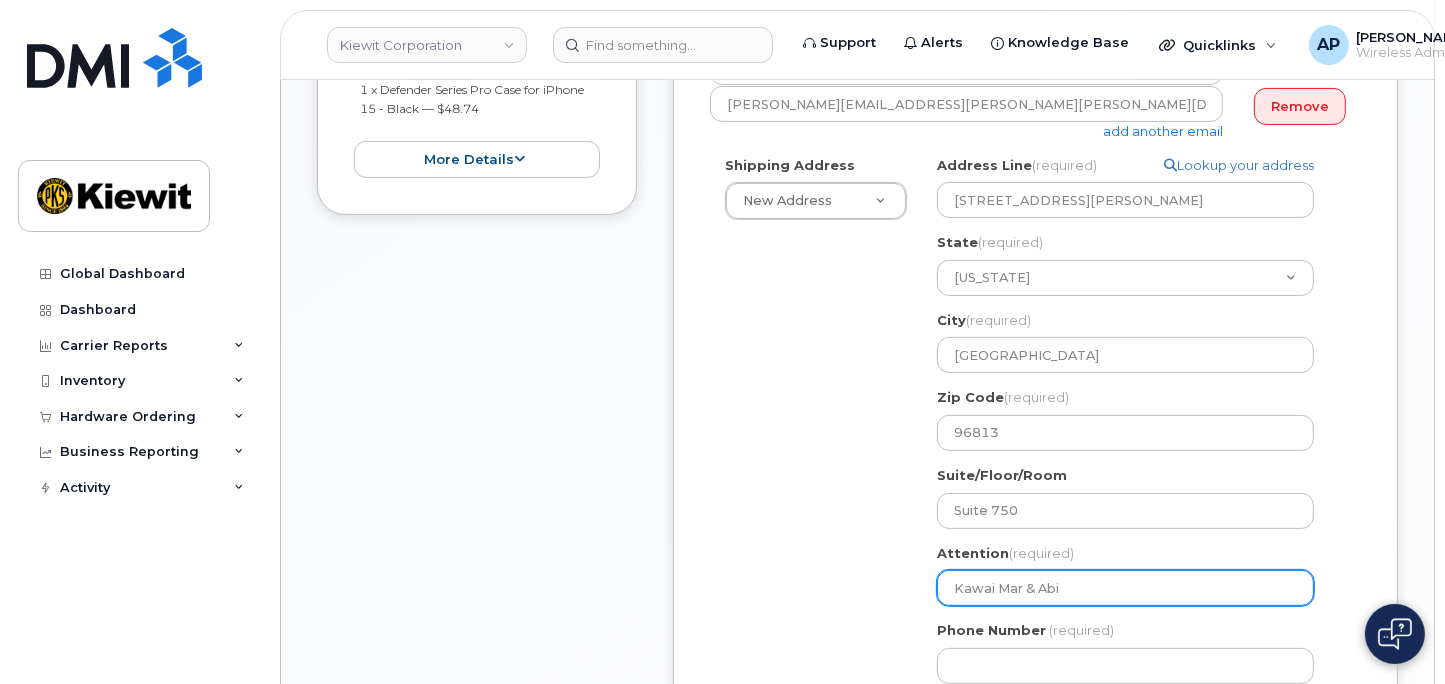 select 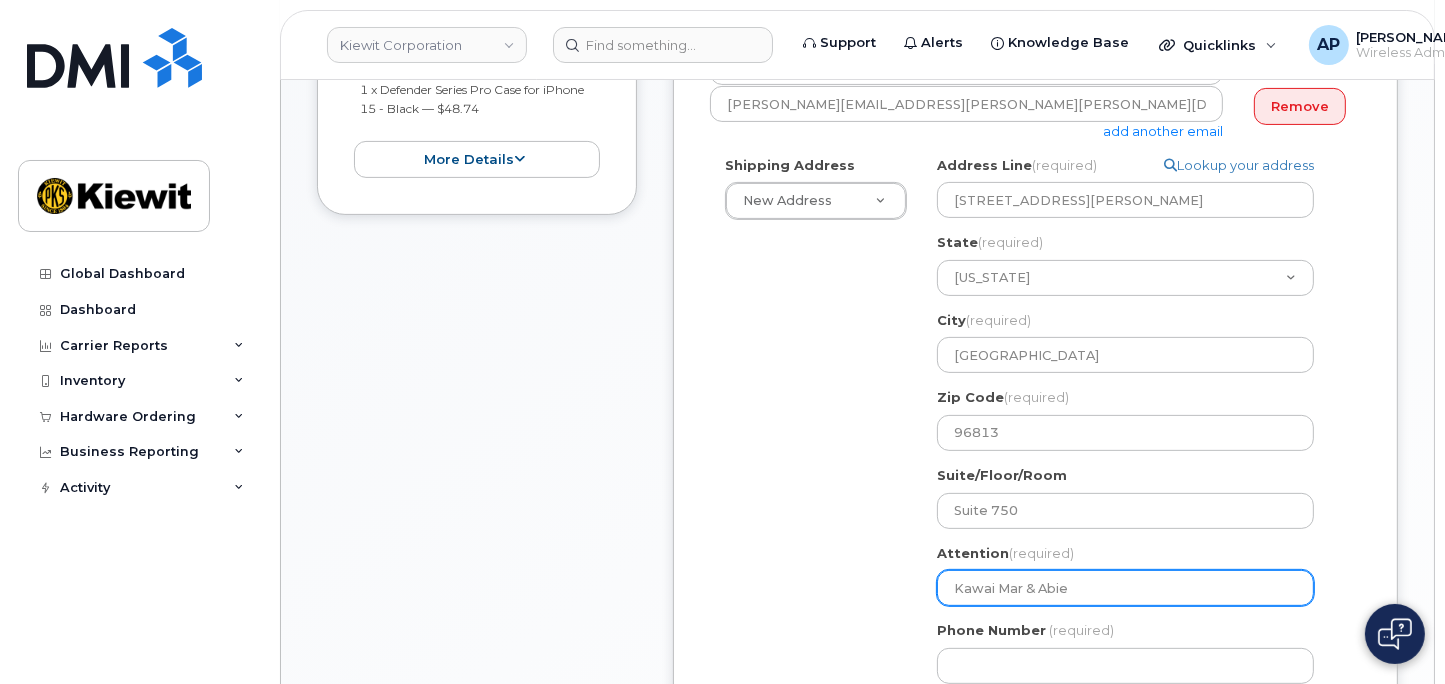 select 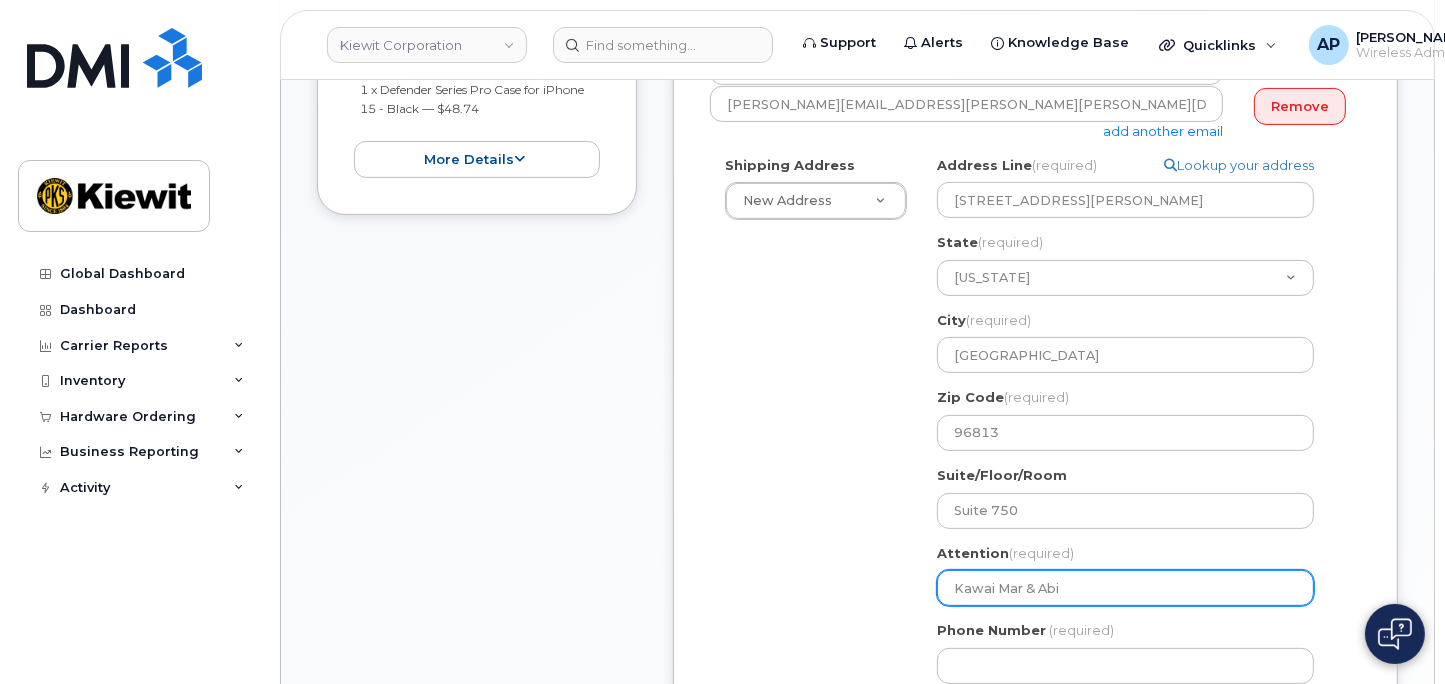 select 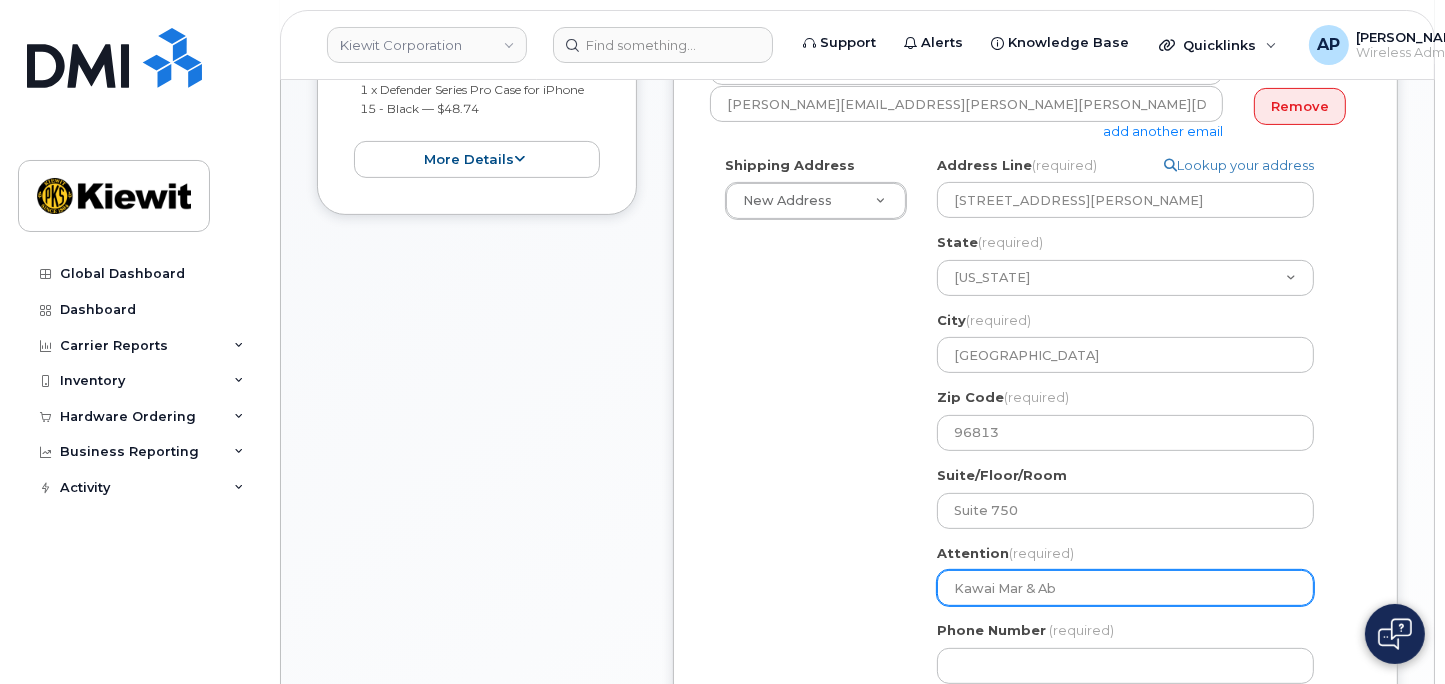 select 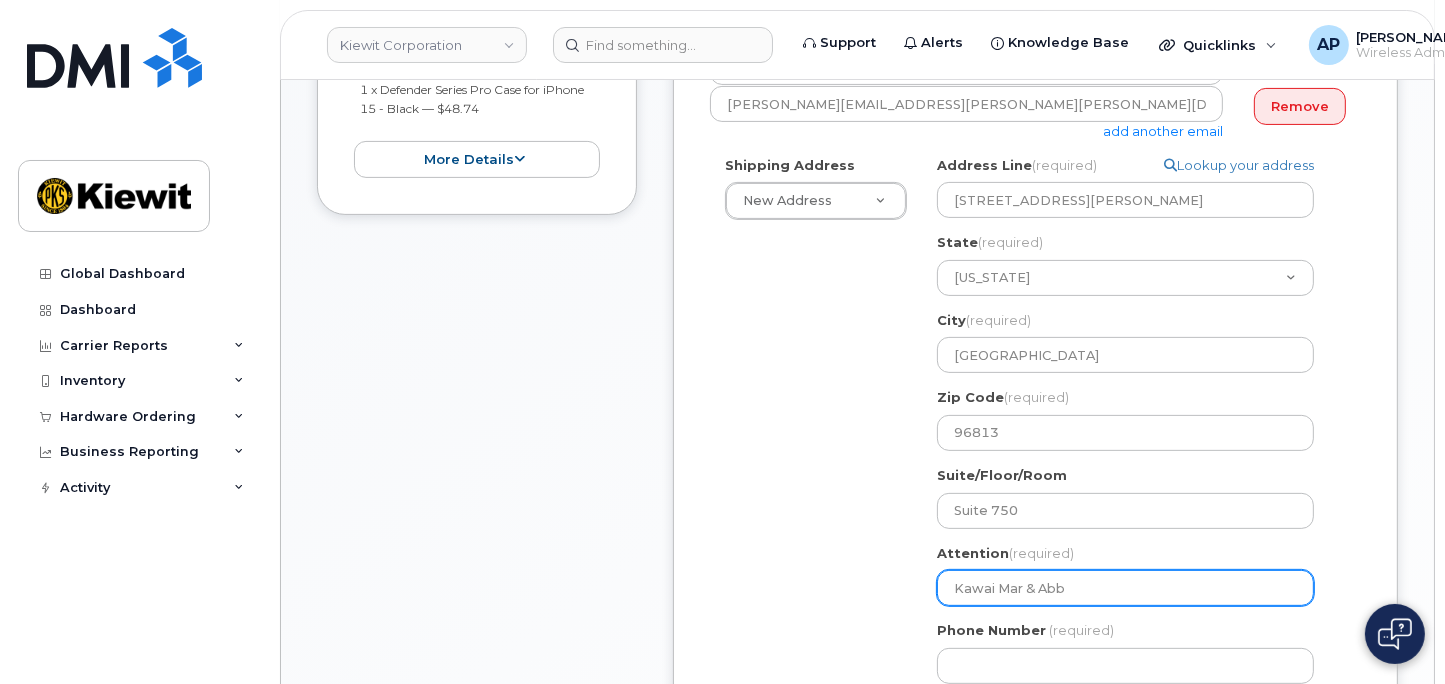 select 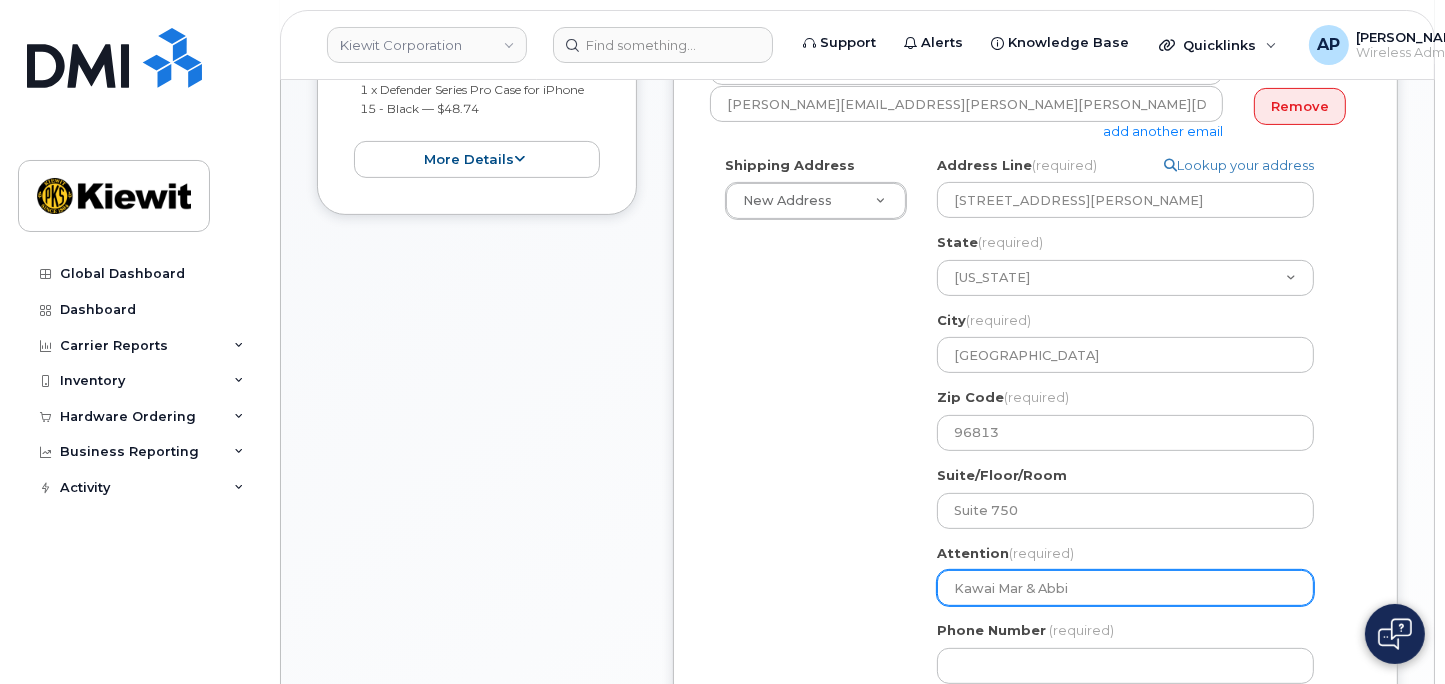 select 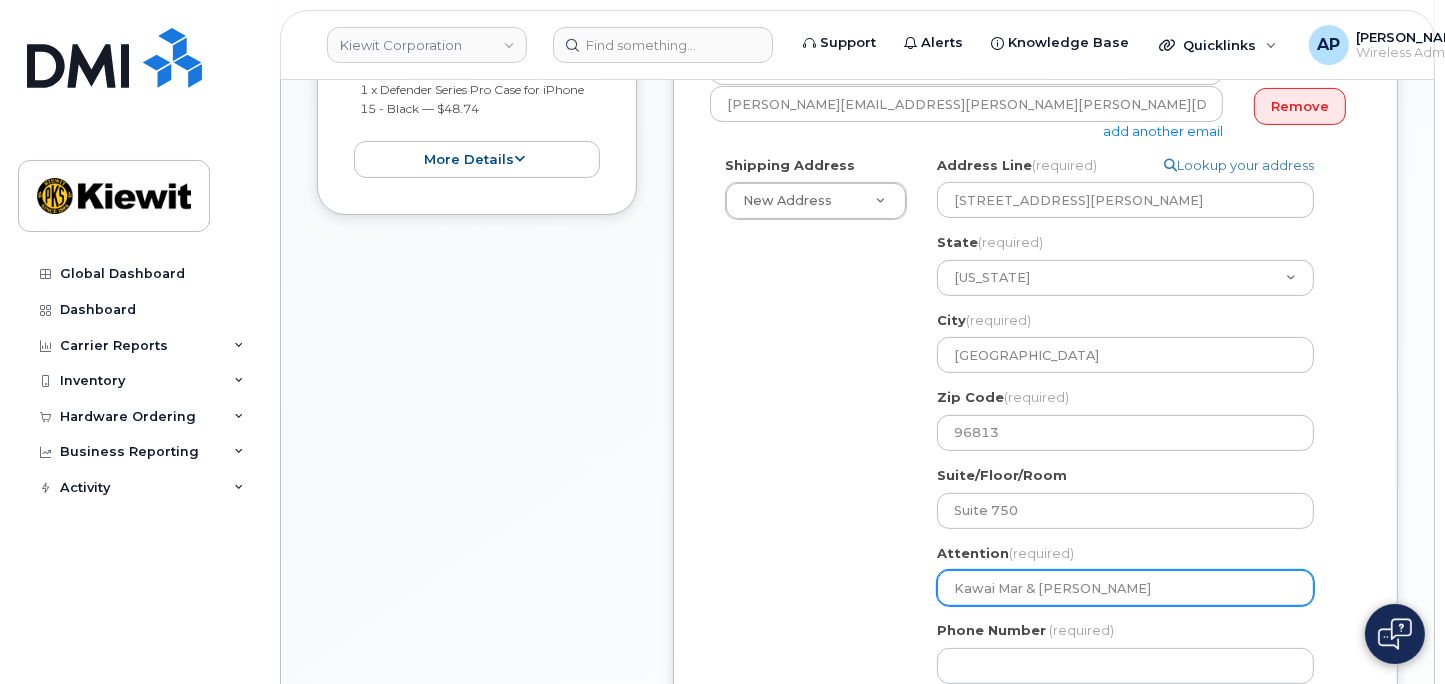type on "Kawai Mar & Abbie" 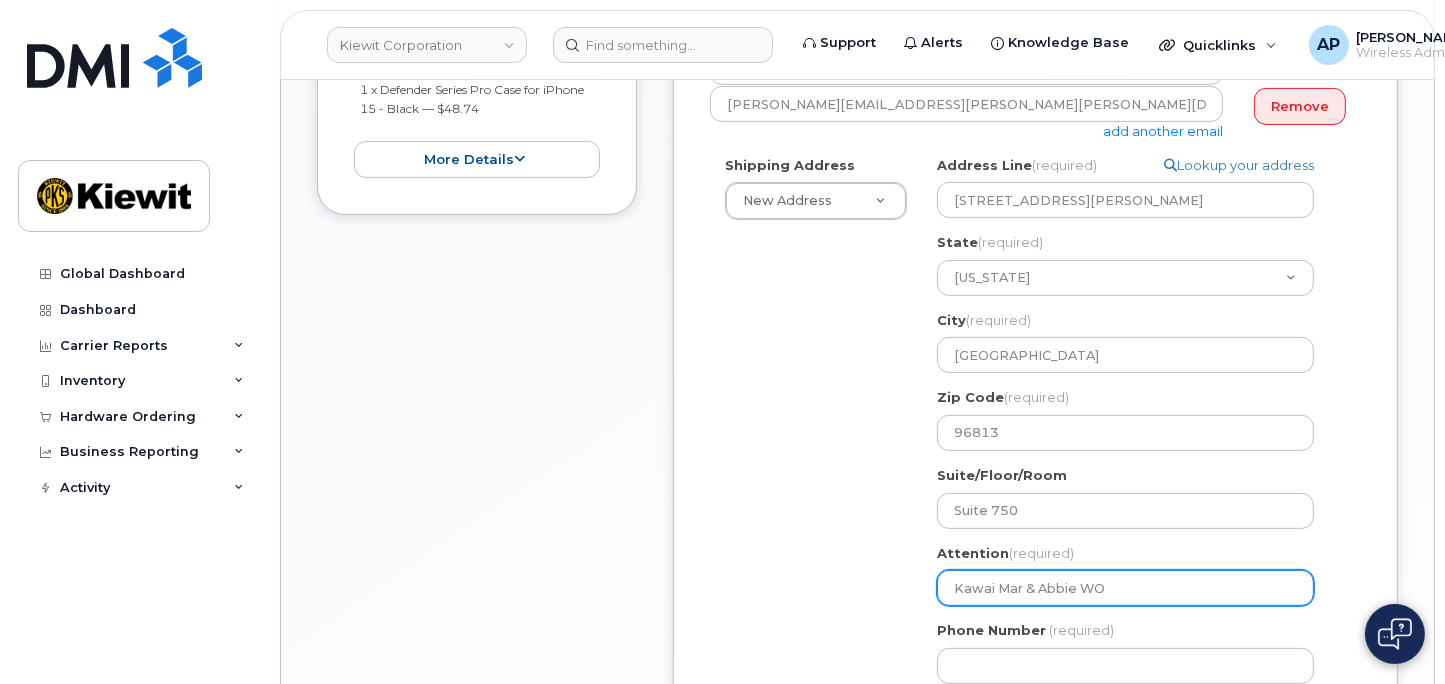 select 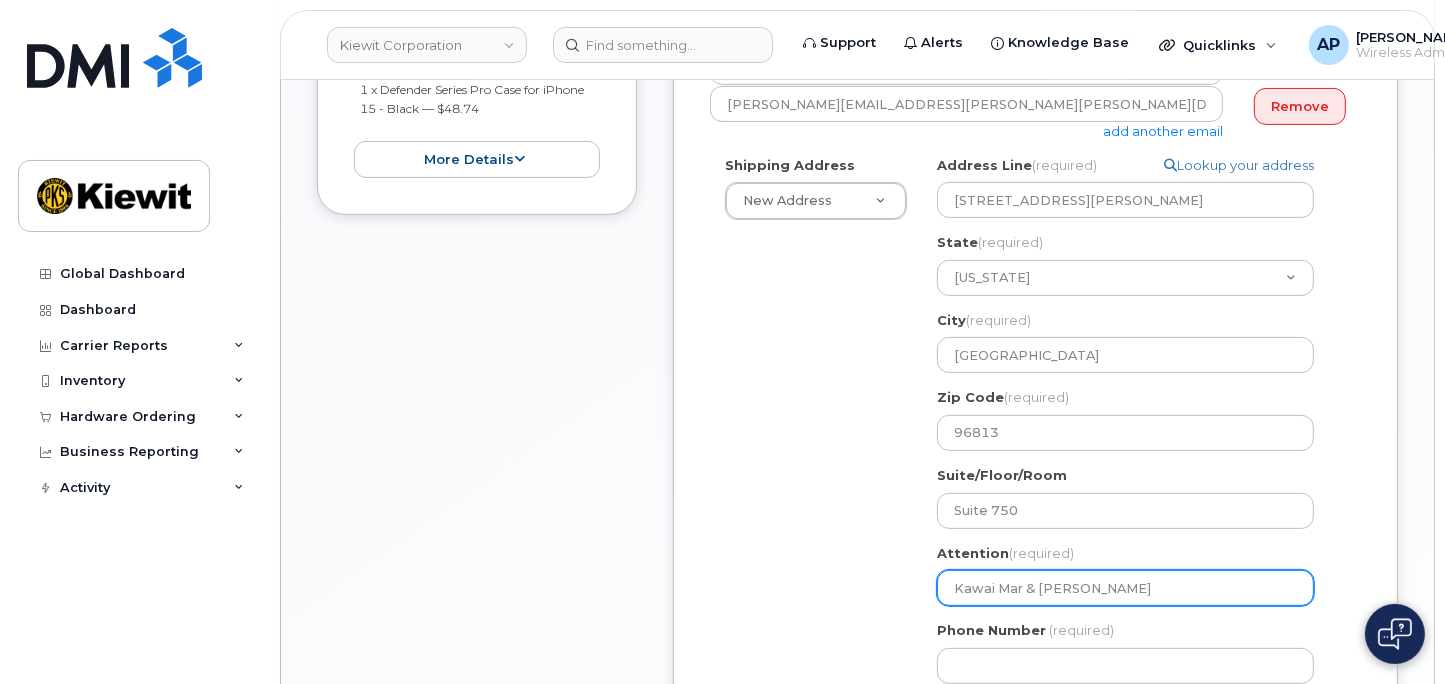 select 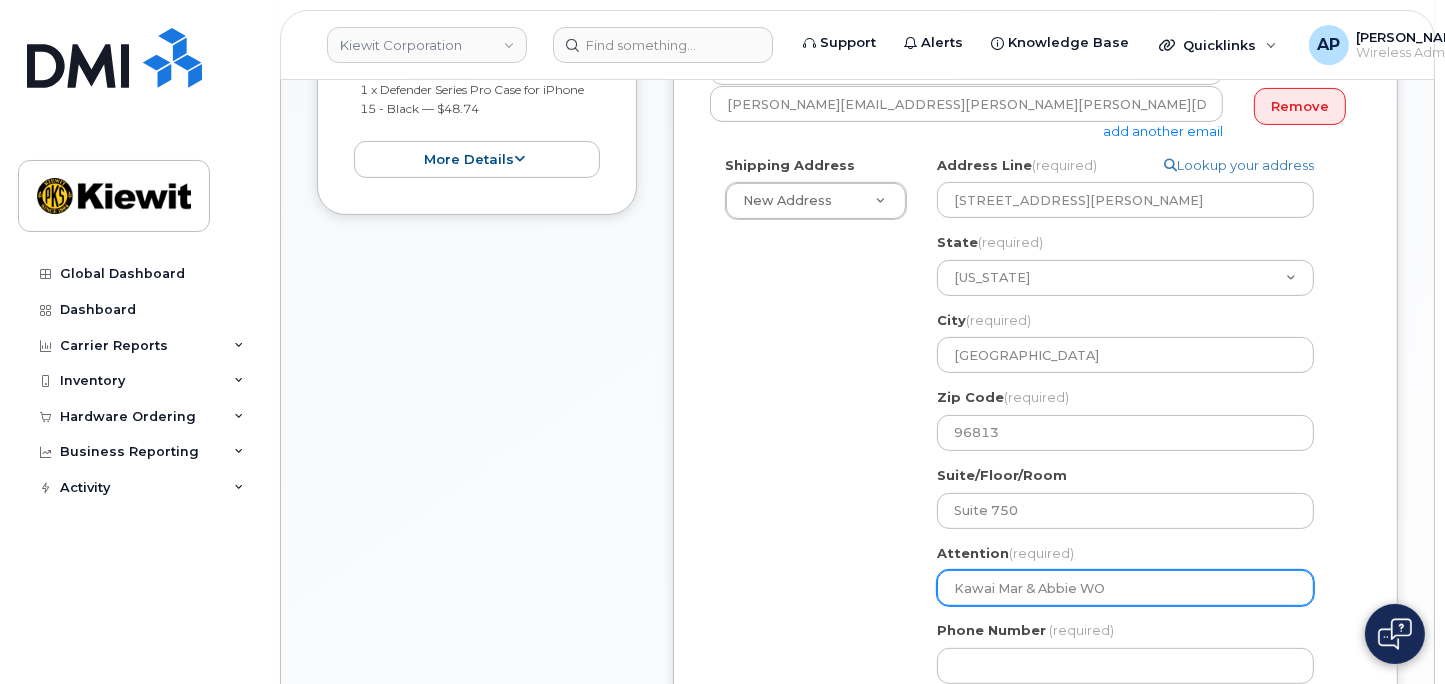 select 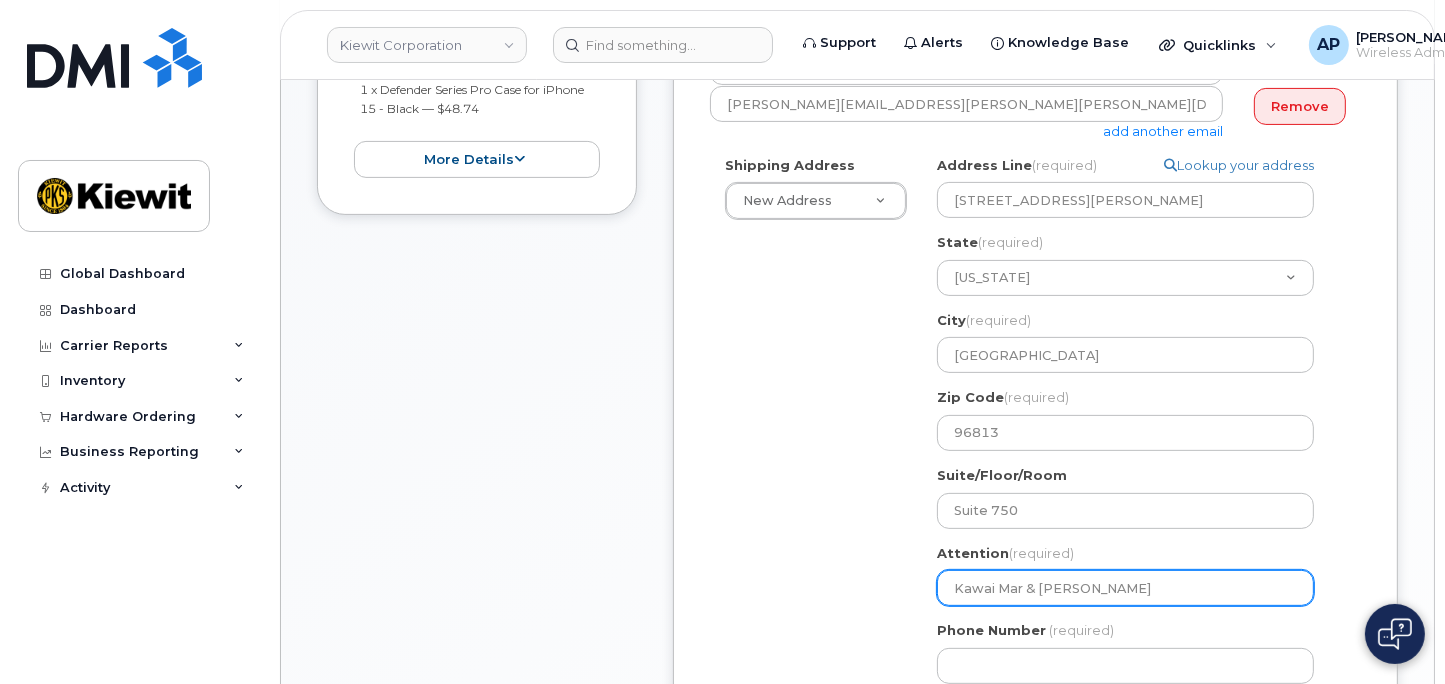 select 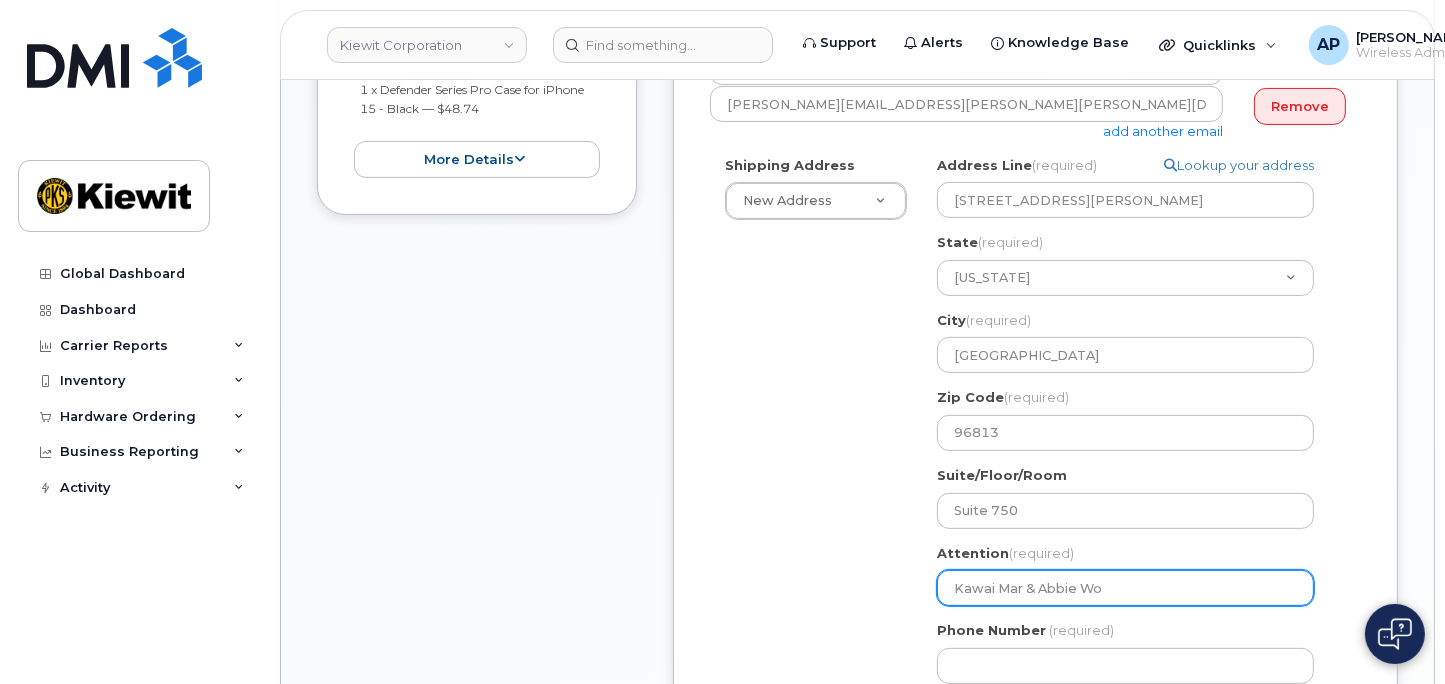 select 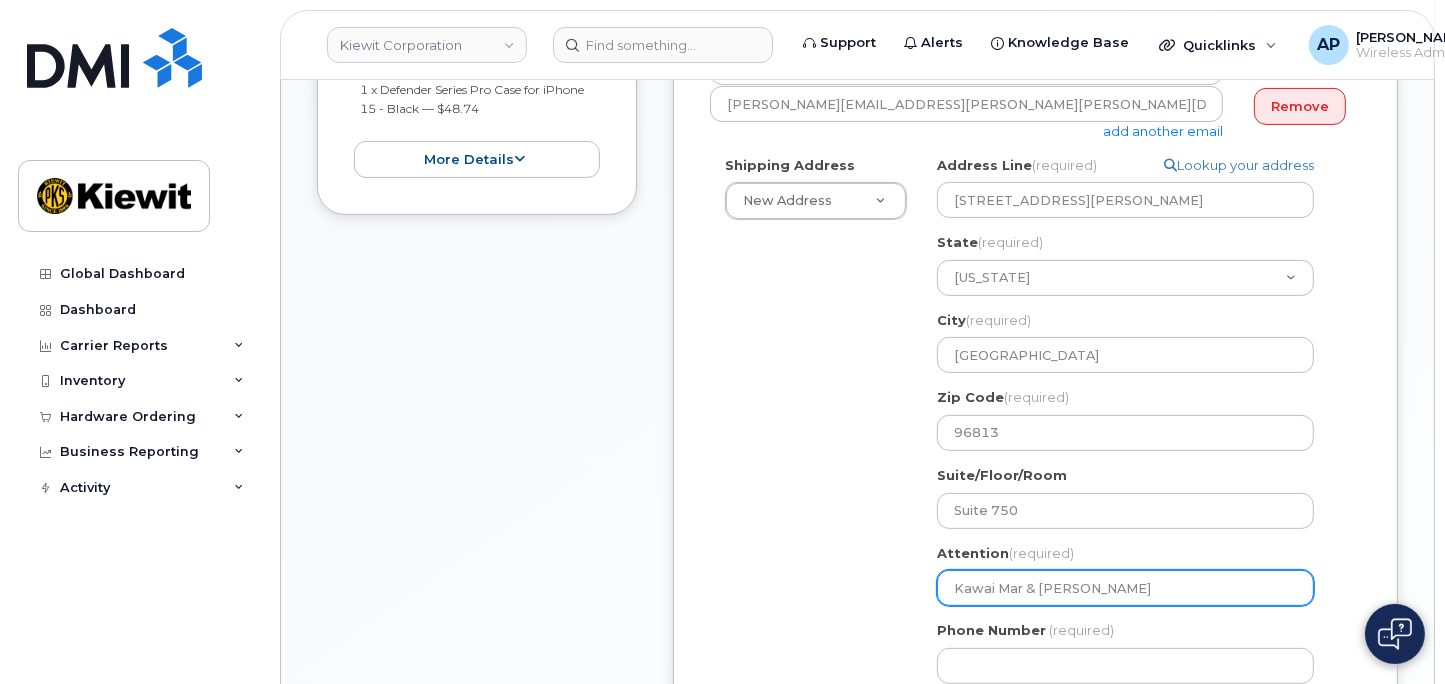 select 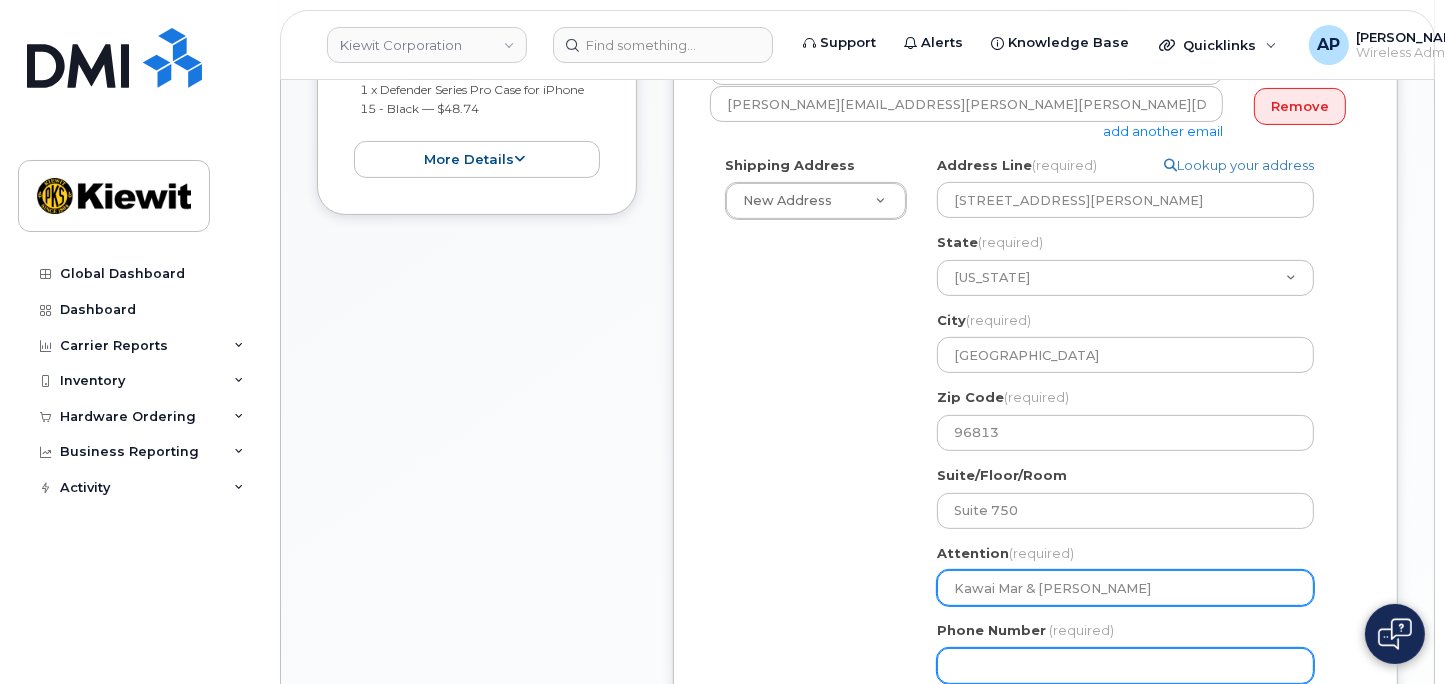 type on "Kawai Mar & Abbie Wong" 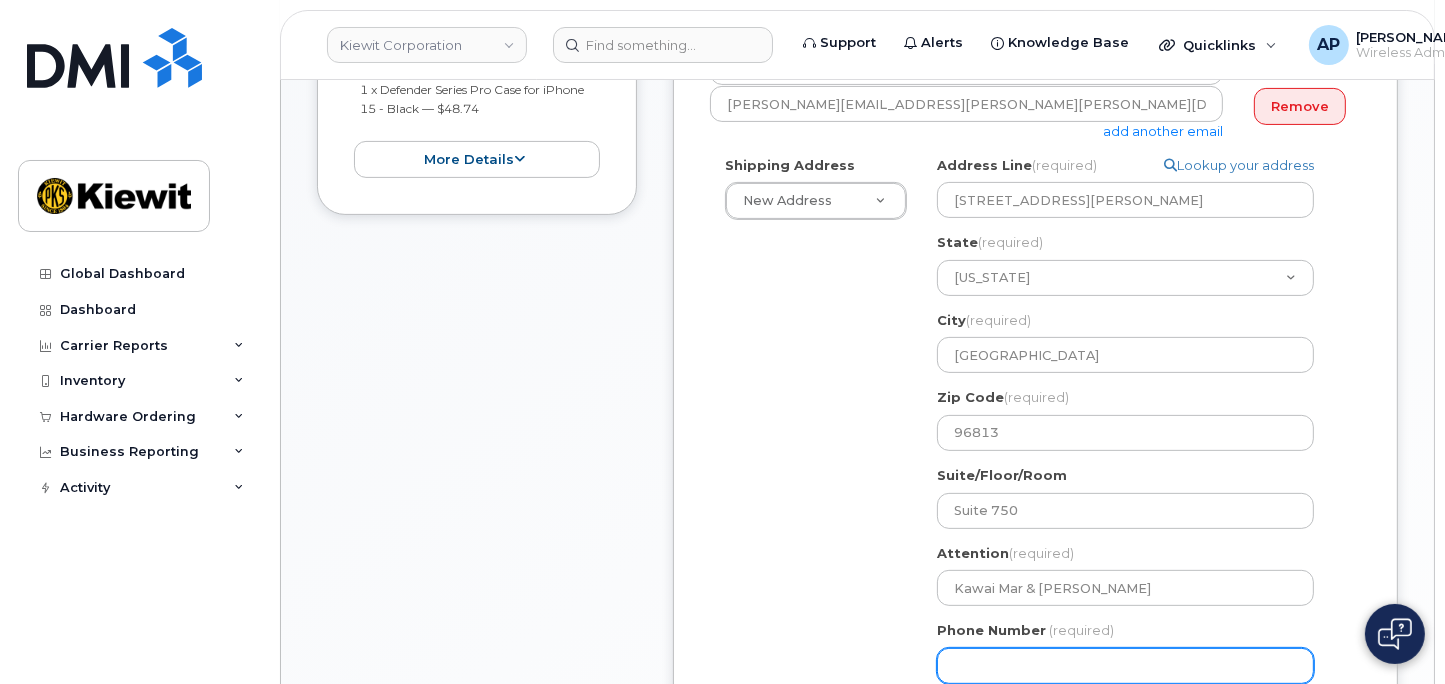 click on "Phone Number" 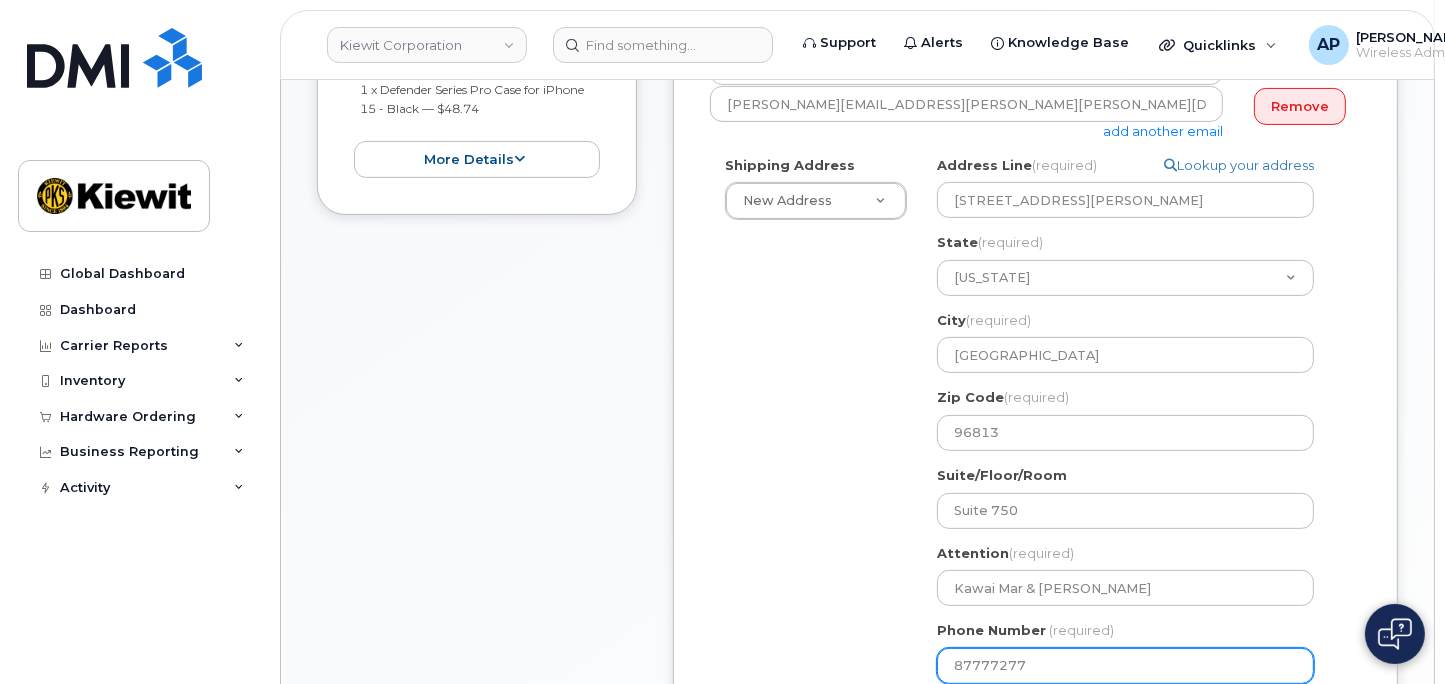 type on "877772770" 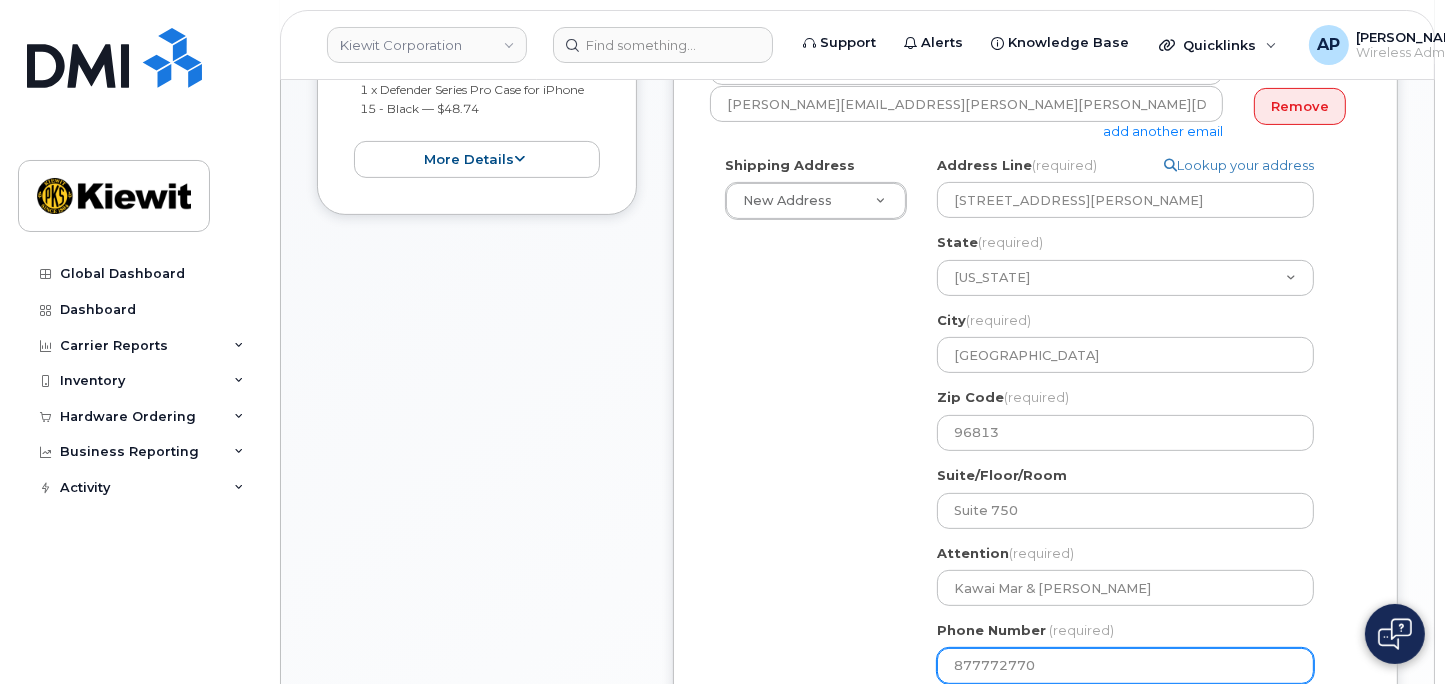 select 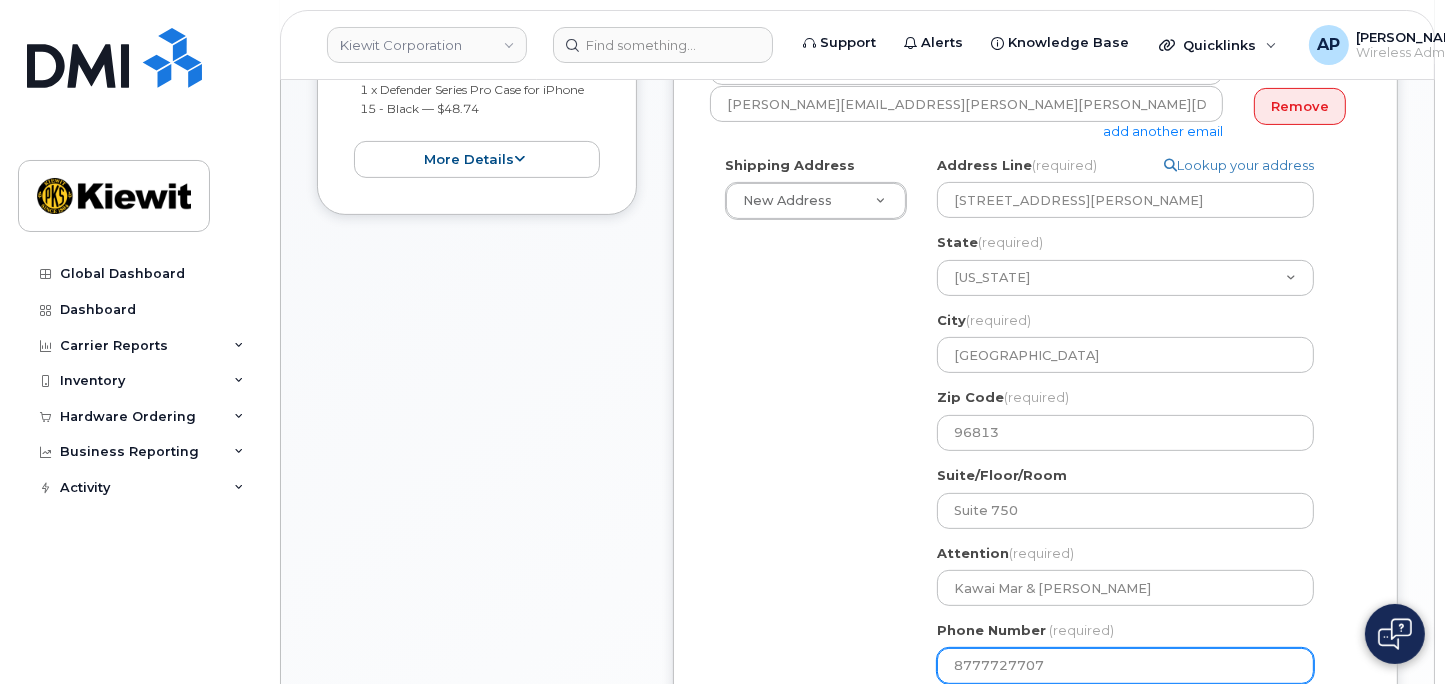 type on "8777727707" 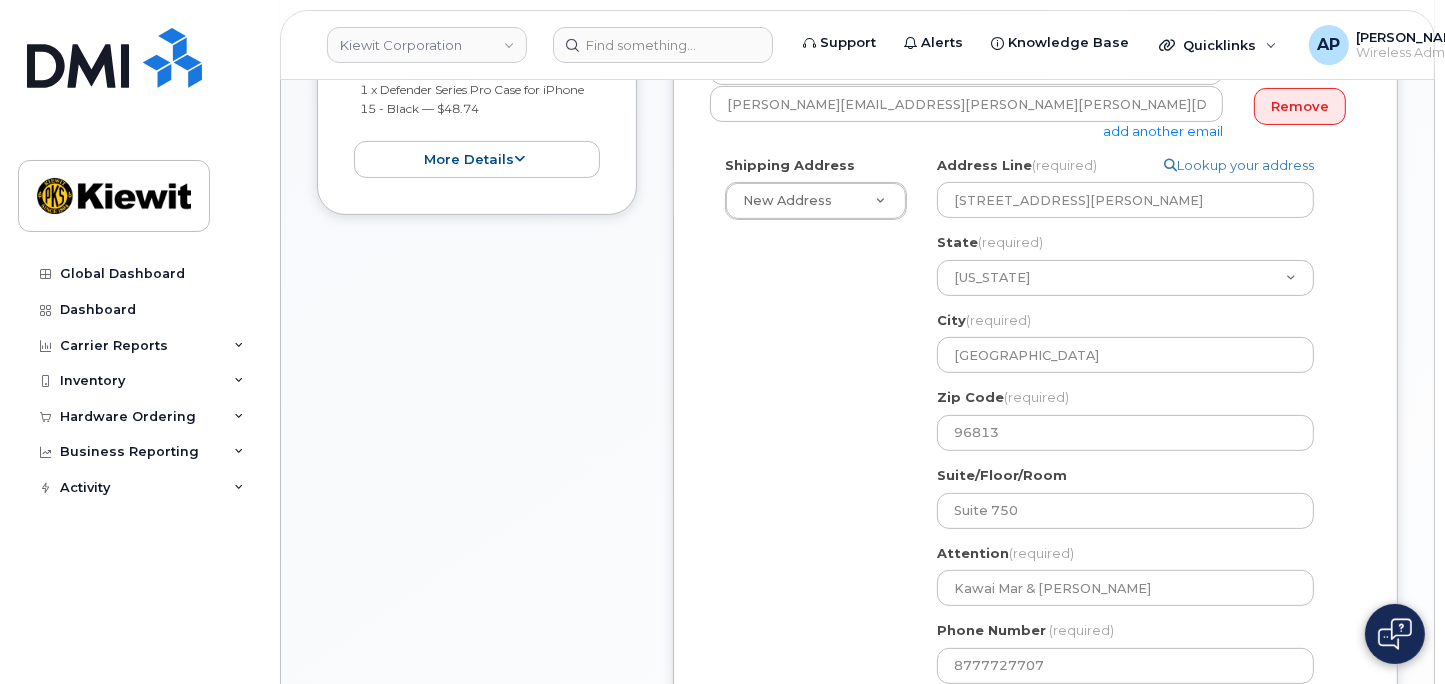 click on "Shipping Address
New Address                                     New Address 105 Mitchell Road 8900 Renner Blvd 280 Lewellen St 525 Park Ave 905 Powerhouse Rd
HI
Honolulu
Search your address...
Manually edit your address
Click to search No available options
Address Line
(required)
Lookup your address
707 Richards Street
State
(required)
Alabama
Alaska
American Samoa
Arizona
Arkansas
California
Colorado
Connecticut
Delaware
District of Columbia
Florida
Georgia
Guam
Hawaii
Idaho
Illinois
Indiana
Iowa
Kansas
Kentucky
Louisiana
Maine
Maryland
Massachusetts
Michigan
Minnesota
Mississippi
Missouri
Montana
Nebraska
Nevada
New Hampshire
New Jersey
New Mexico
New York
North Carolina
North Dakota
Ohio
Oklahoma
Oregon
Pennsylvania
Puerto Rico
Rhode Island
South Carolina
South Dakota
Tennessee
Texas
Utah
Vermont
Virginia
Virgin Islands
Washington" 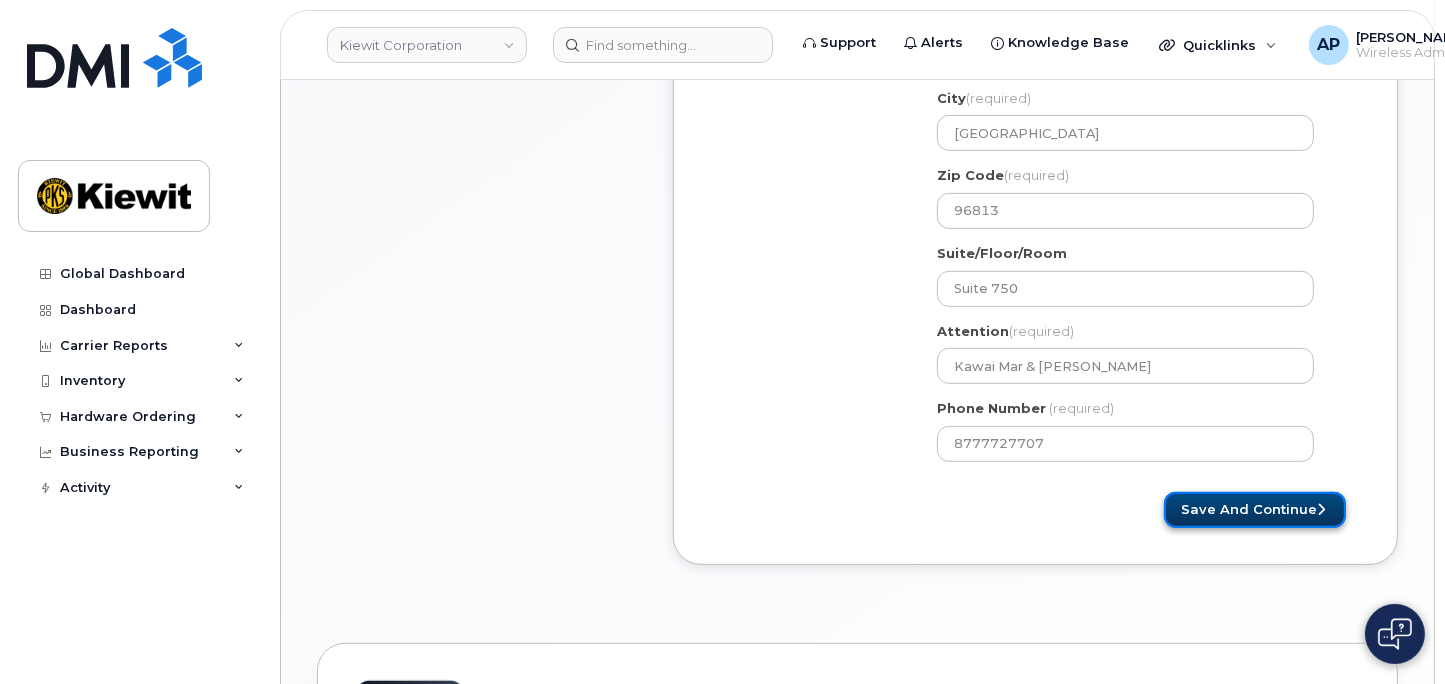 click on "Save and Continue" 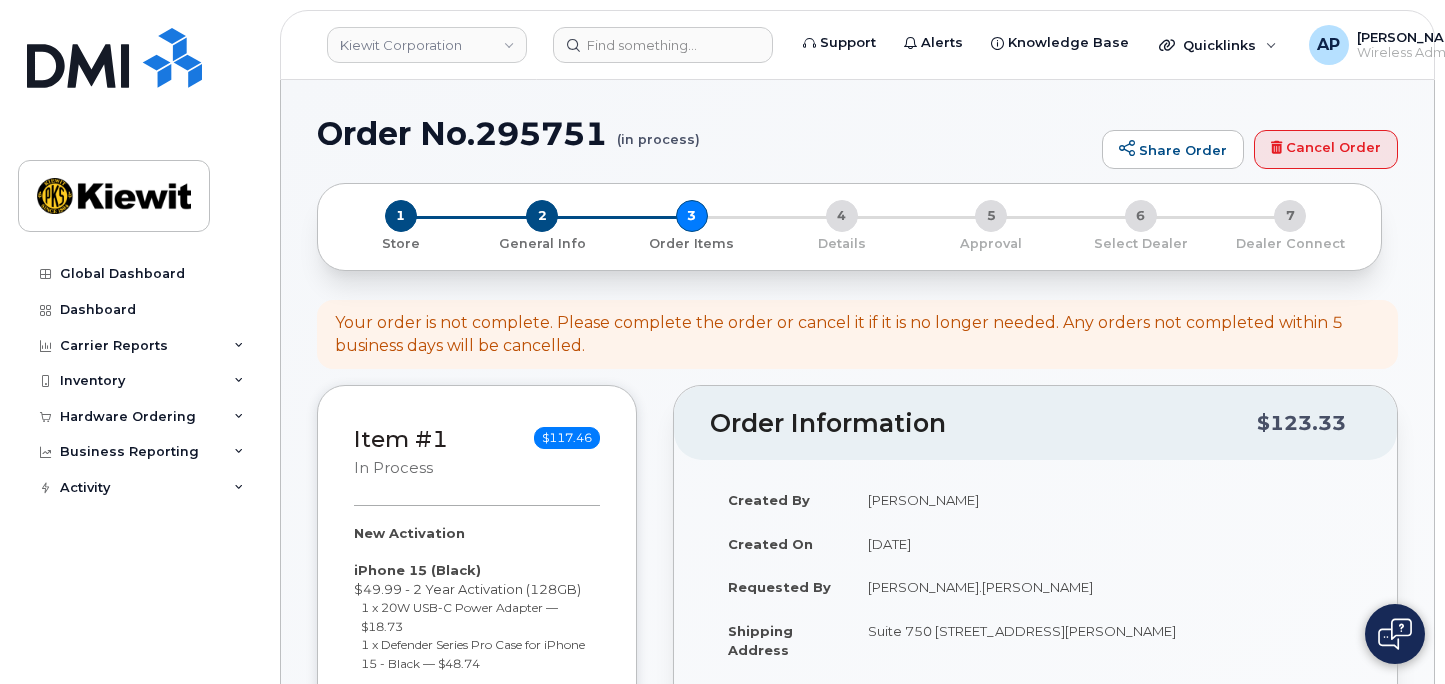 select 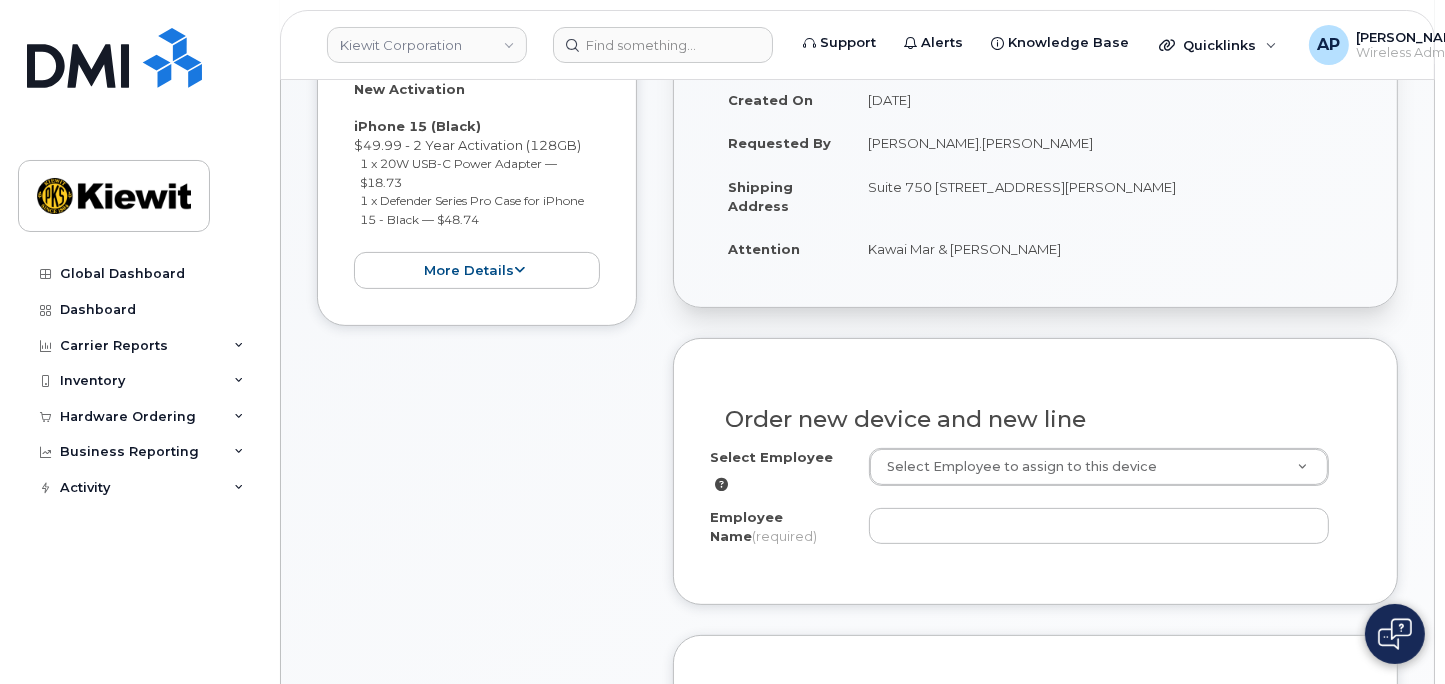 scroll, scrollTop: 555, scrollLeft: 0, axis: vertical 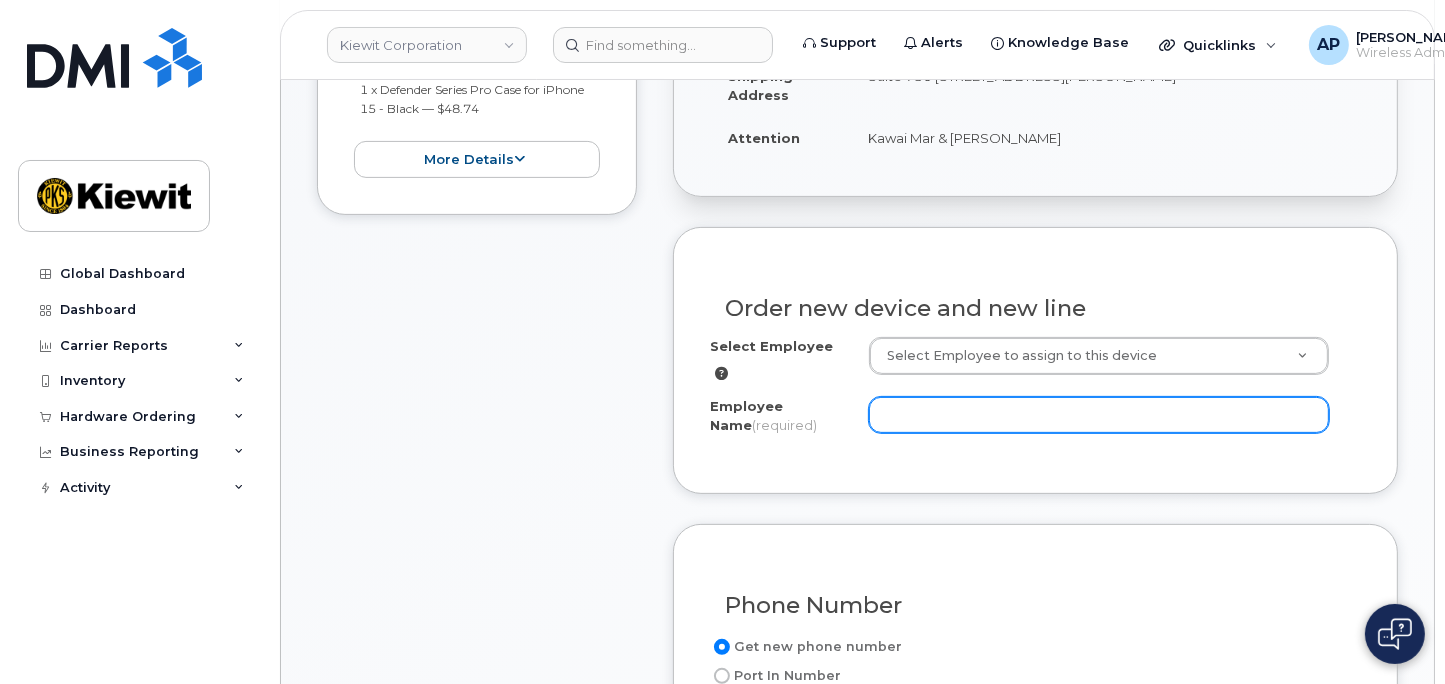click on "Employee Name
(required)" 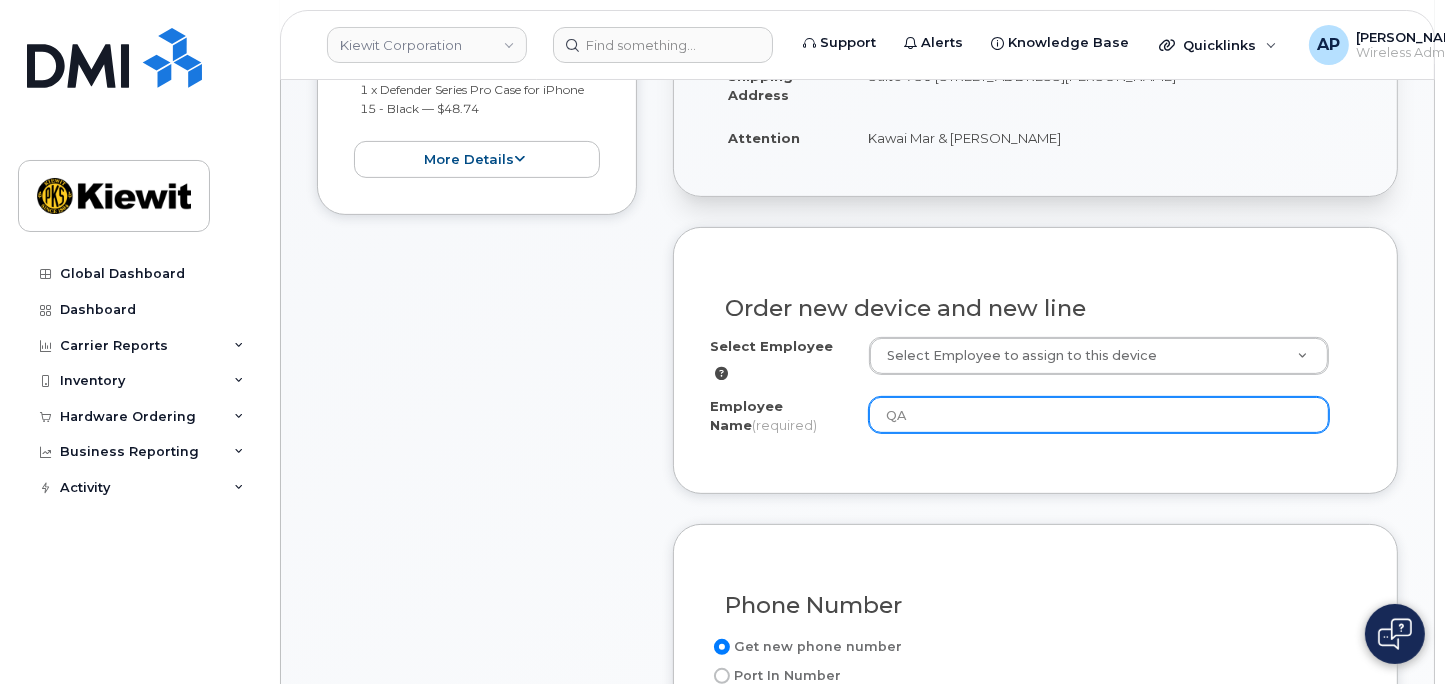 type on "Q" 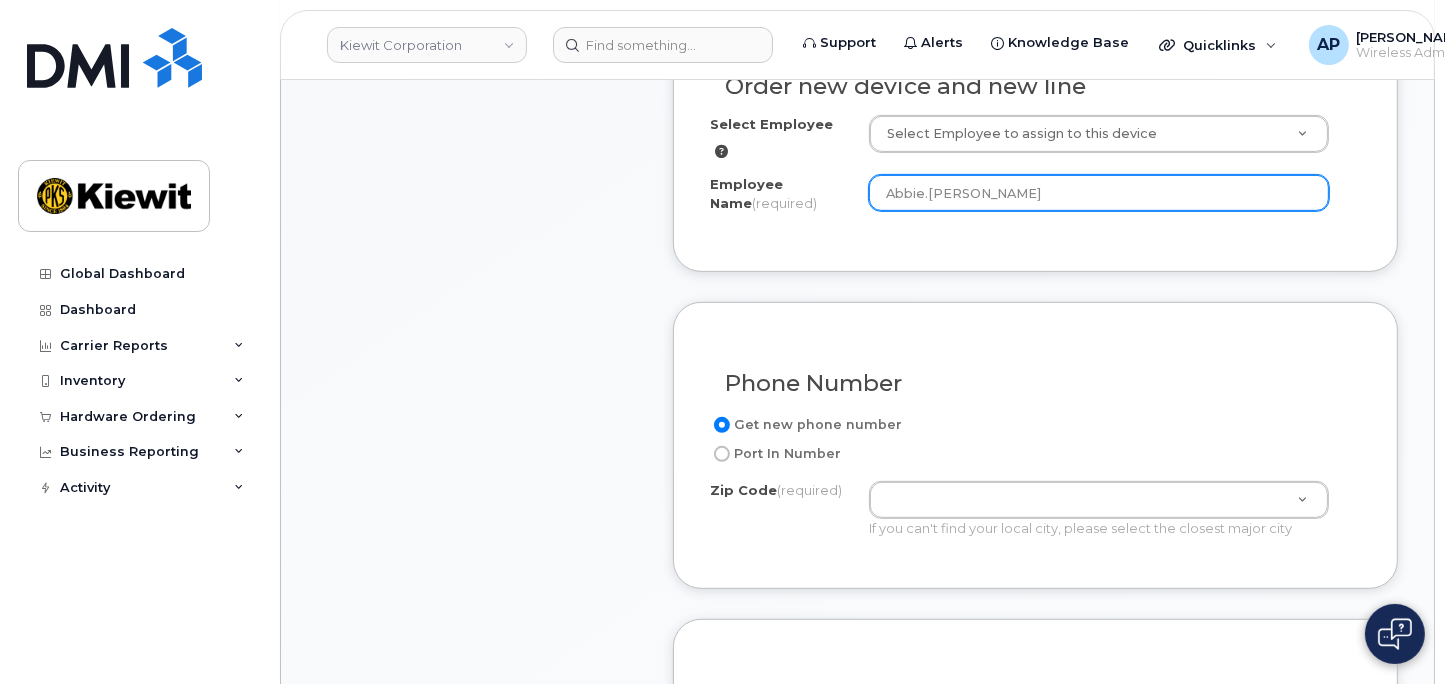 scroll, scrollTop: 888, scrollLeft: 0, axis: vertical 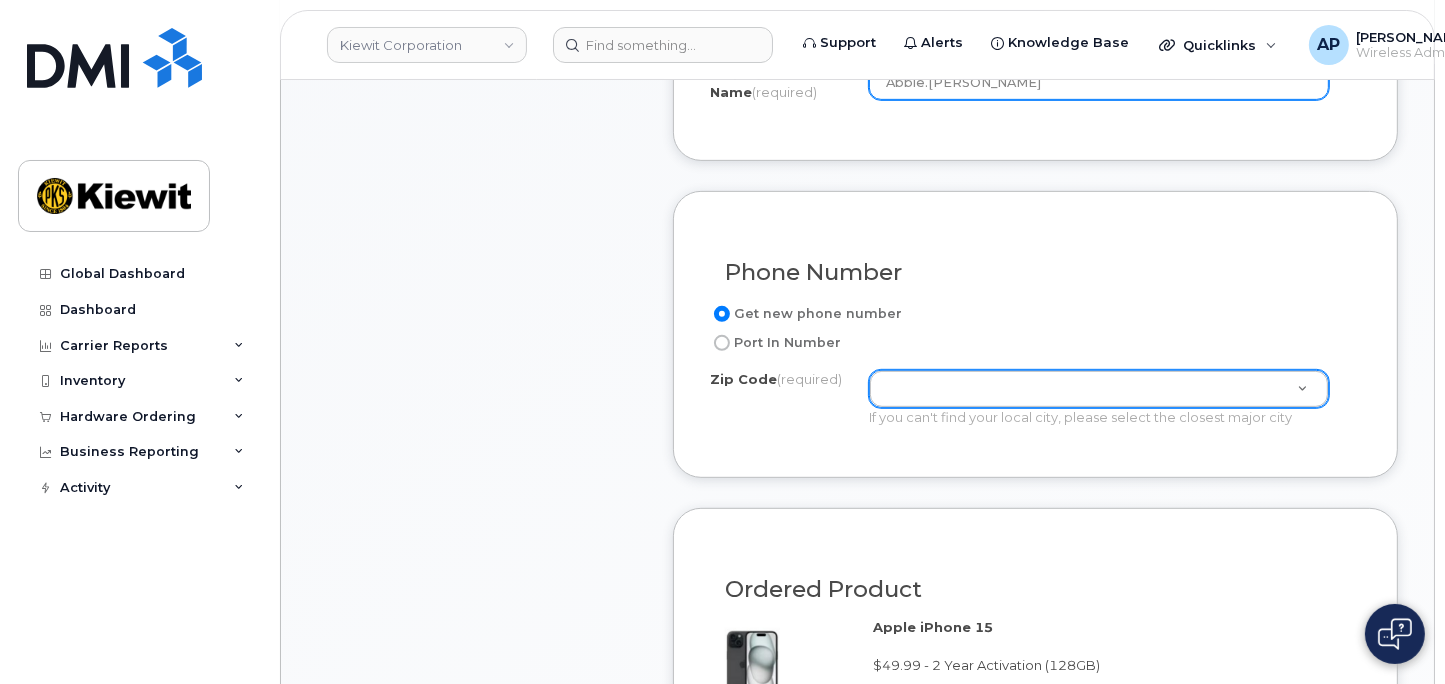 type on "Abbie.[PERSON_NAME]" 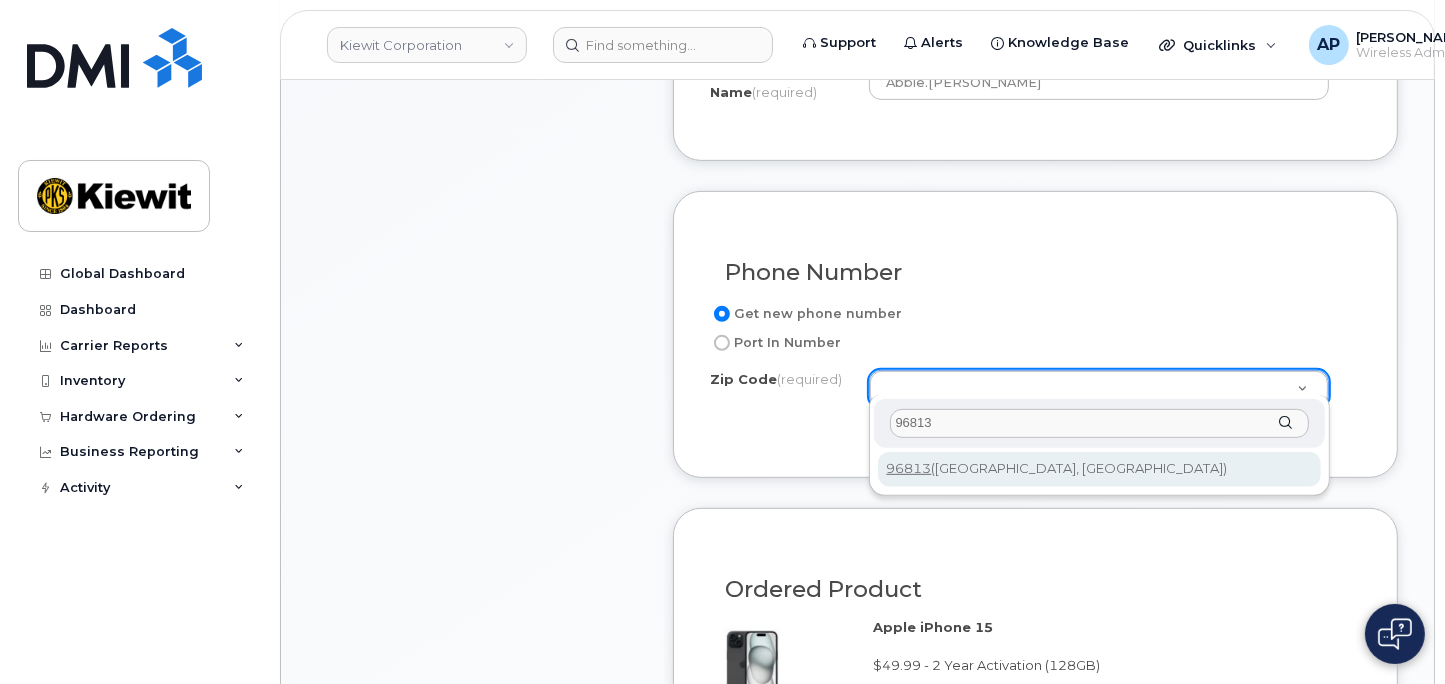 type on "96813" 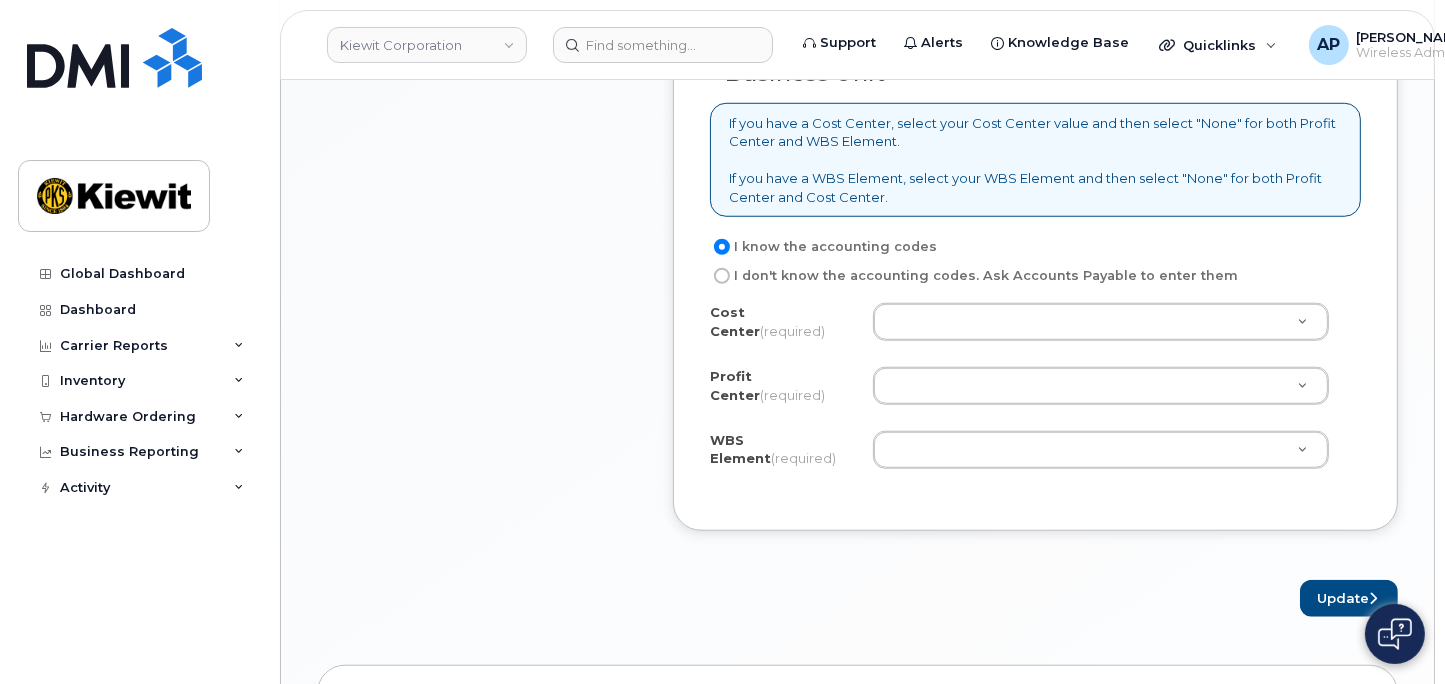 scroll, scrollTop: 1666, scrollLeft: 0, axis: vertical 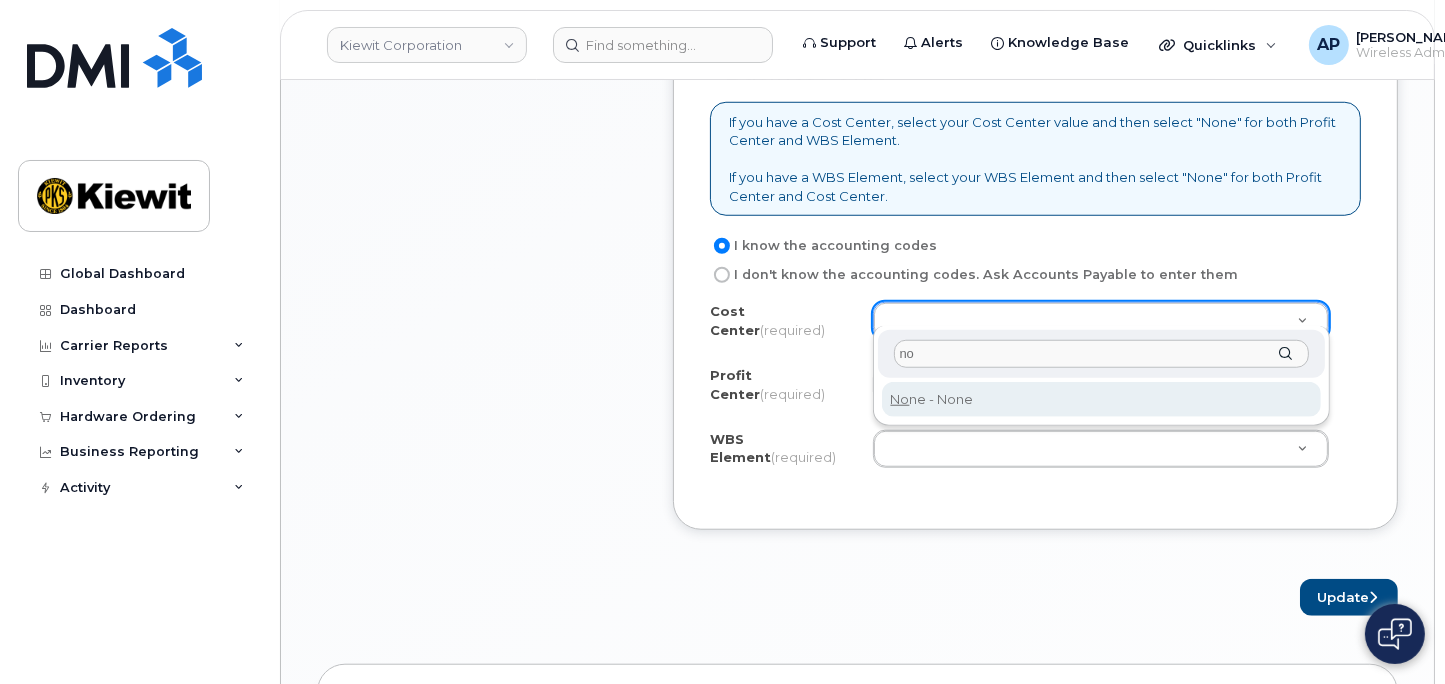 type on "no" 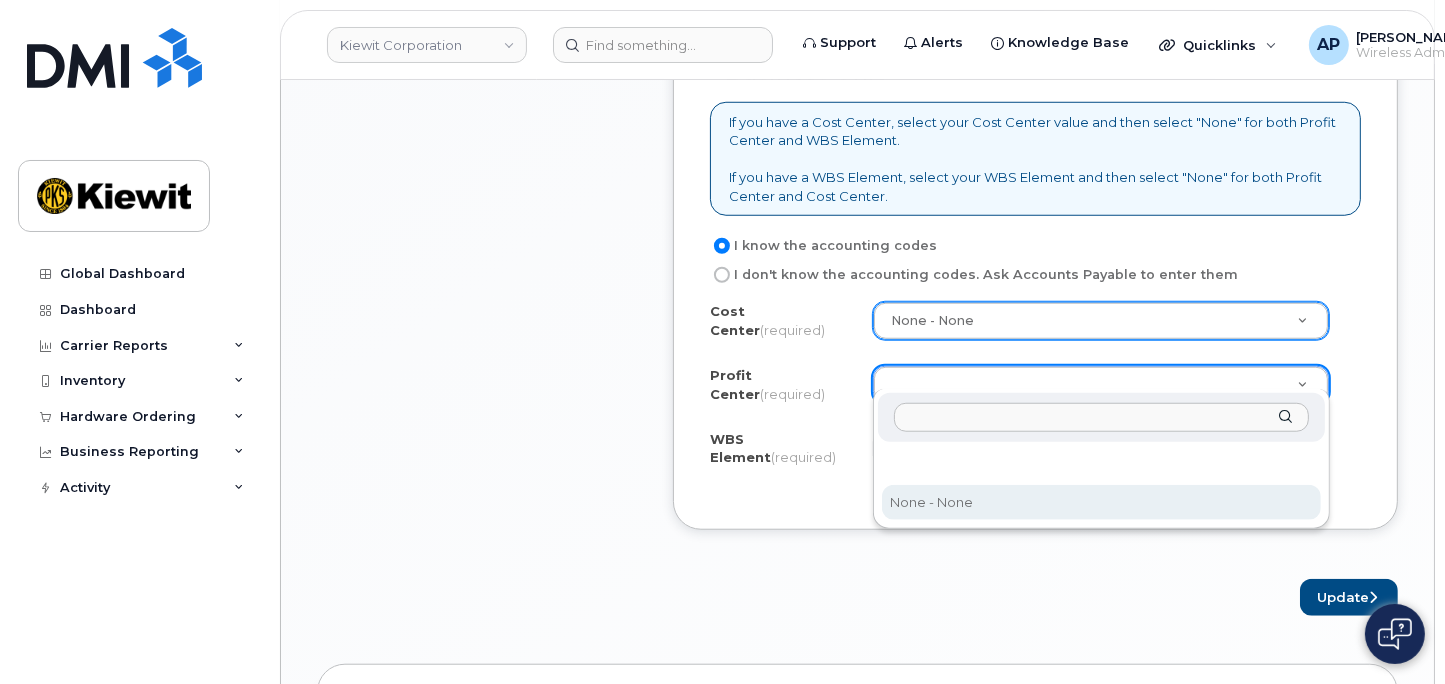 select on "None" 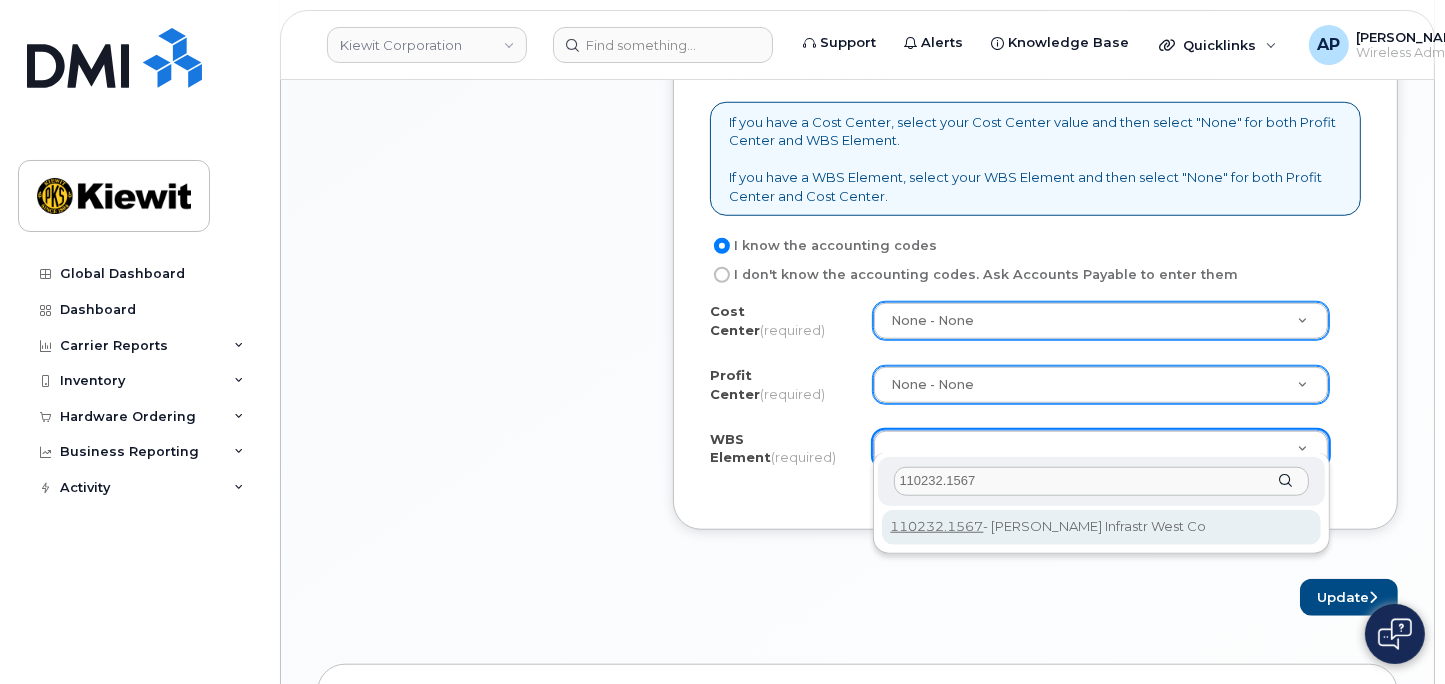 type on "110232.1567" 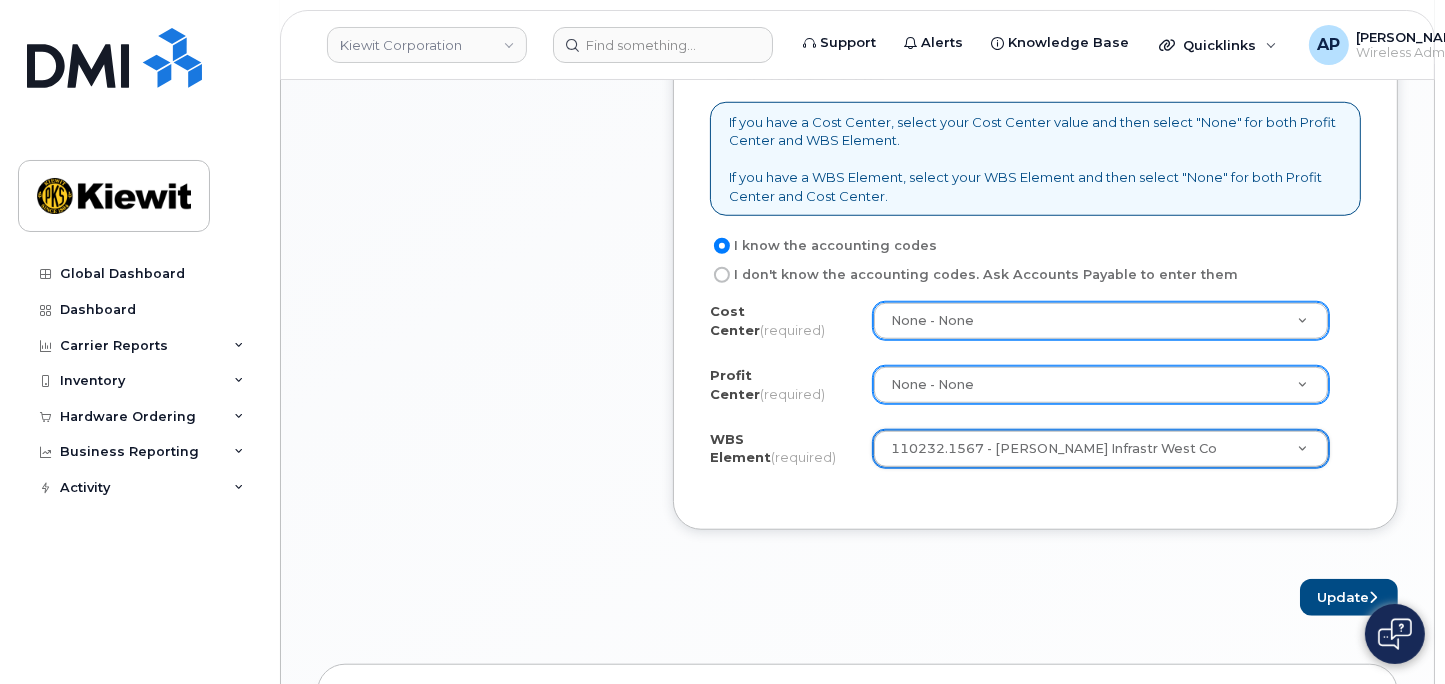 click on "Update" 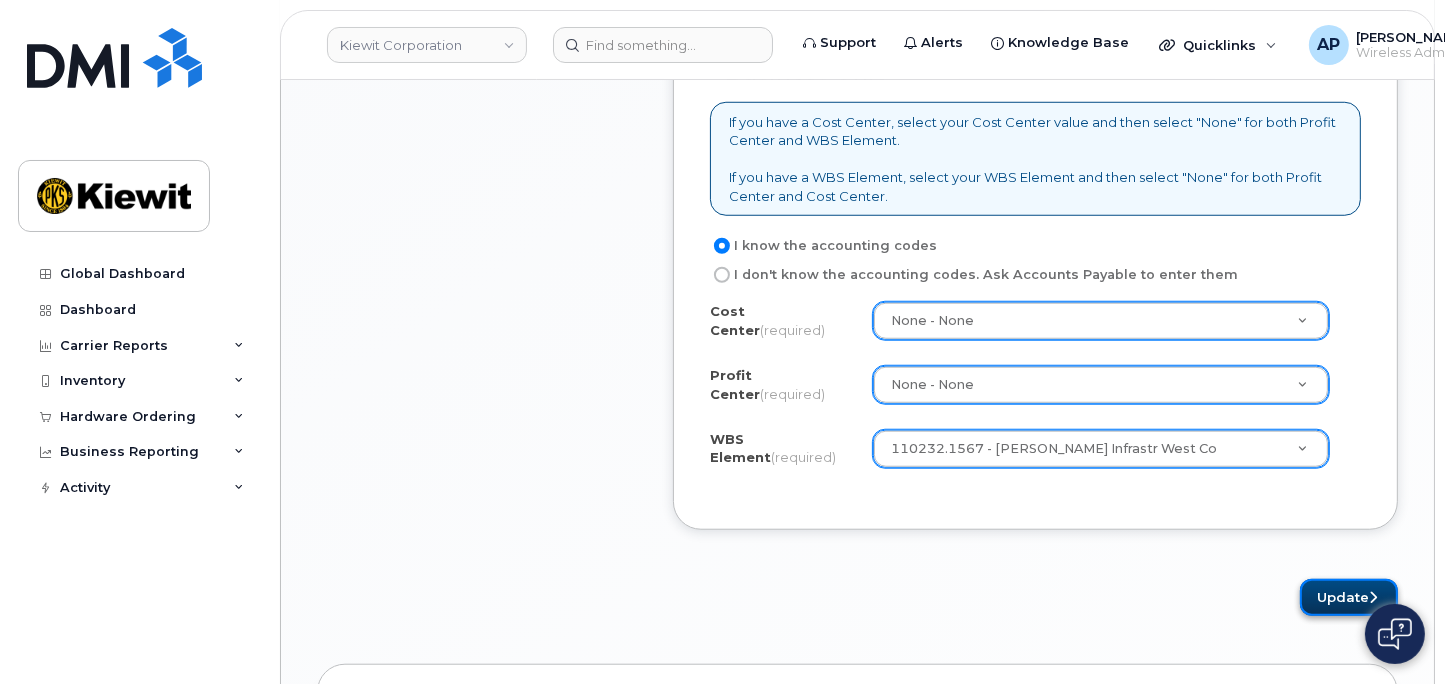 click on "Update" 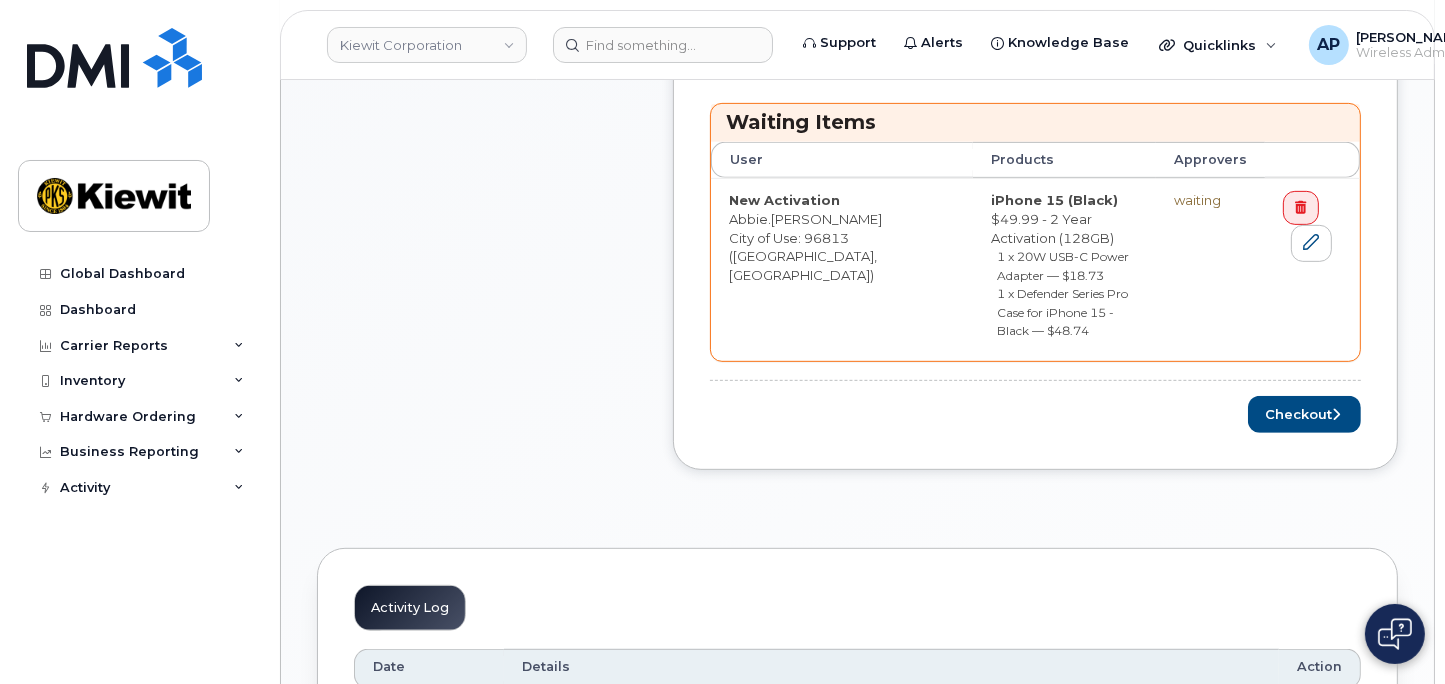 scroll, scrollTop: 1000, scrollLeft: 0, axis: vertical 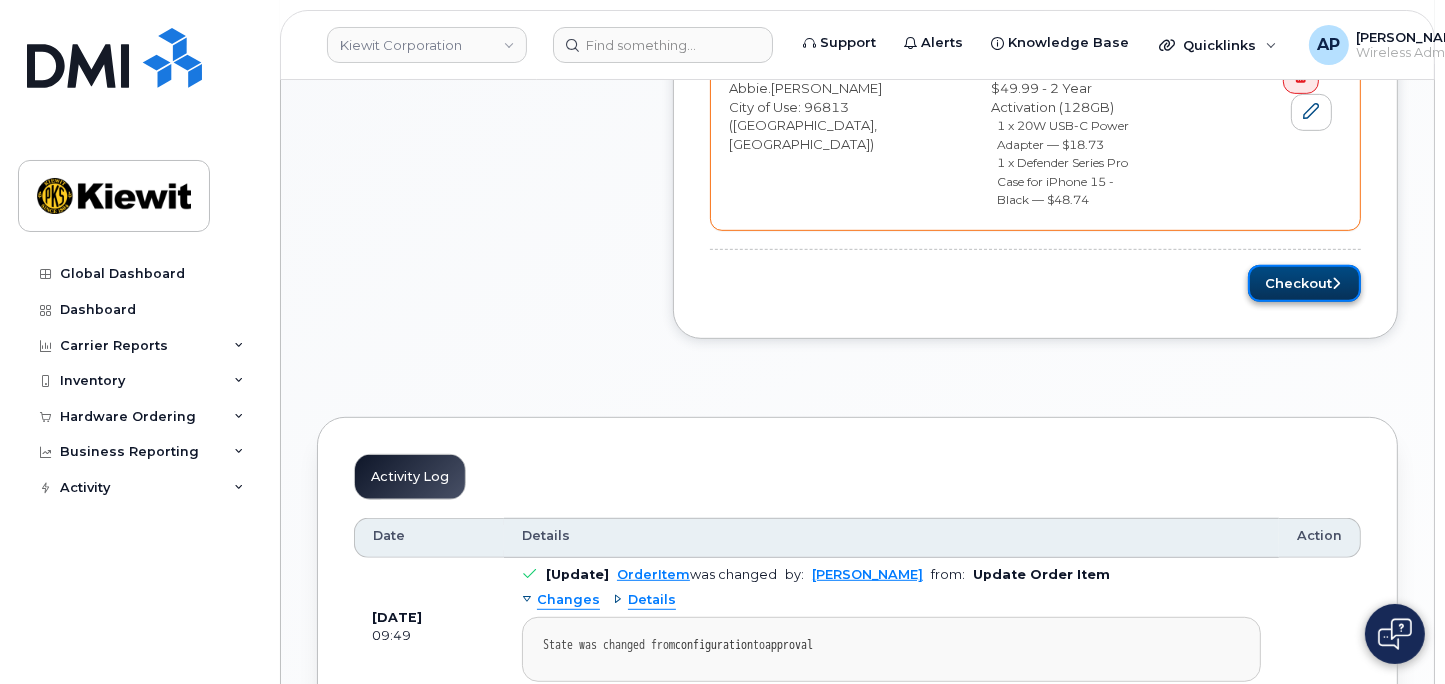 click 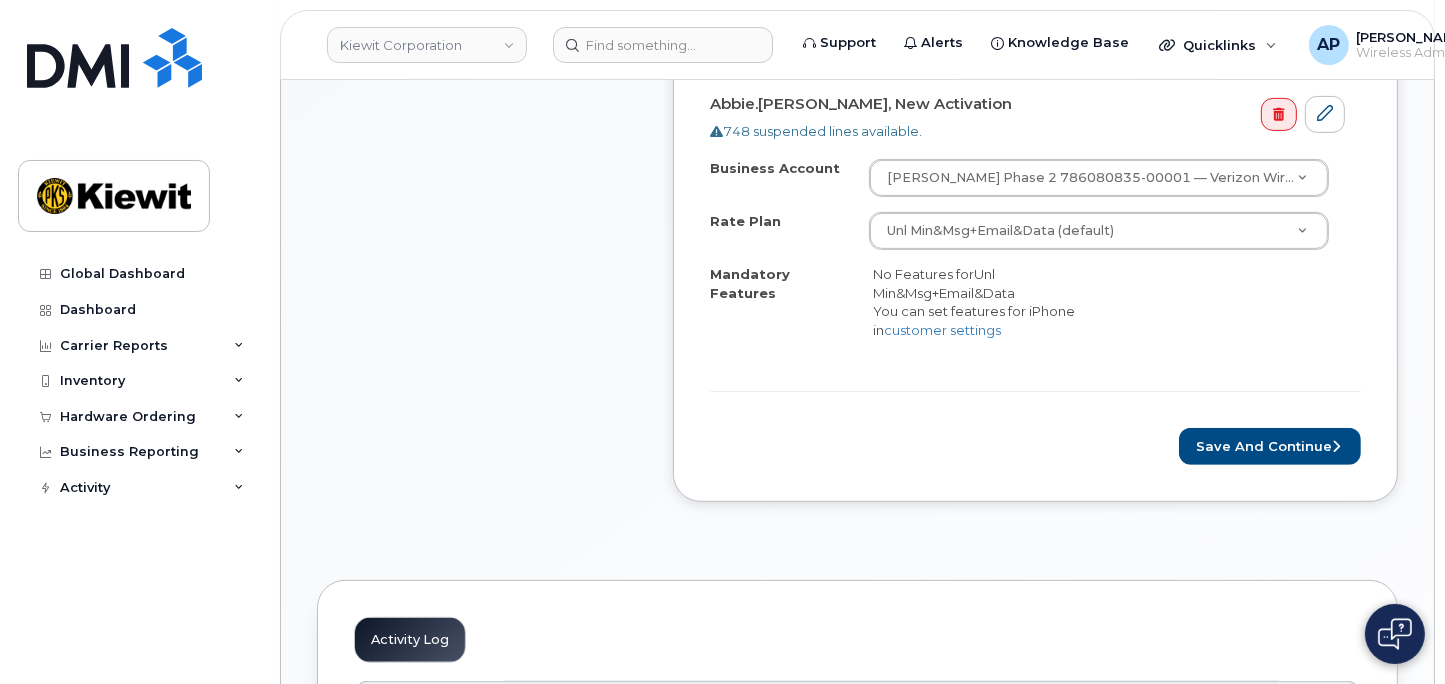 scroll, scrollTop: 777, scrollLeft: 0, axis: vertical 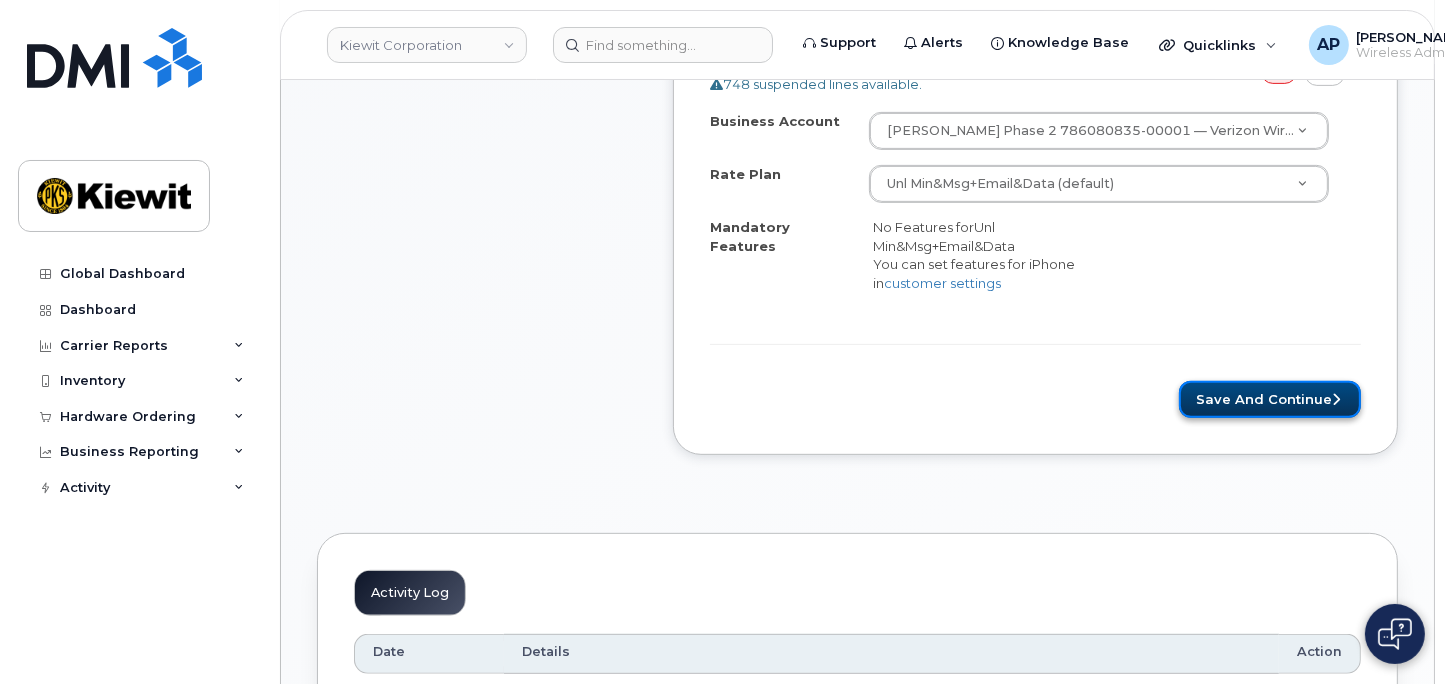 click on "Save and Continue" 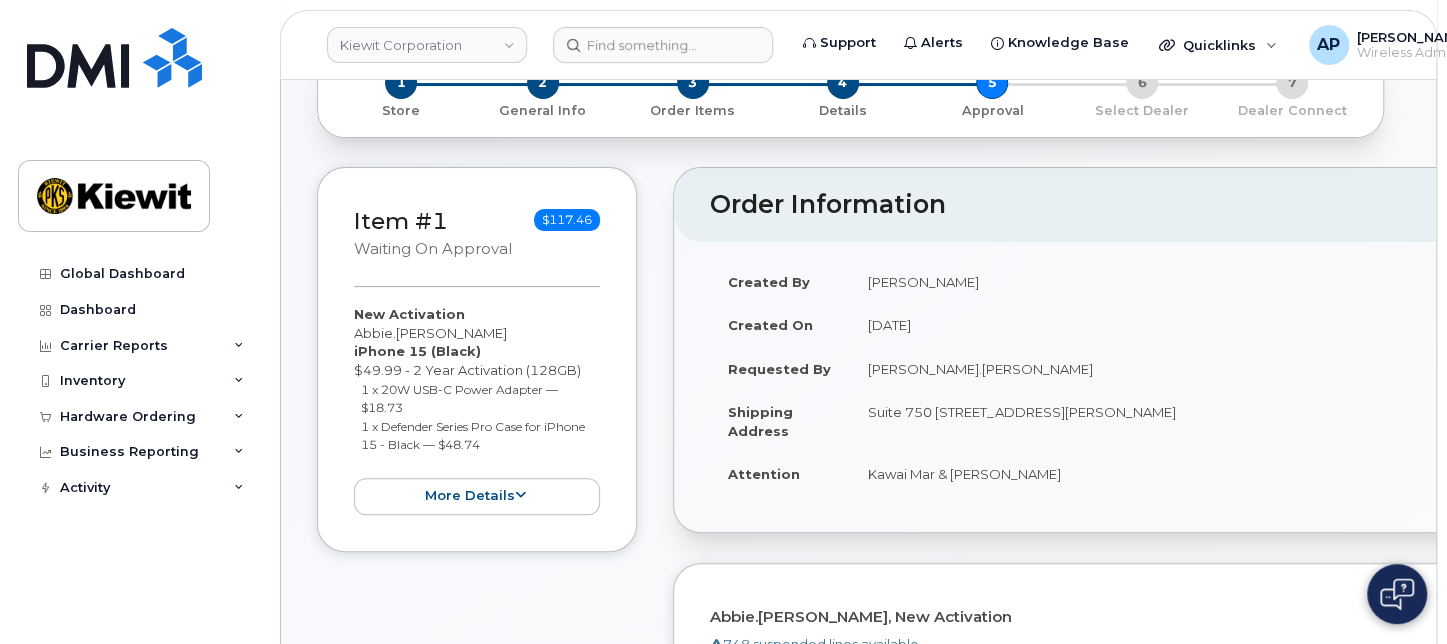 scroll, scrollTop: 0, scrollLeft: 0, axis: both 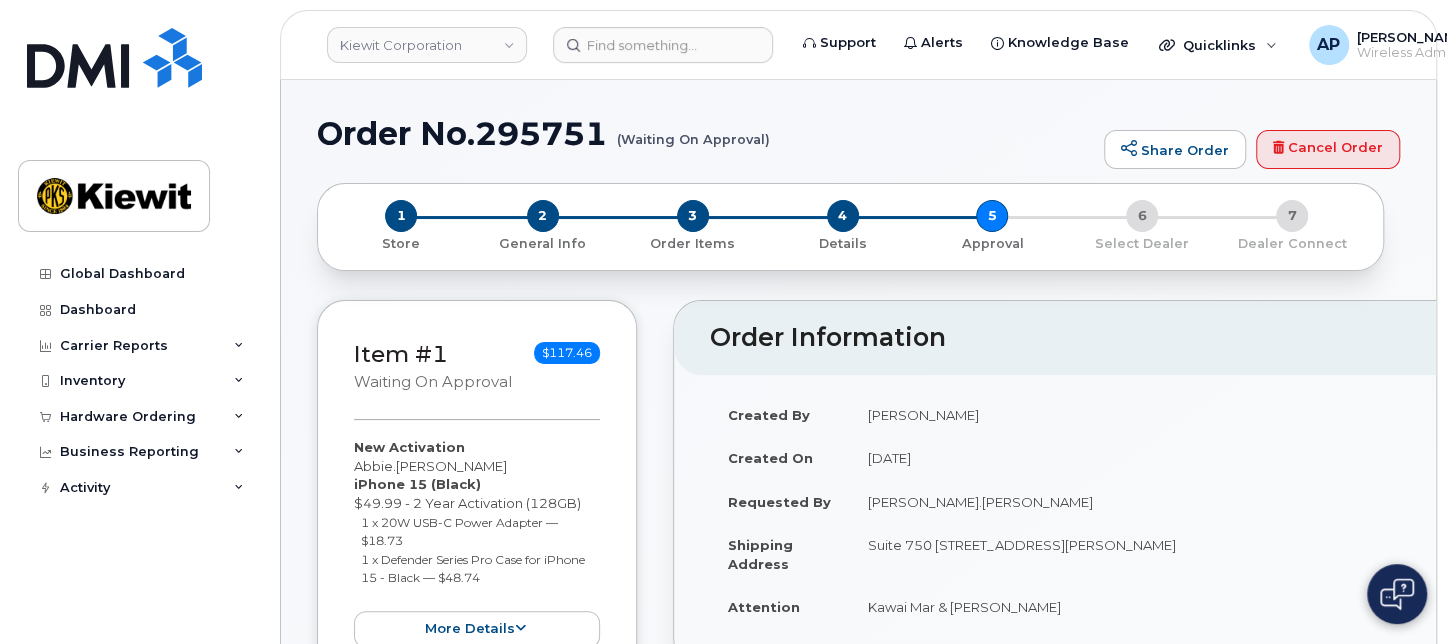 click on "Order No.295751
(Waiting On Approval)" 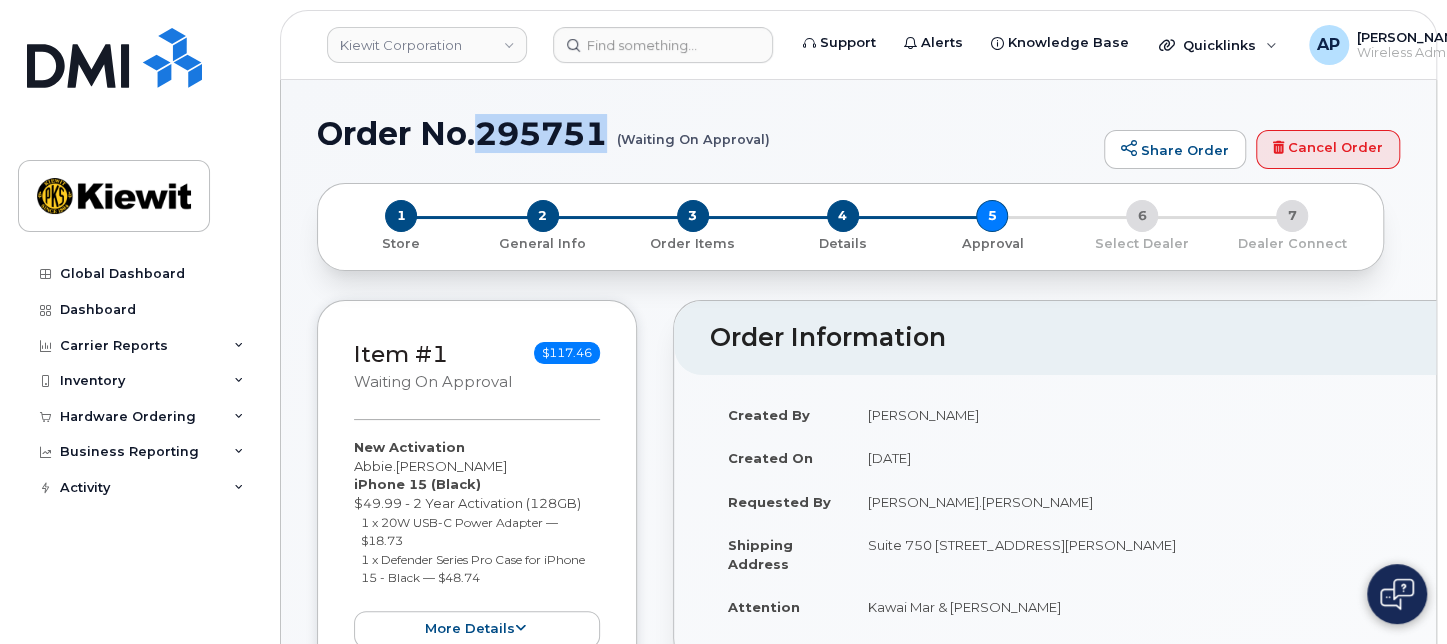 drag, startPoint x: 608, startPoint y: 123, endPoint x: 481, endPoint y: 131, distance: 127.25172 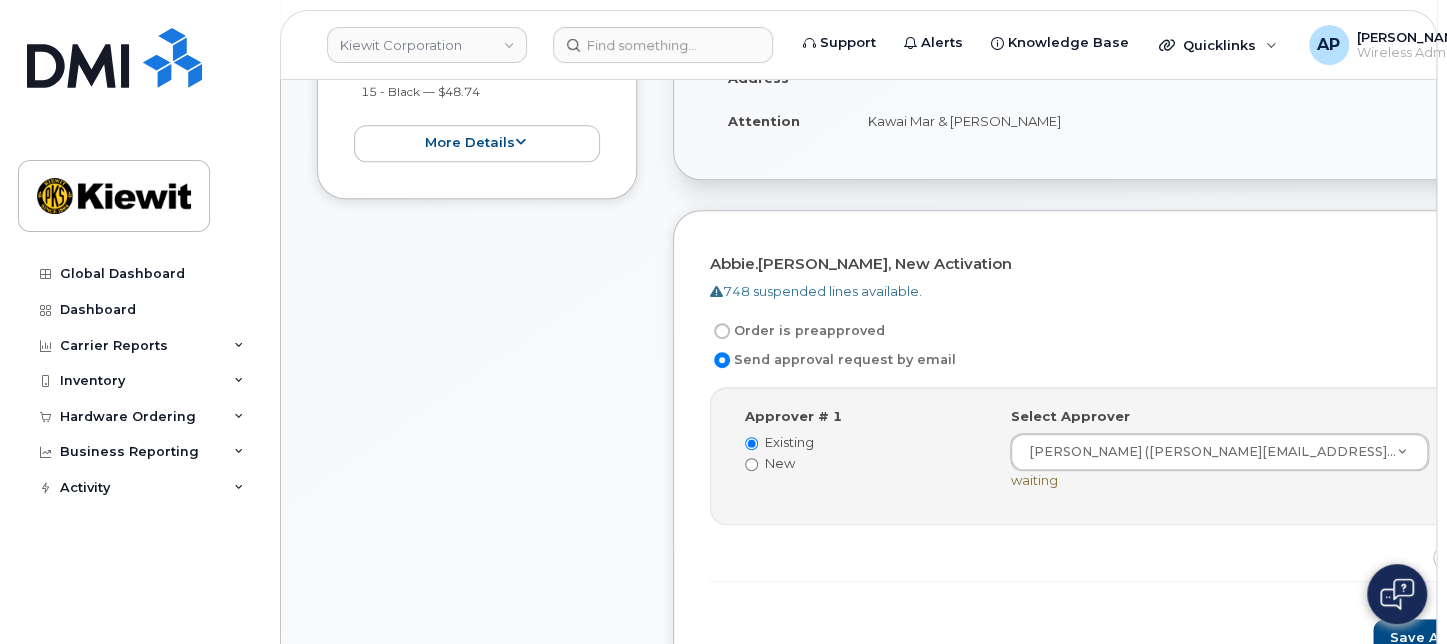 scroll, scrollTop: 666, scrollLeft: 0, axis: vertical 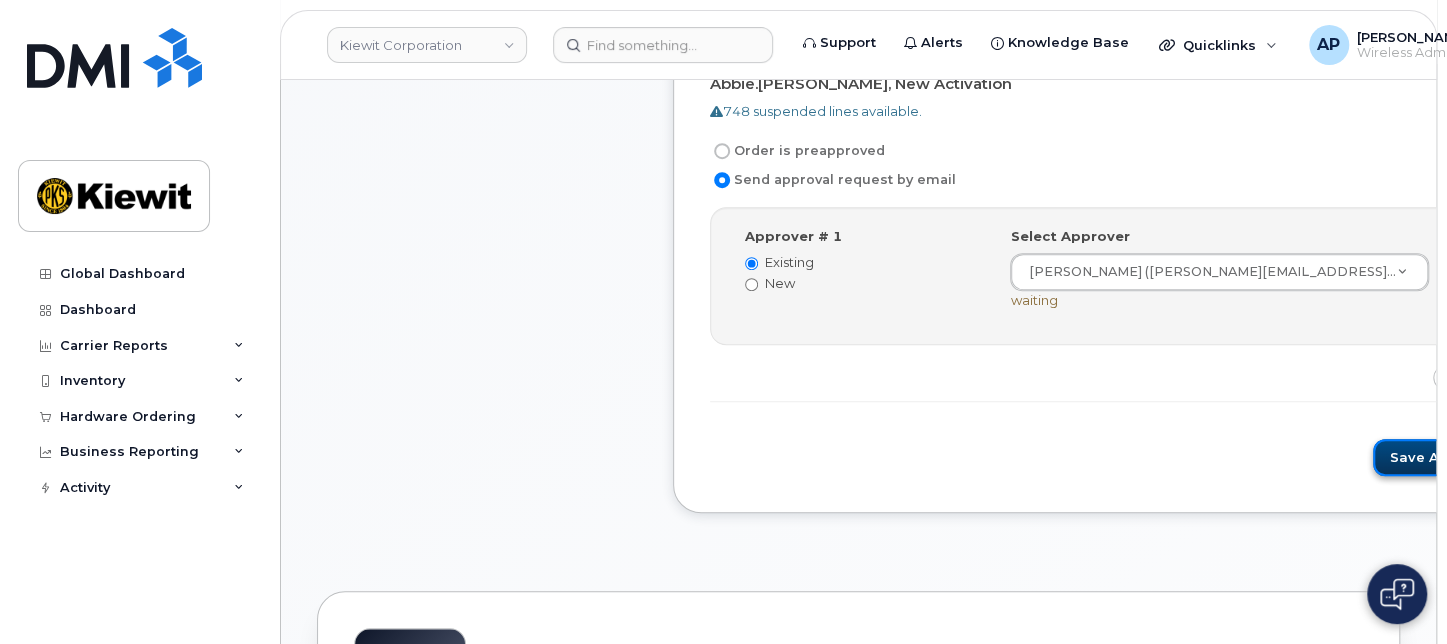 drag, startPoint x: 1288, startPoint y: 453, endPoint x: 1326, endPoint y: 433, distance: 42.941822 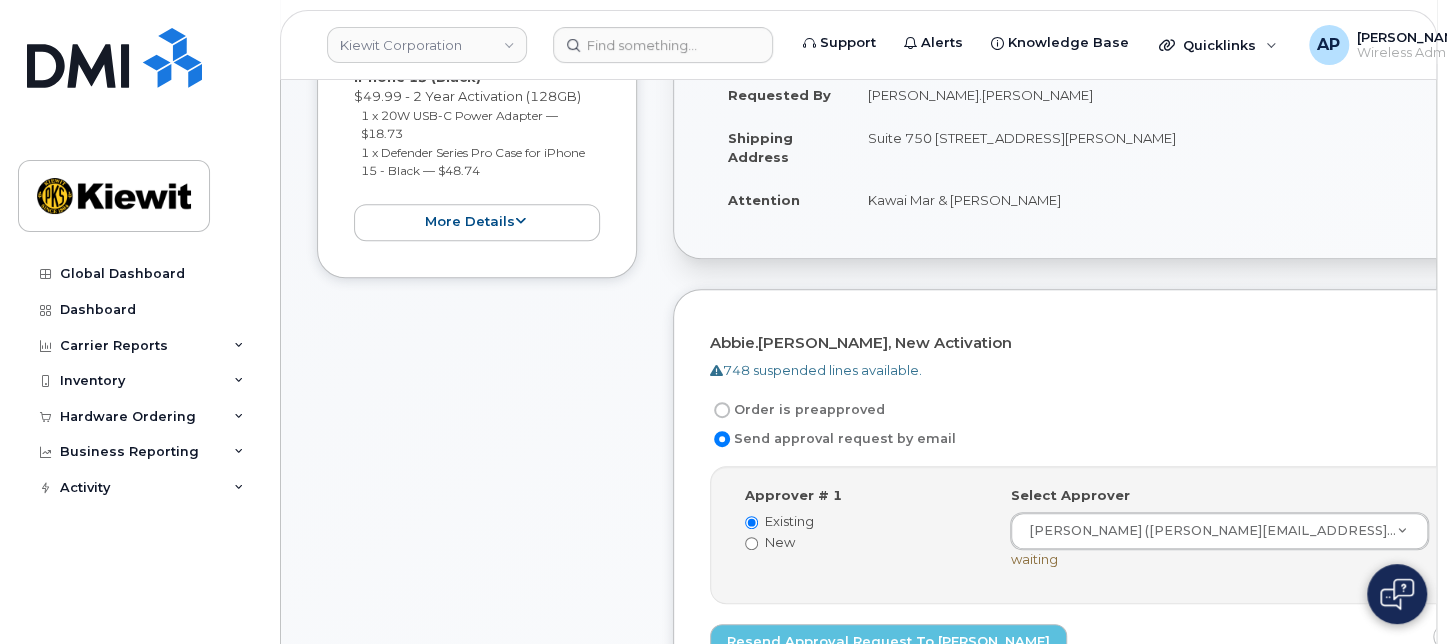 scroll, scrollTop: 555, scrollLeft: 0, axis: vertical 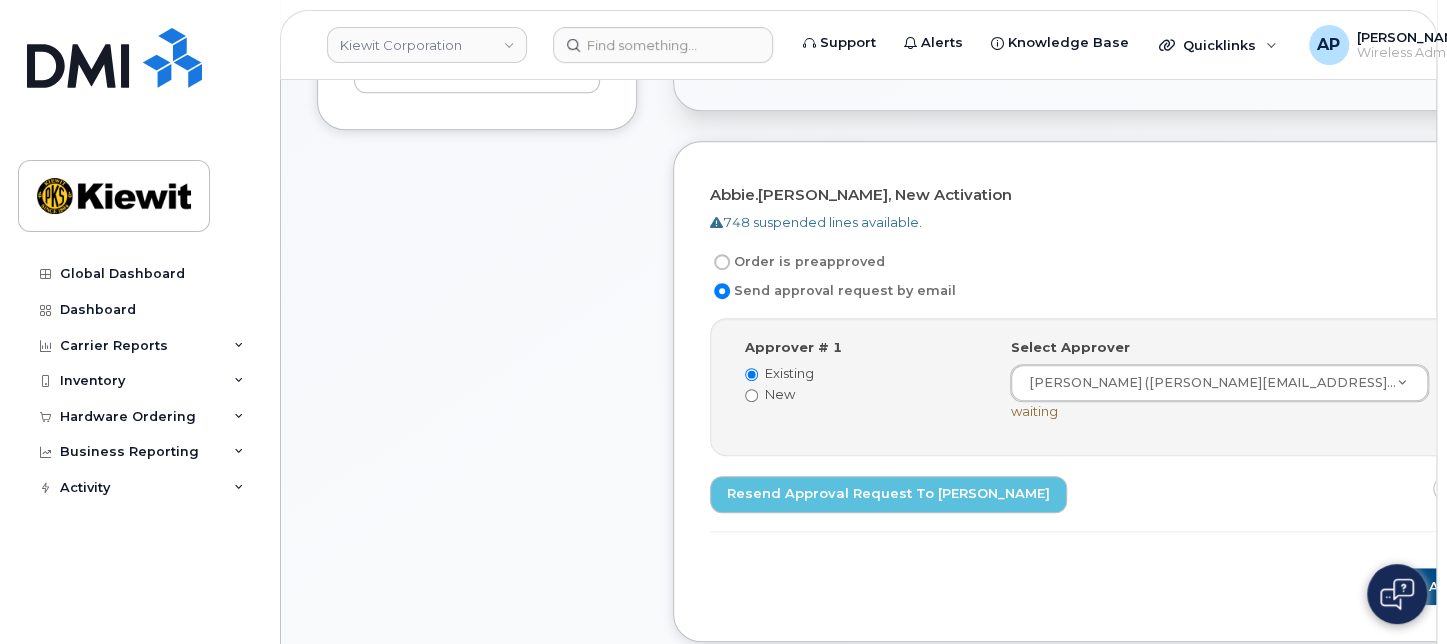 click on "Item #1
Waiting On Approval
$117.46
New Activation
Abbie.[PERSON_NAME]
iPhone 15
(Black)
$49.99 - 2 Year Activation (128GB)
1 x 20W USB-C Power Adapter
—
$18.73
1 x Defender Series Pro Case for iPhone 15 - Black
—
$48.74
more details
Request
New Activation
Employee
Abbie.[PERSON_NAME]
Carrier Base
Verizon Wireless
Requested Device
iPhone 15
Term Details
2 Year Activation (128GB)
Requested Accessories
20W USB-C Power Adapter x 1
— $18.73
Defender Series Pro Case for iPhone 15 - Black x 1
— $48.74
Accounting Codes
Cost Center: None
Profit Center: None
WBS Element: 110232.1567
Estimated Device Cost
$49.99
Estimated Shipping Charge
$0.00
Estimated Total
(Device & Accessories)
$117.46
Shipping Address
[STREET_ADDRESS][PERSON_NAME], Attention: Kawai Mar & [PERSON_NAME]" 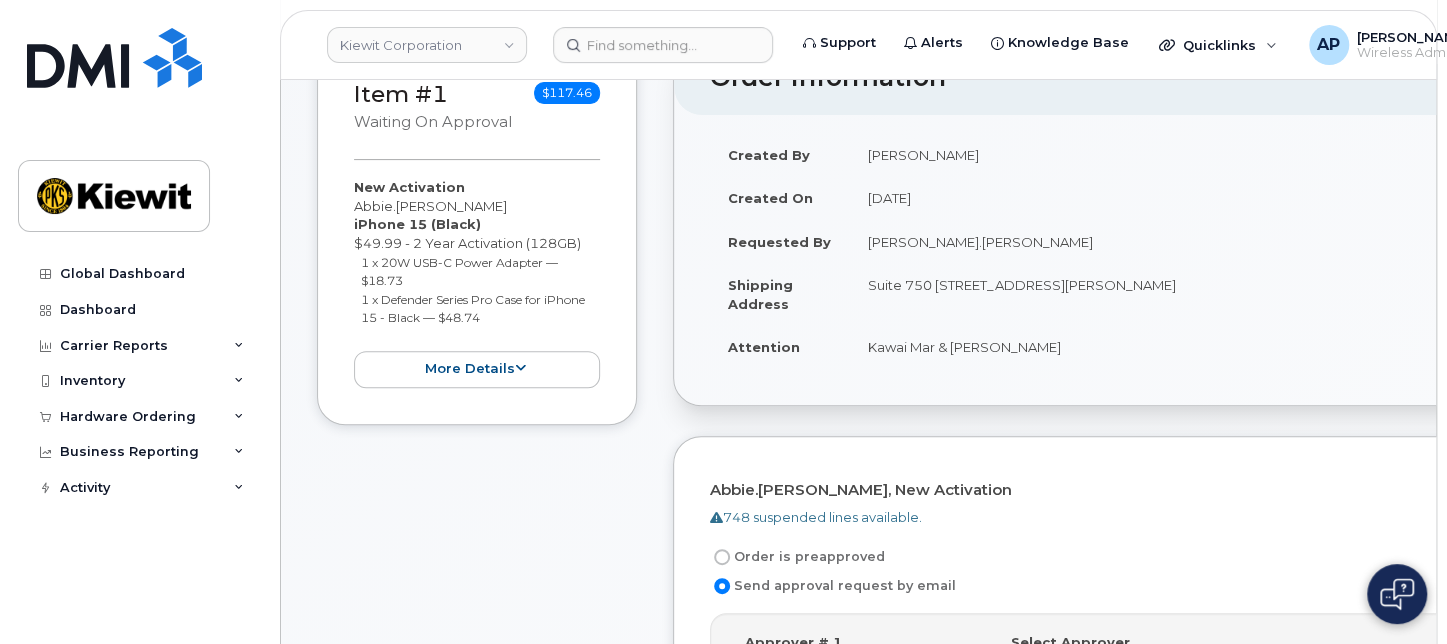scroll, scrollTop: 0, scrollLeft: 0, axis: both 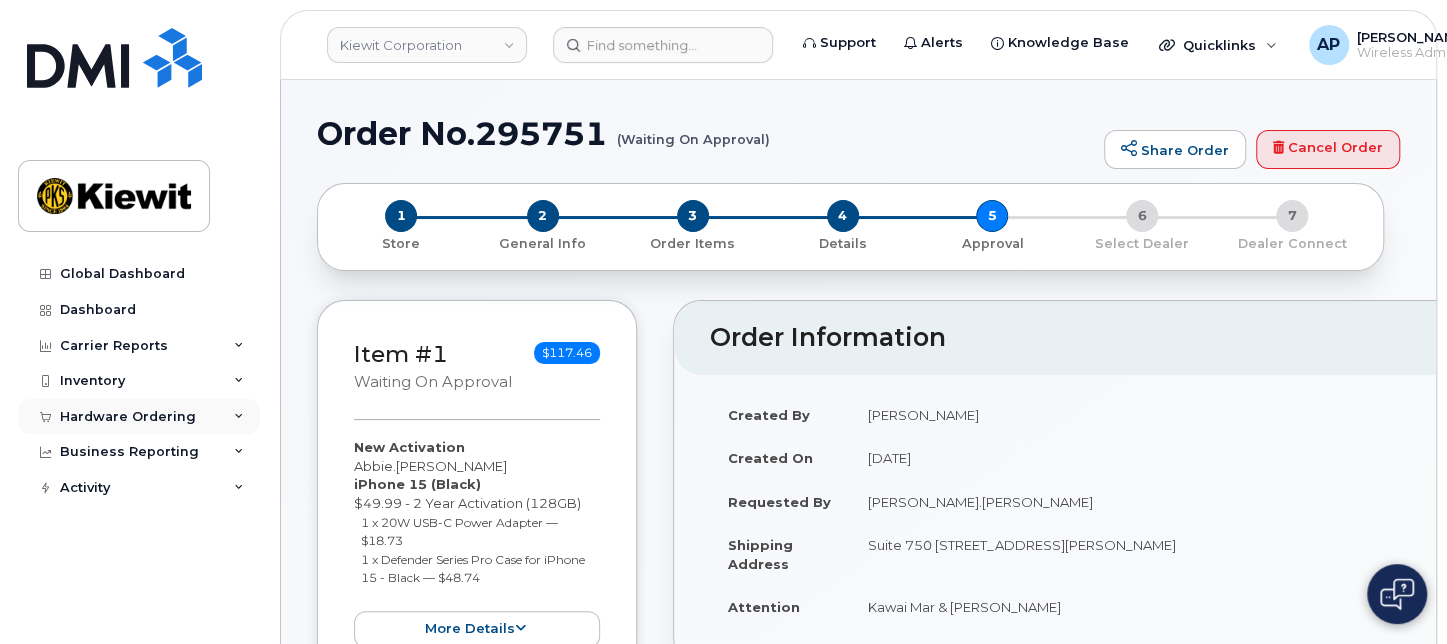 click on "Hardware Ordering" 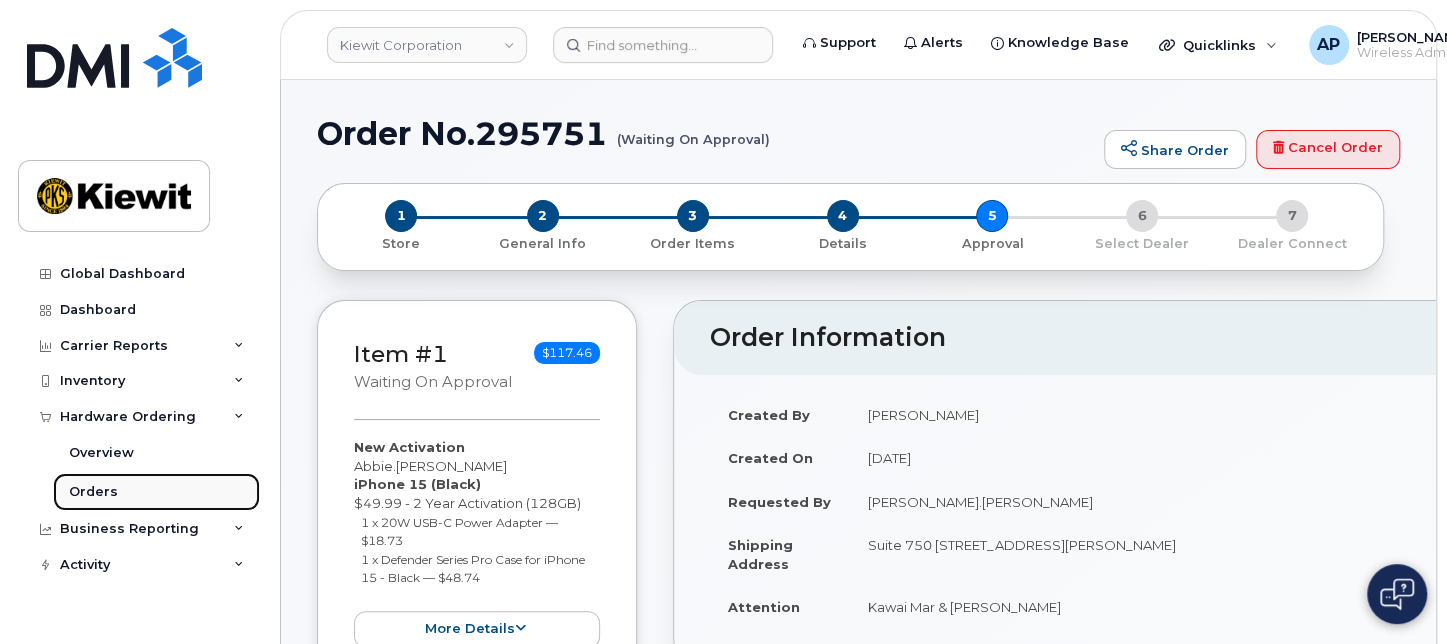 click on "Orders" 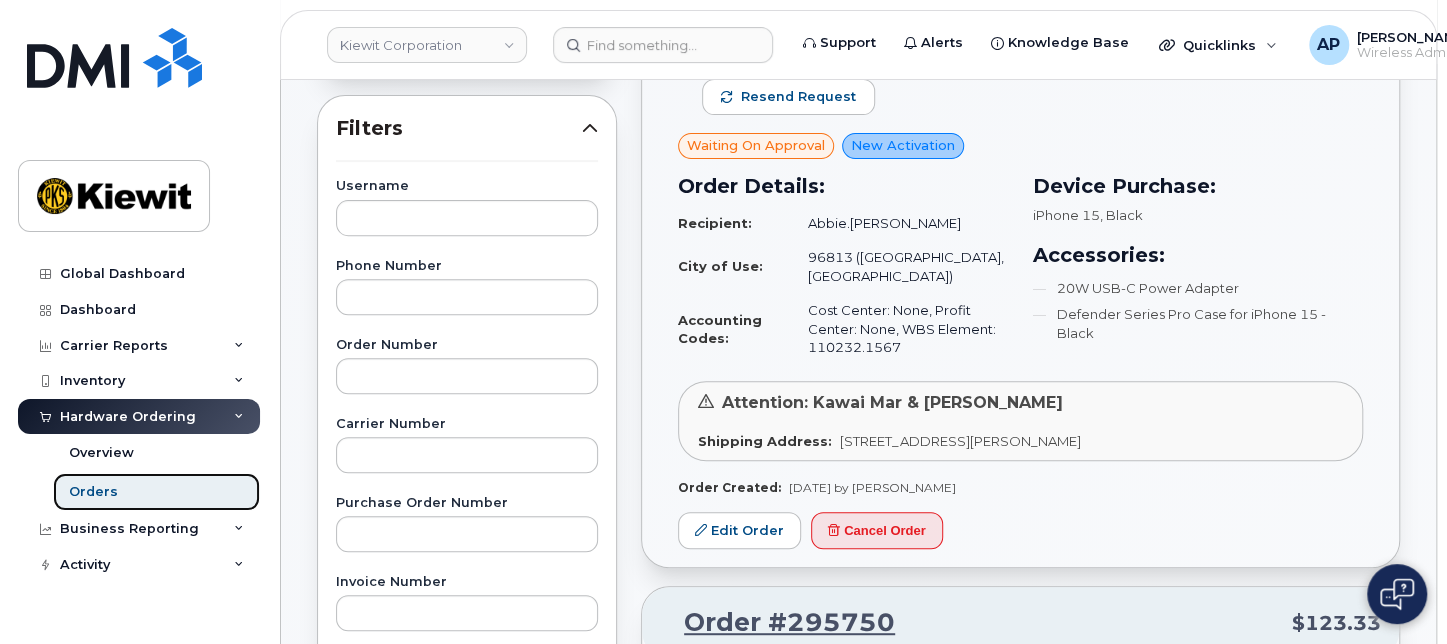 scroll, scrollTop: 333, scrollLeft: 0, axis: vertical 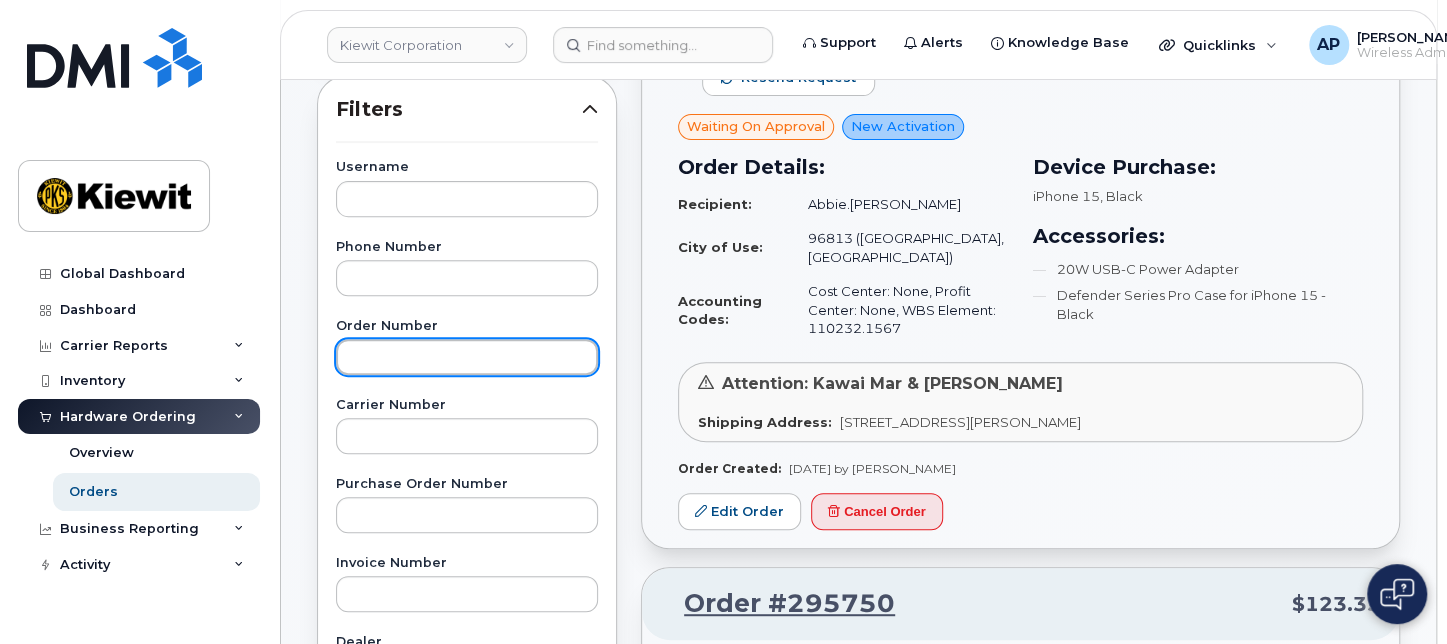 click 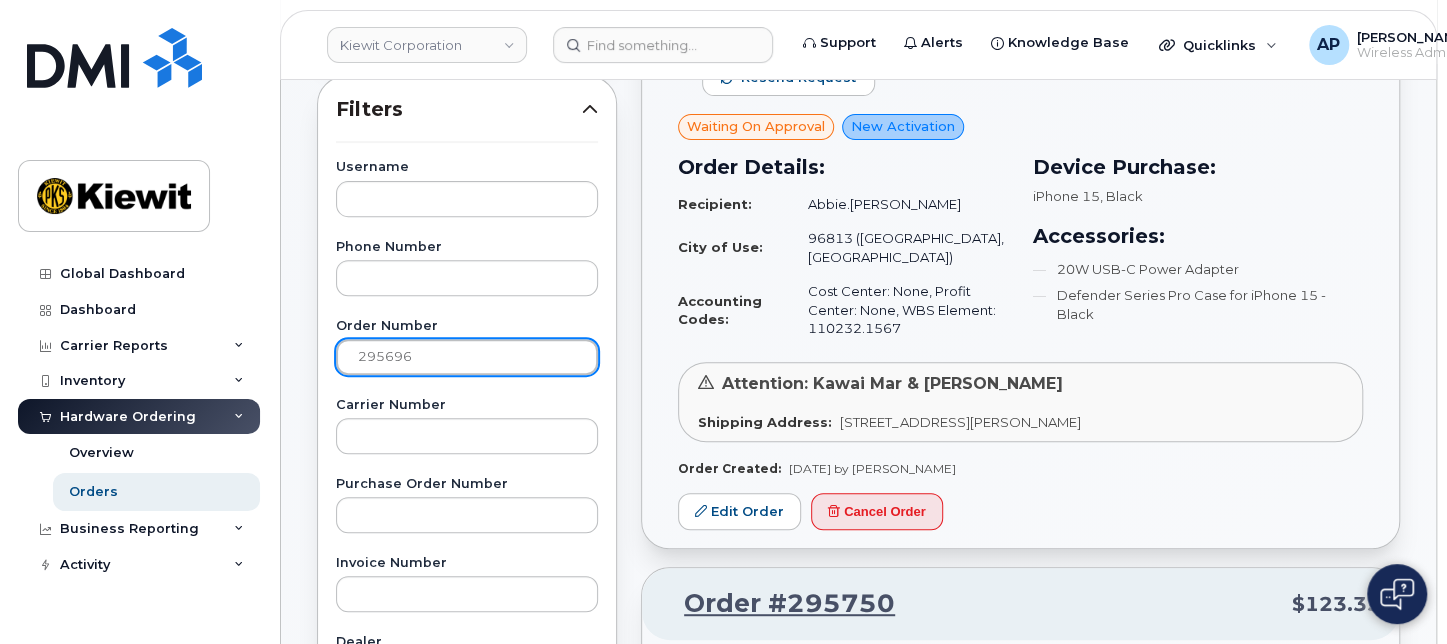 click on "Apply Filter" 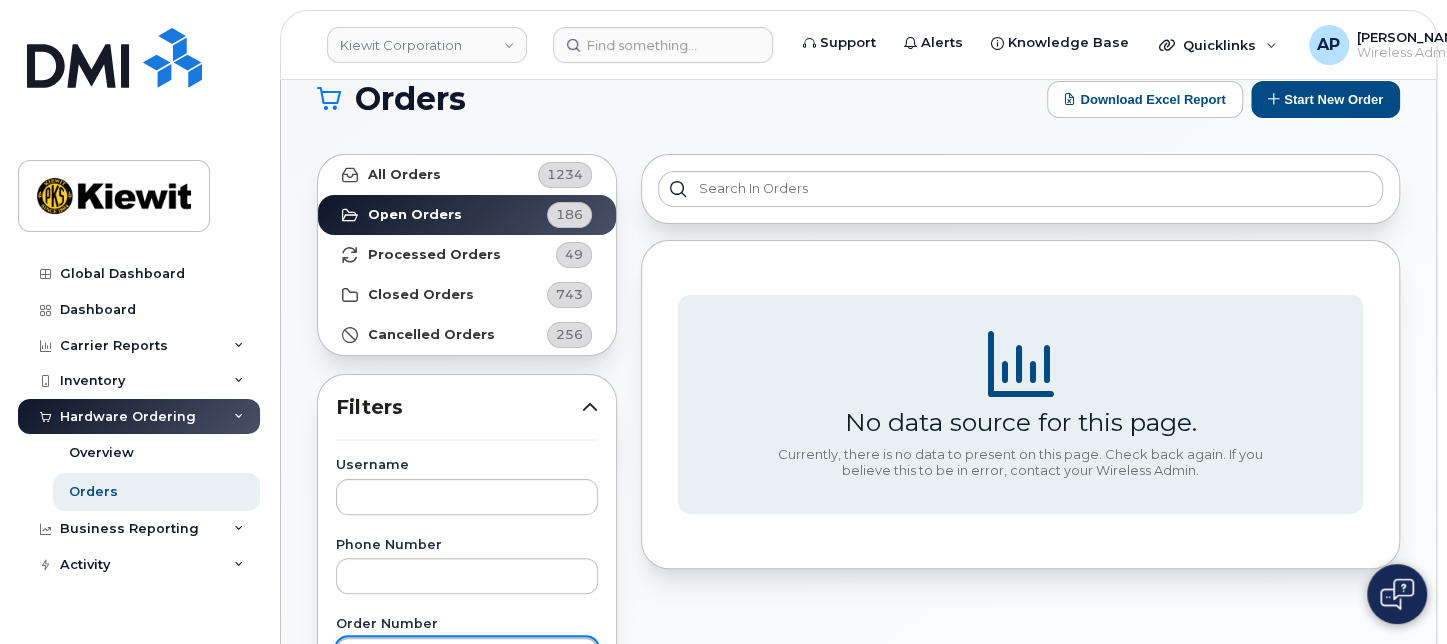 scroll, scrollTop: 0, scrollLeft: 0, axis: both 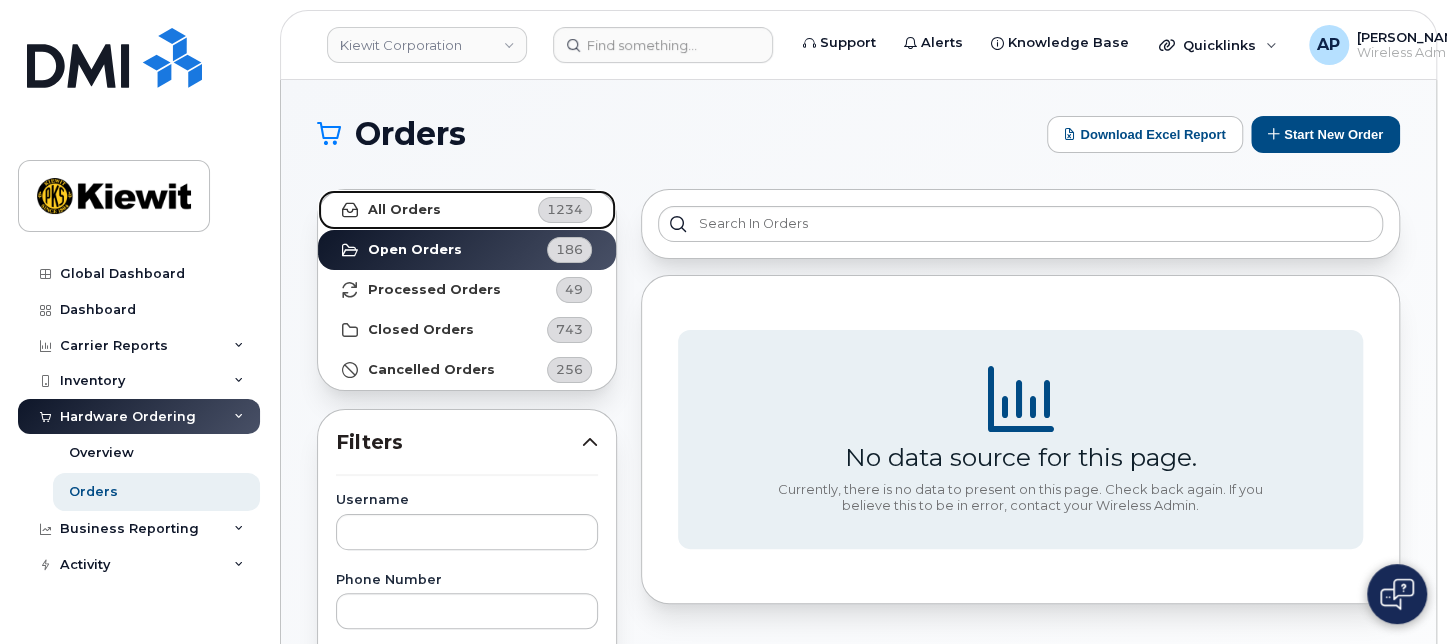 click on "All Orders 1234" 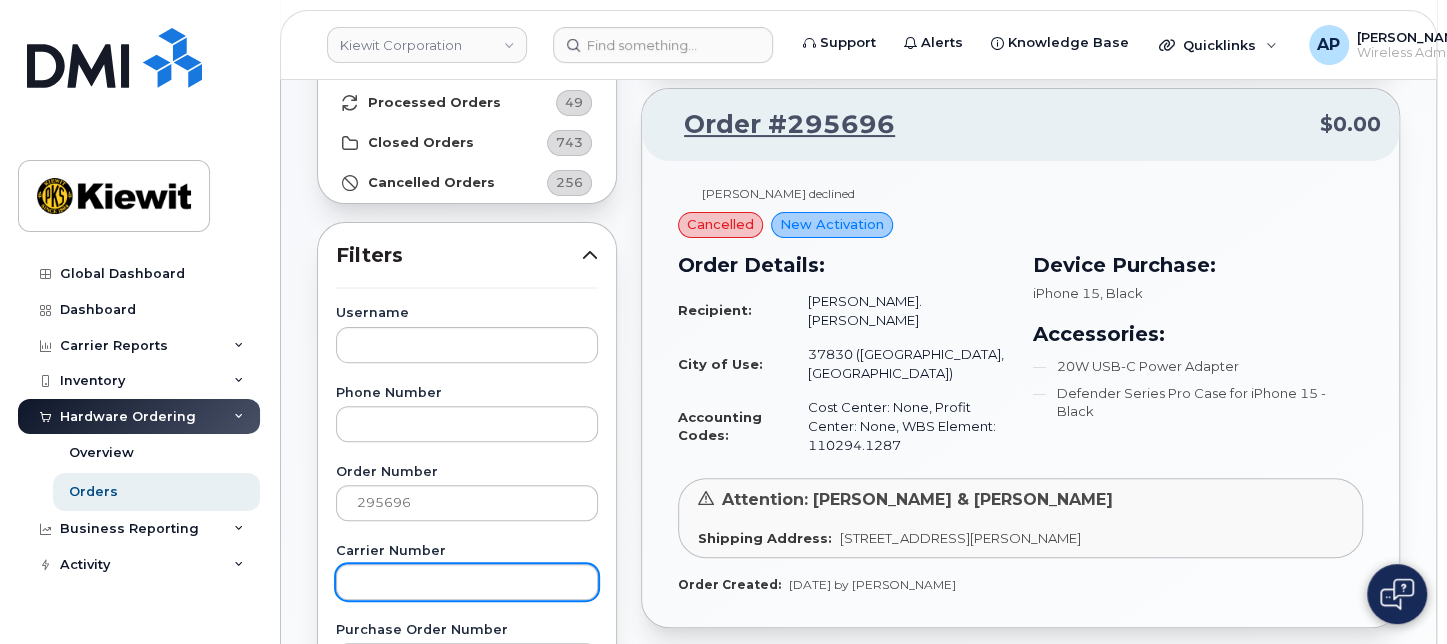 scroll, scrollTop: 222, scrollLeft: 0, axis: vertical 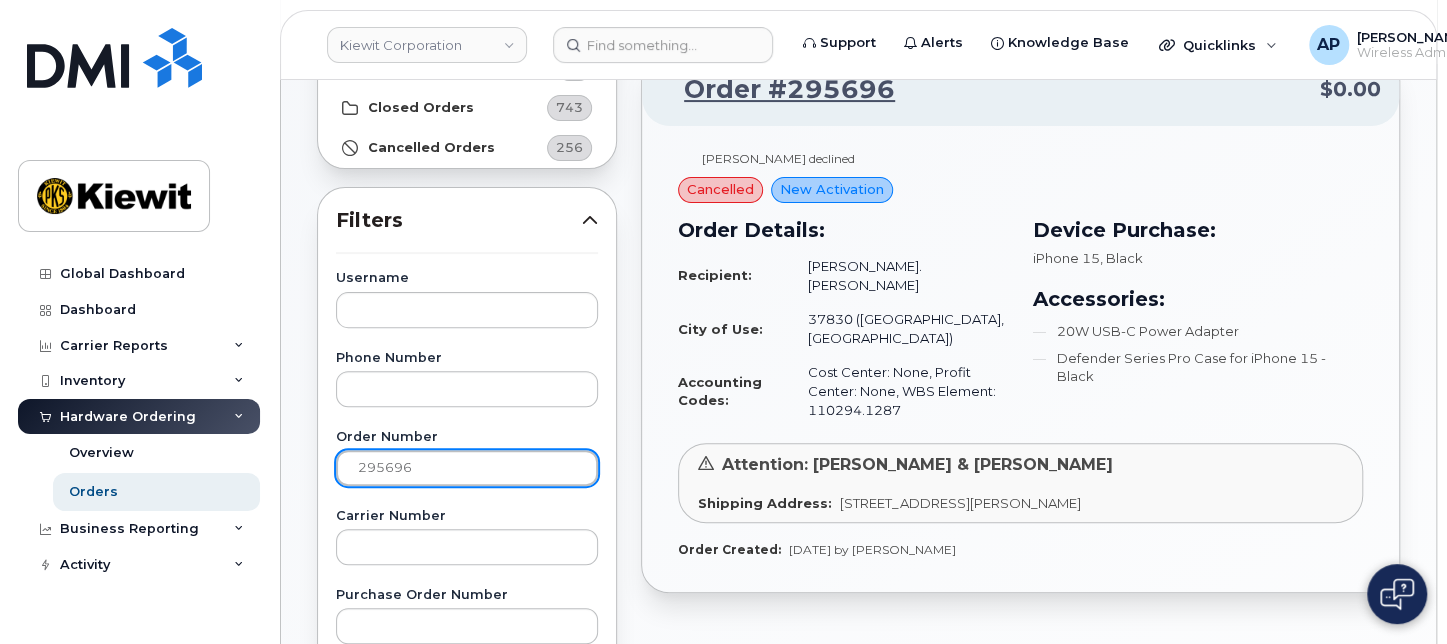 click on "295696" 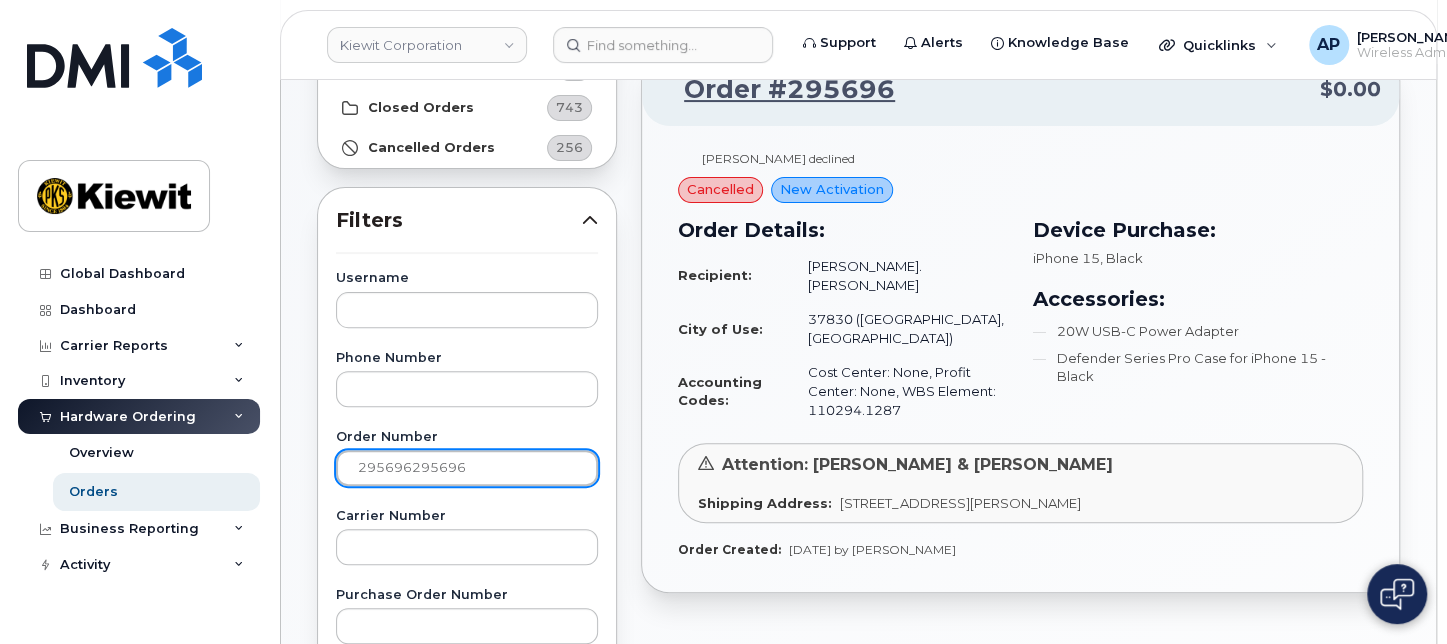 click on "Apply Filter" 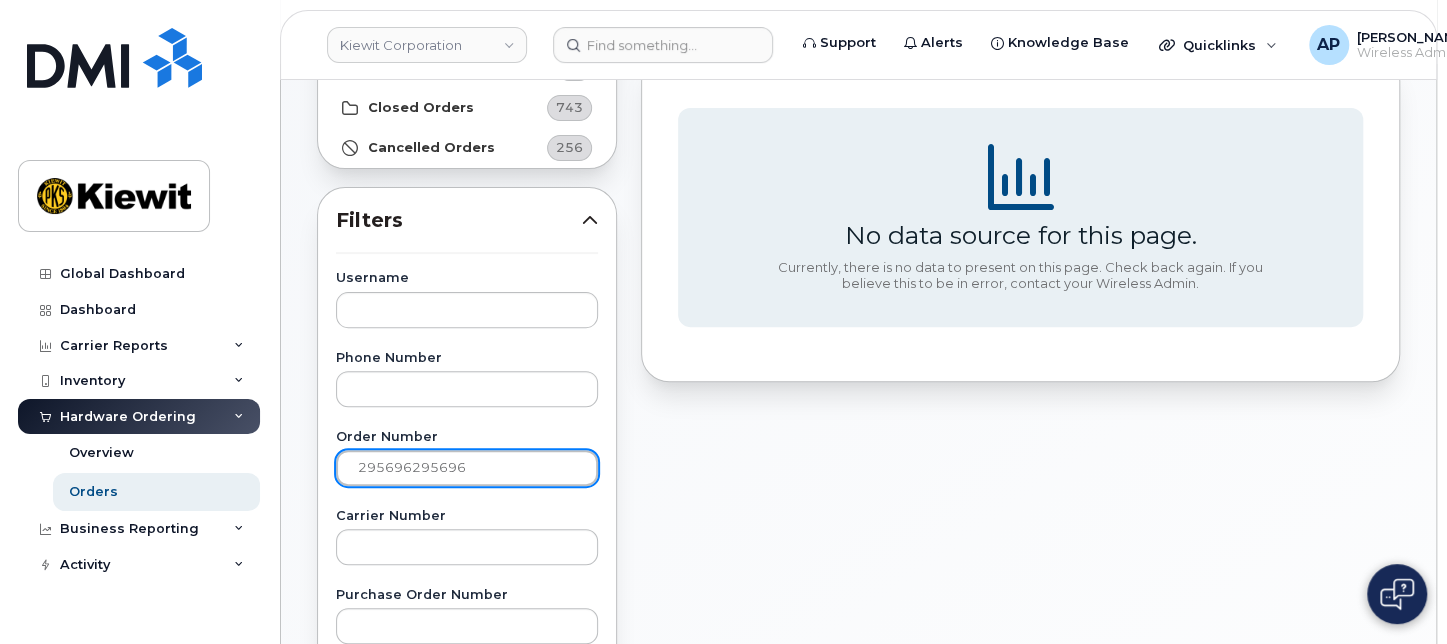 drag, startPoint x: 431, startPoint y: 465, endPoint x: 416, endPoint y: 467, distance: 15.132746 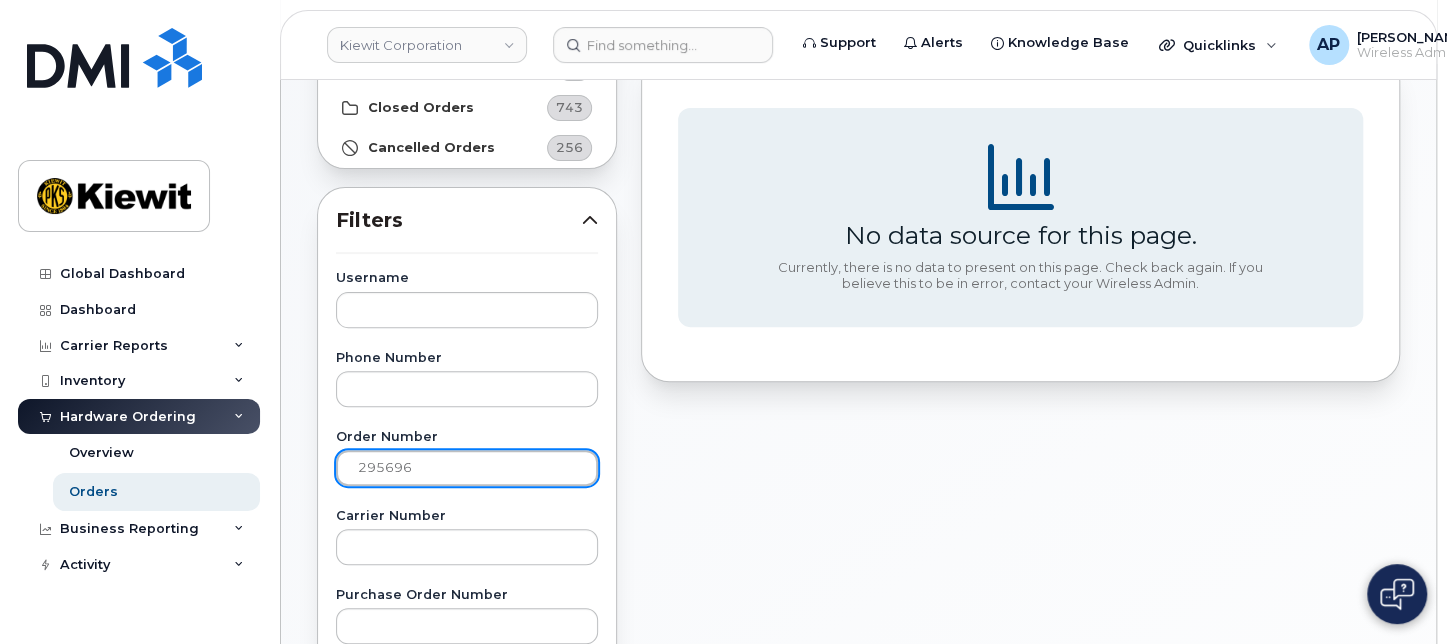 click on "Apply Filter" 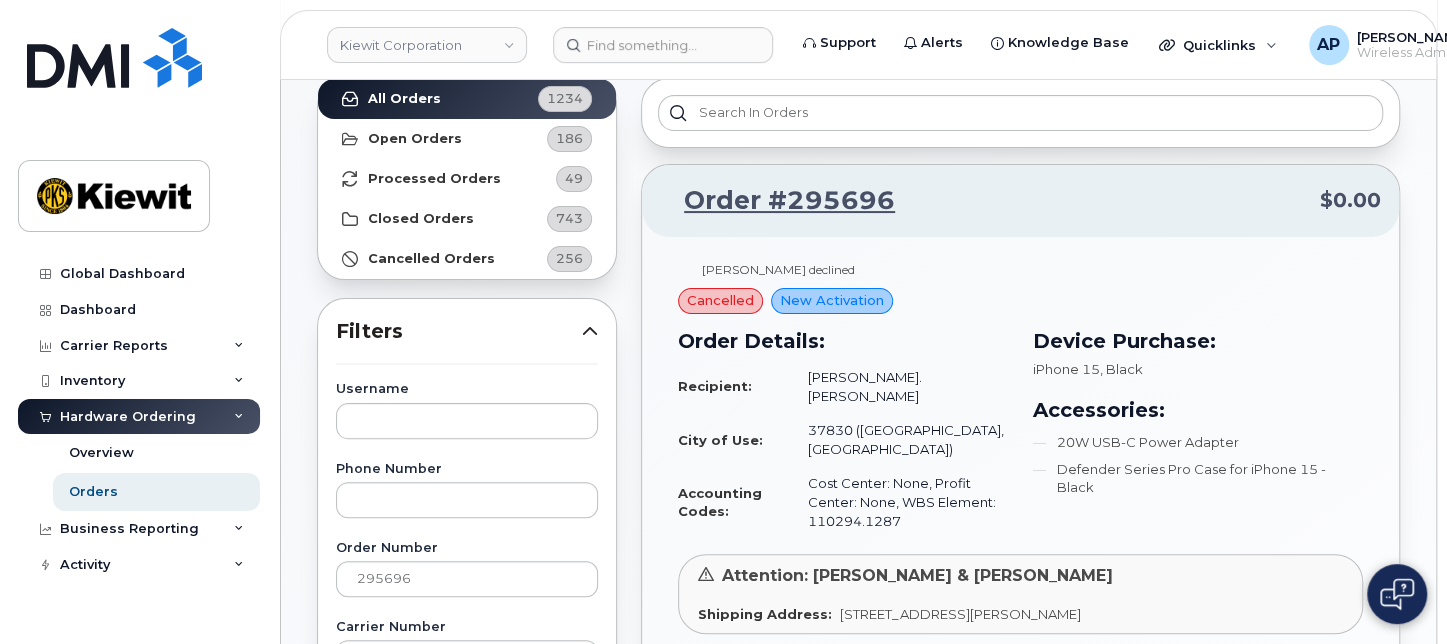 scroll, scrollTop: 222, scrollLeft: 0, axis: vertical 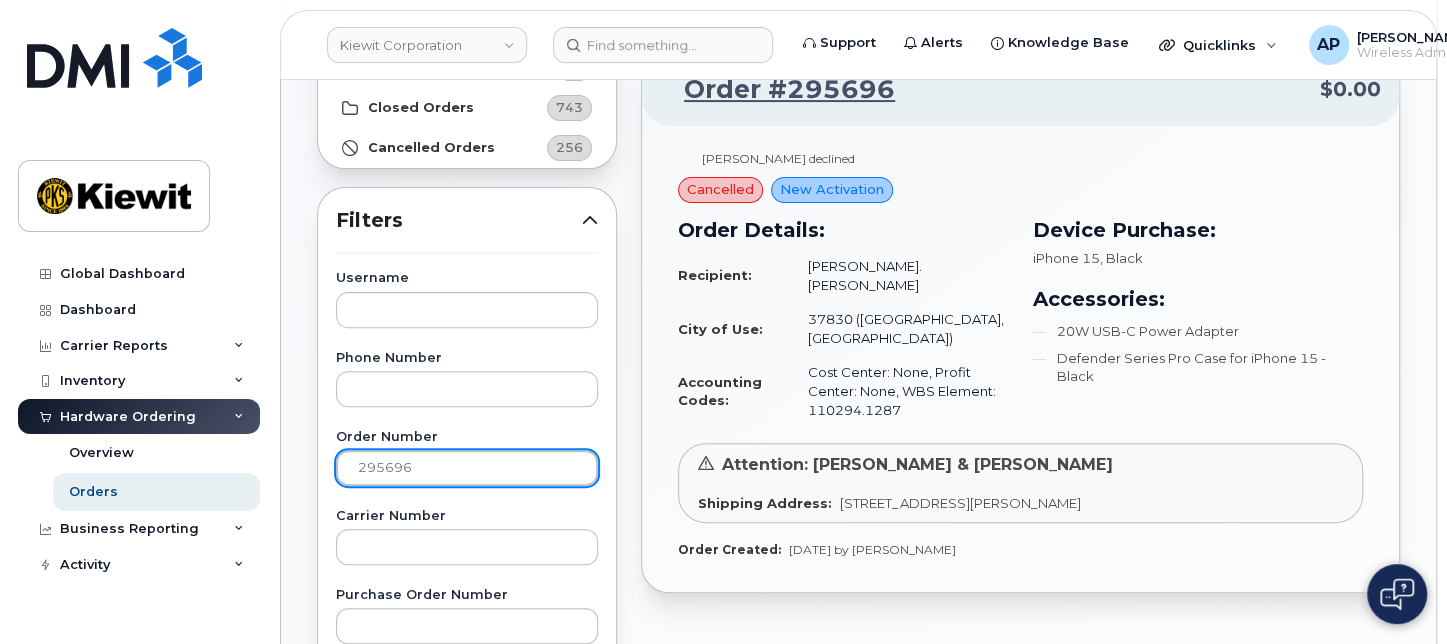 drag, startPoint x: 436, startPoint y: 477, endPoint x: 211, endPoint y: 484, distance: 225.10886 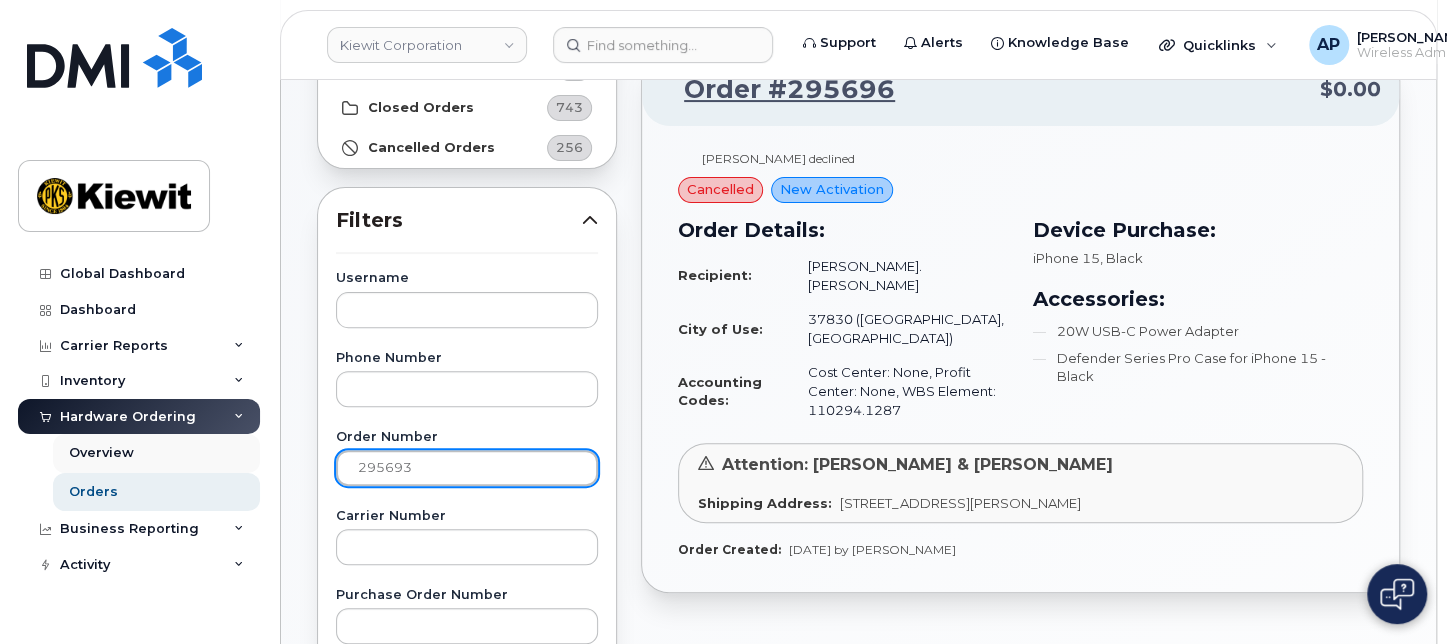 click on "Apply Filter" 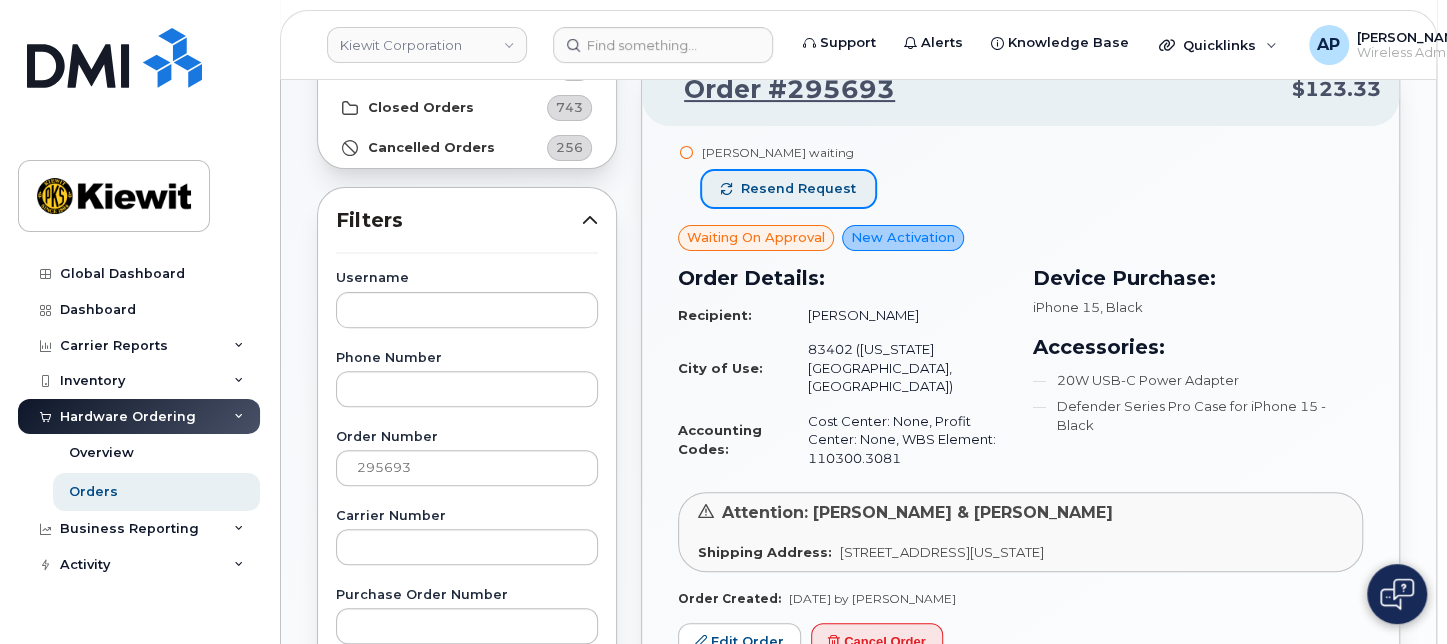 click on "Resend request" 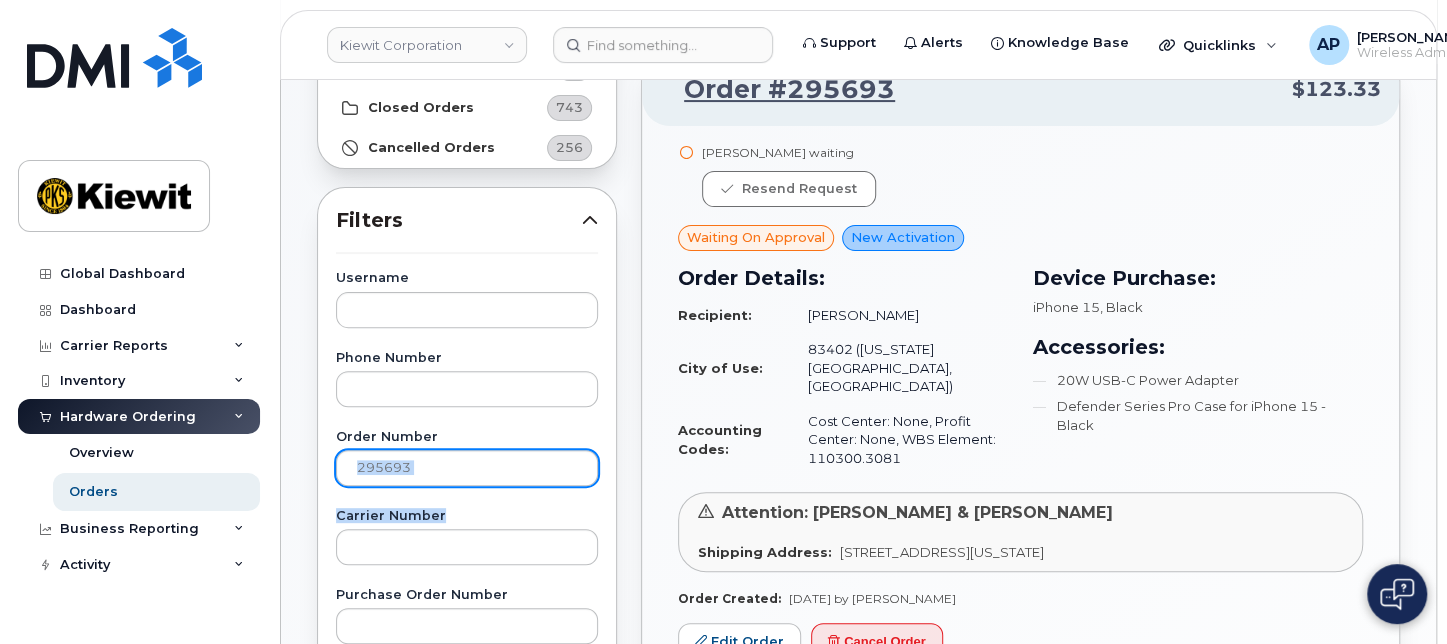 drag, startPoint x: 455, startPoint y: 485, endPoint x: 391, endPoint y: 466, distance: 66.760765 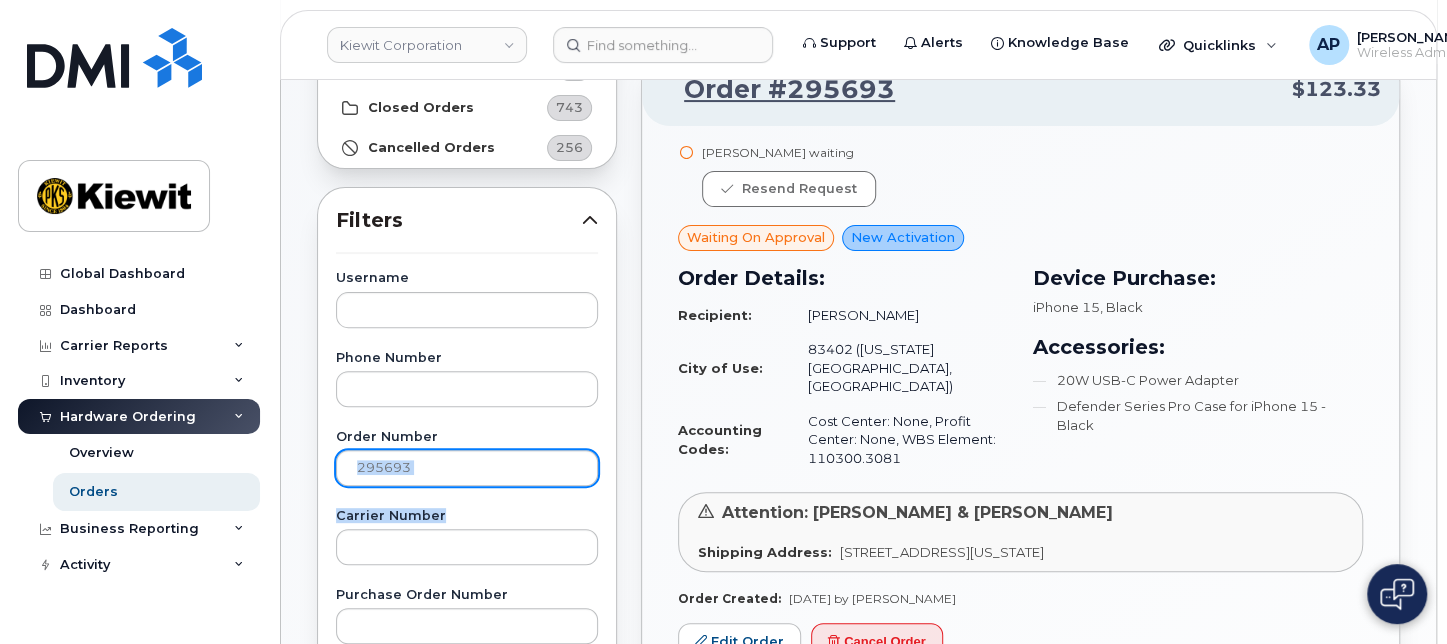 click on "Username Phone Number Order Number 295693 Carrier Number Purchase Order Number Invoice Number Dealer DMI SNOW AT&T DMI SNOW T-Mobile DMI SNOW Verizon Wireless Carrier AT&T Wireless Verizon Wireless T-Mobile SIM IMEI Created By ServiceNow Task" 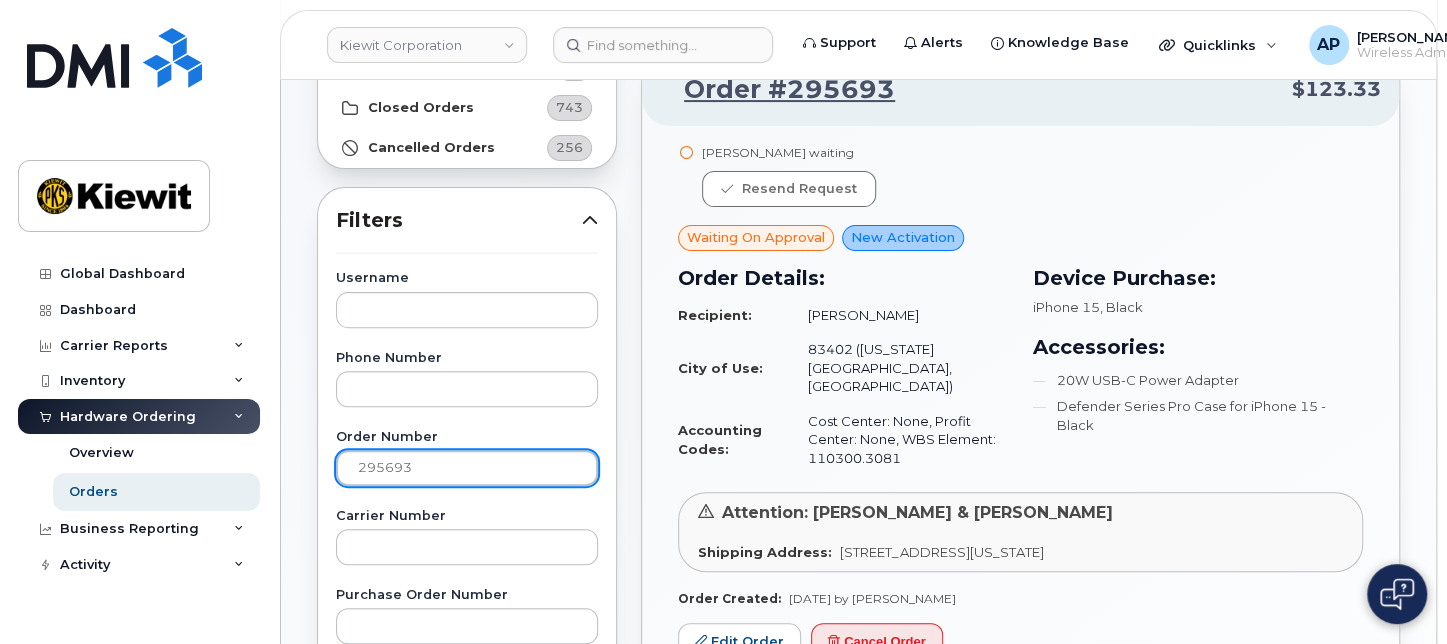 click on "295693" 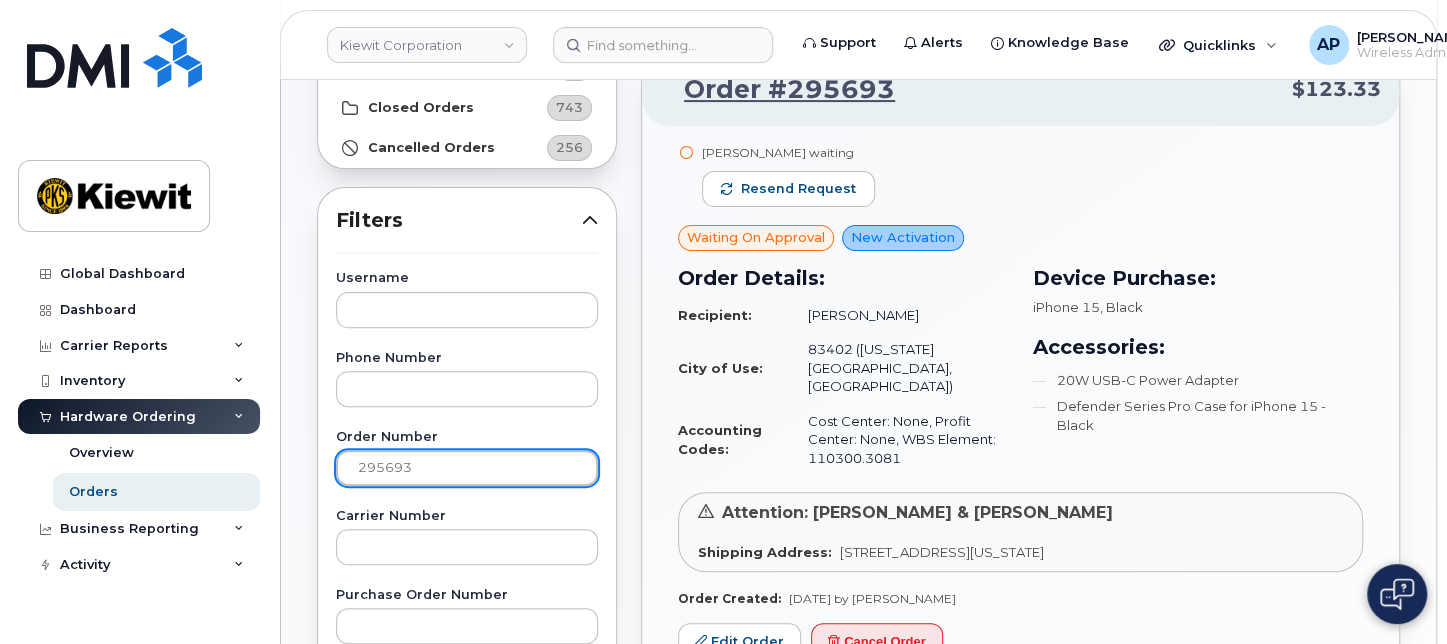 click on "295693" 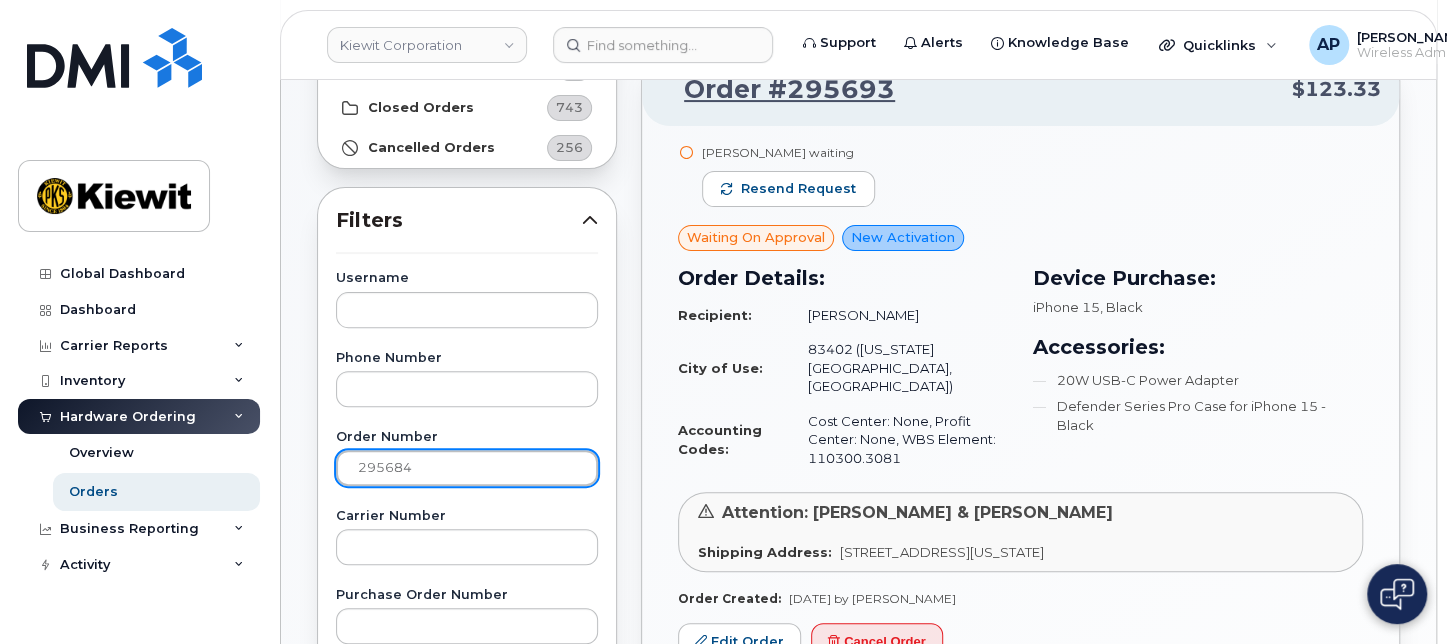 click on "Apply Filter" 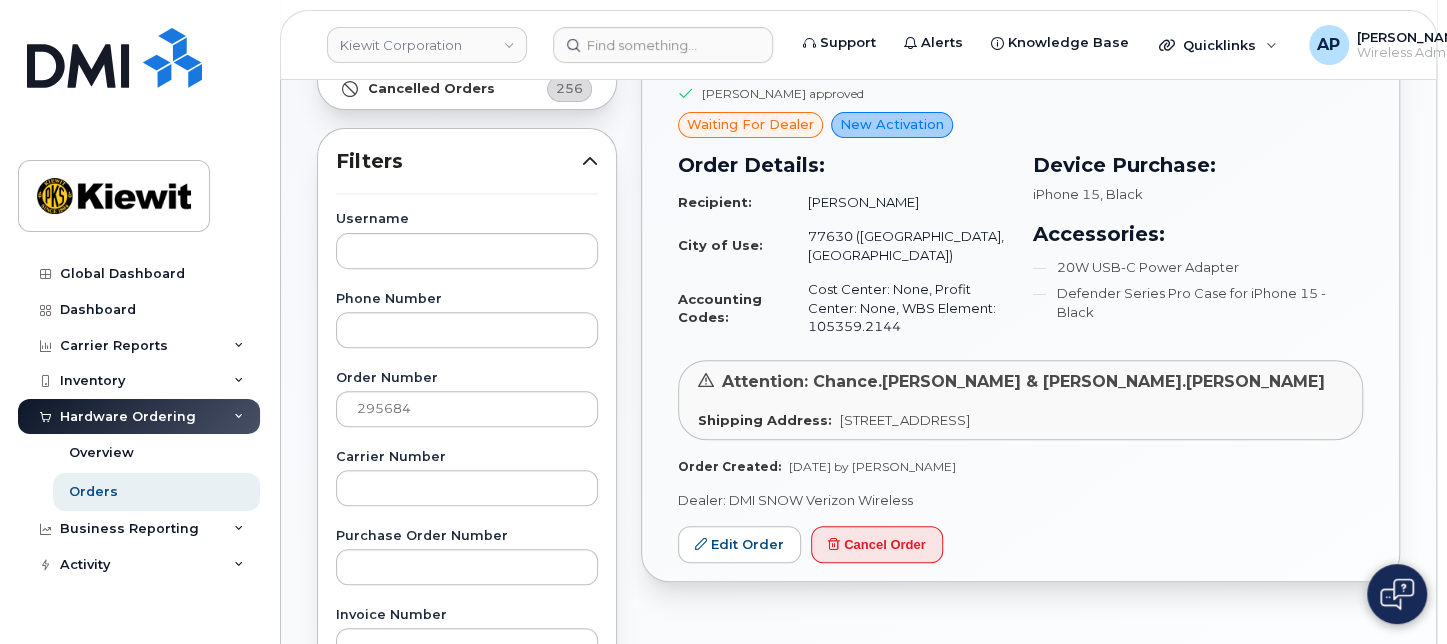 scroll, scrollTop: 222, scrollLeft: 0, axis: vertical 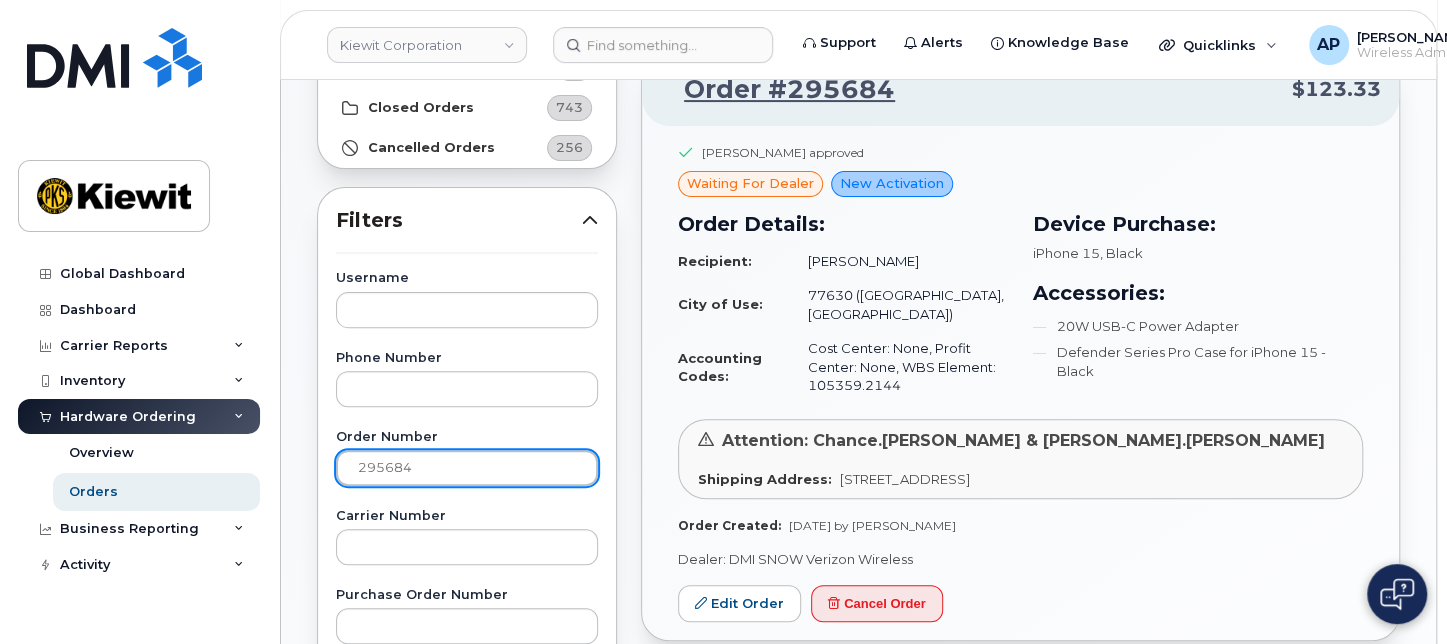 click on "295684" 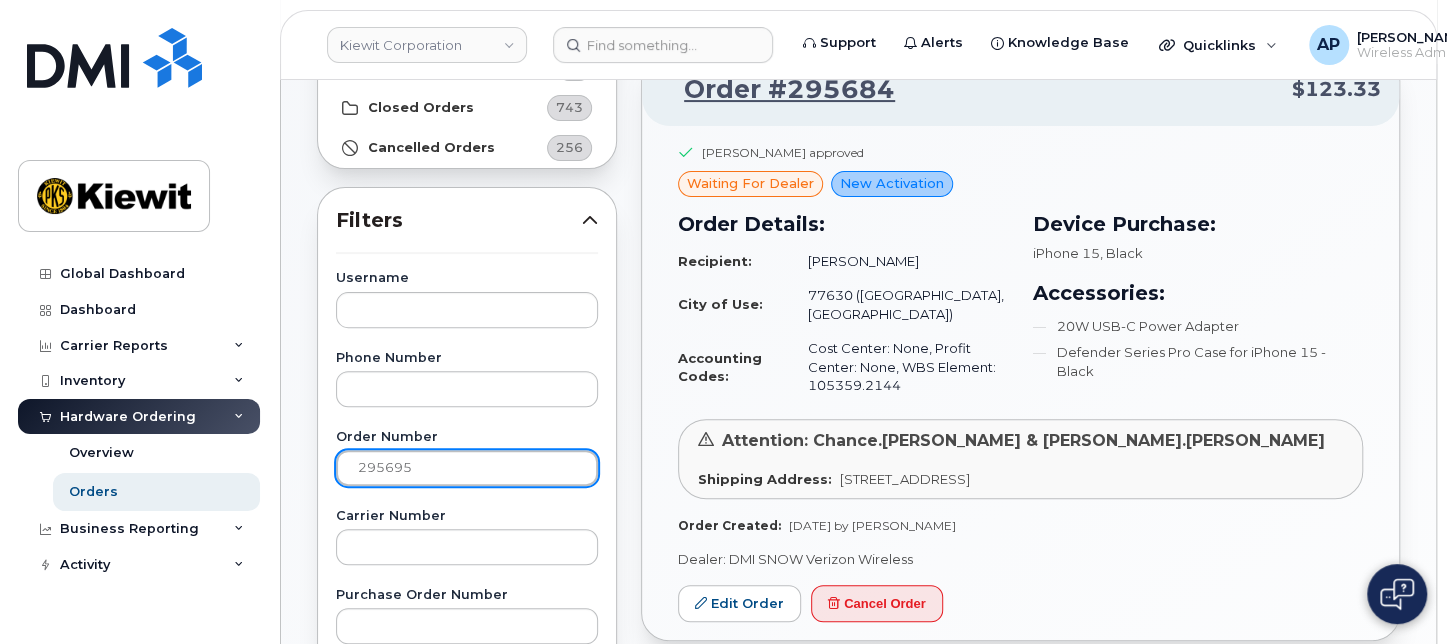 click on "Apply Filter" 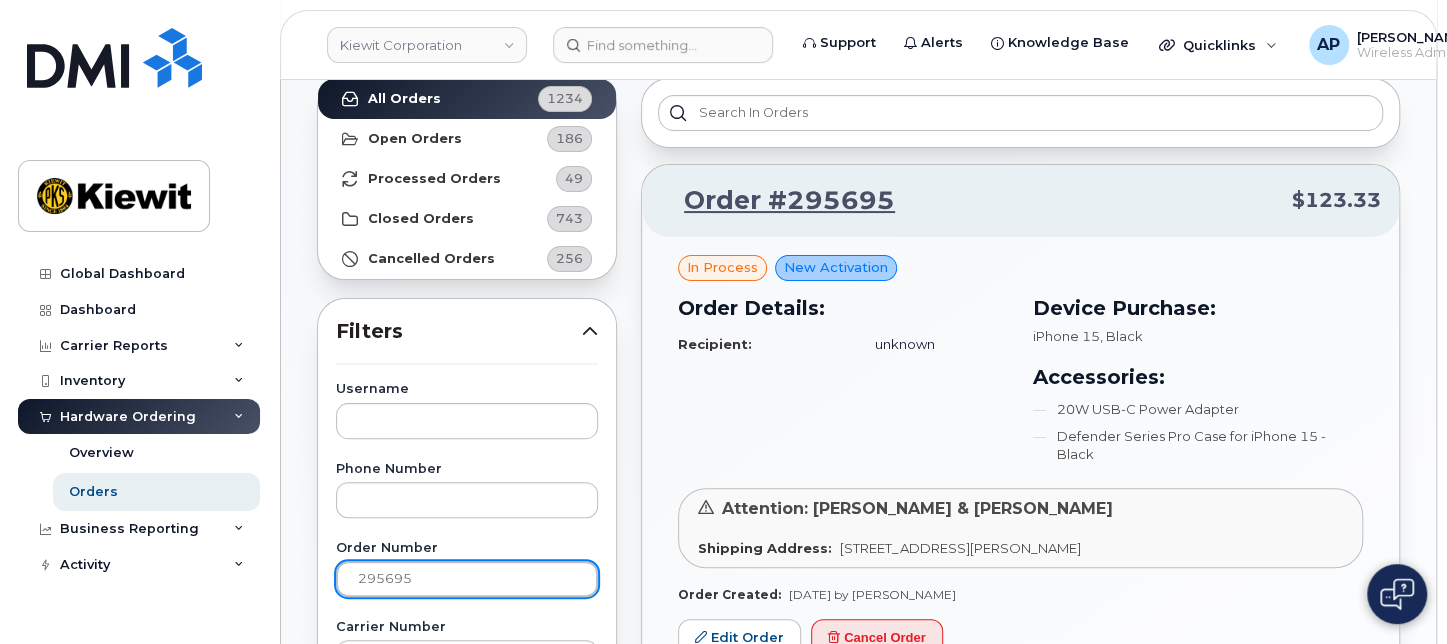 scroll, scrollTop: 222, scrollLeft: 0, axis: vertical 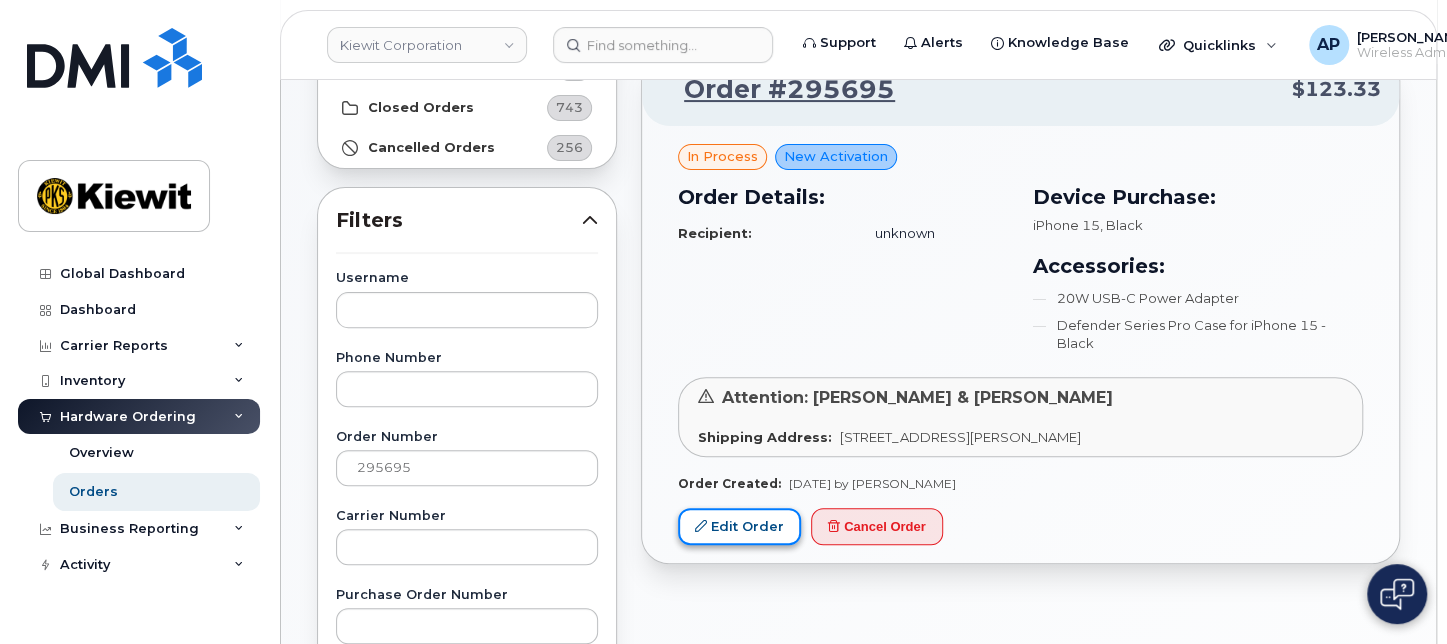click on "Edit Order" 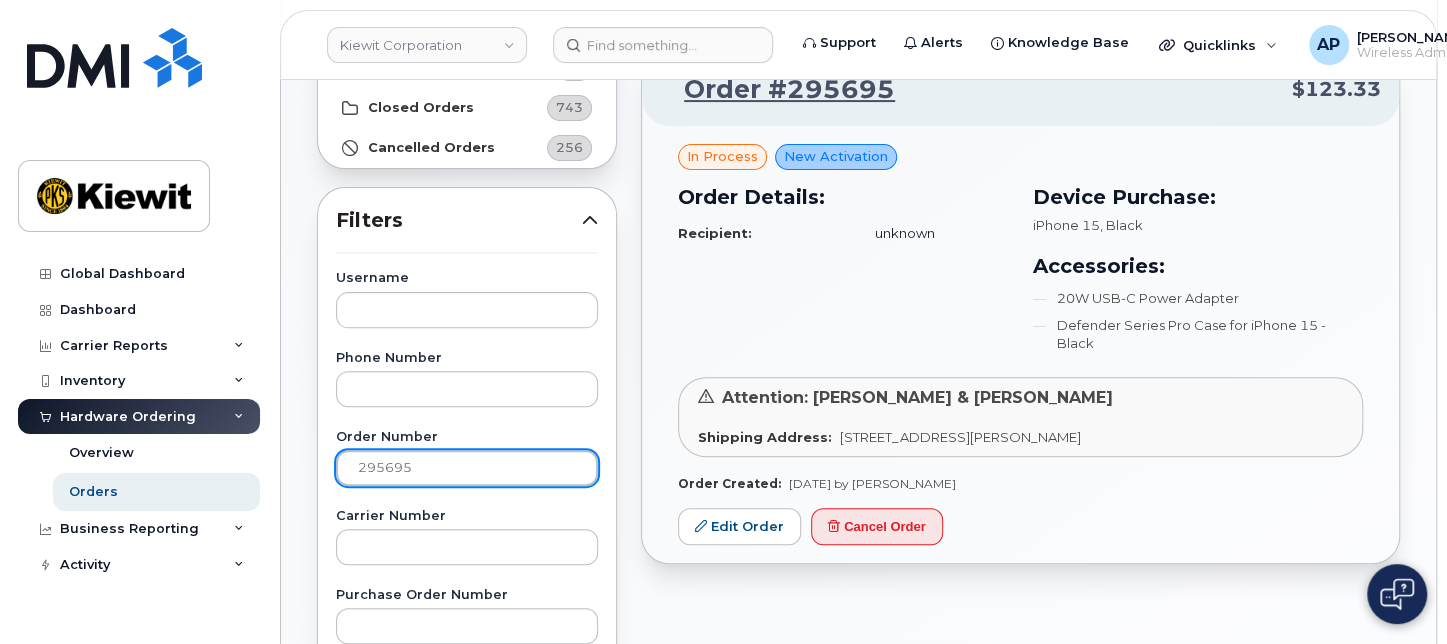 drag, startPoint x: 429, startPoint y: 479, endPoint x: 394, endPoint y: 479, distance: 35 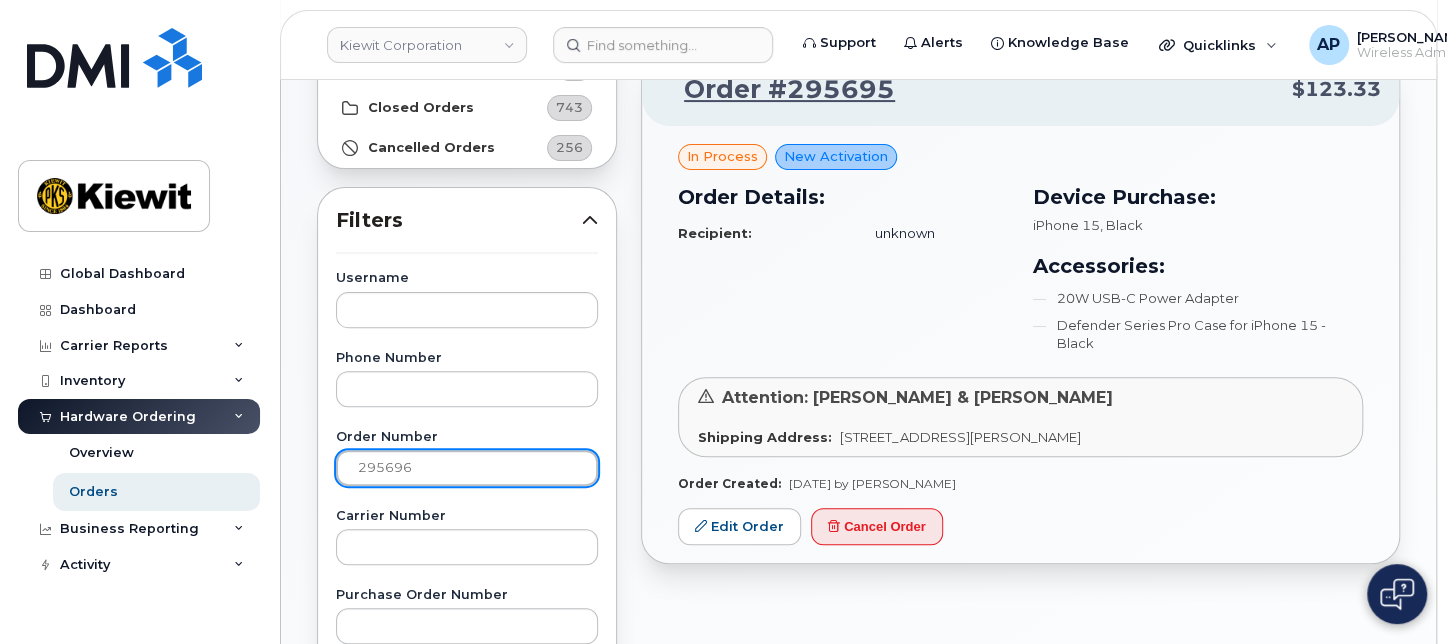 type on "295696" 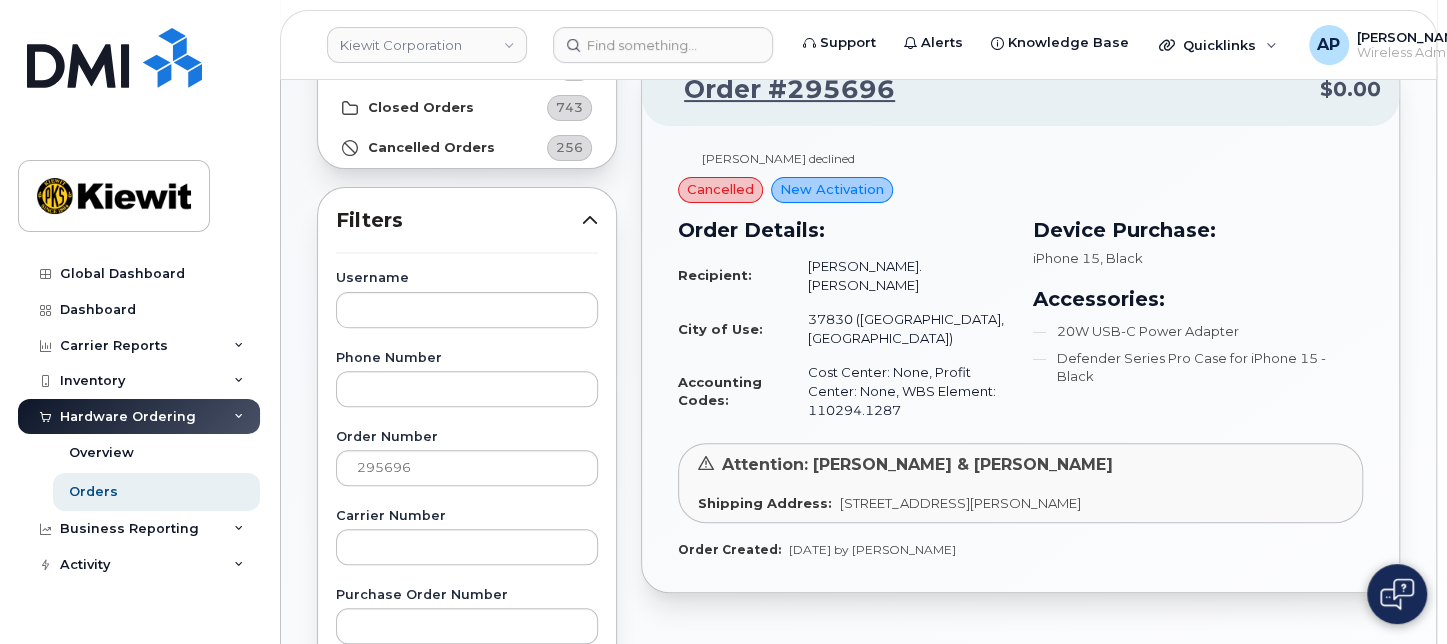 click on "cancelled" 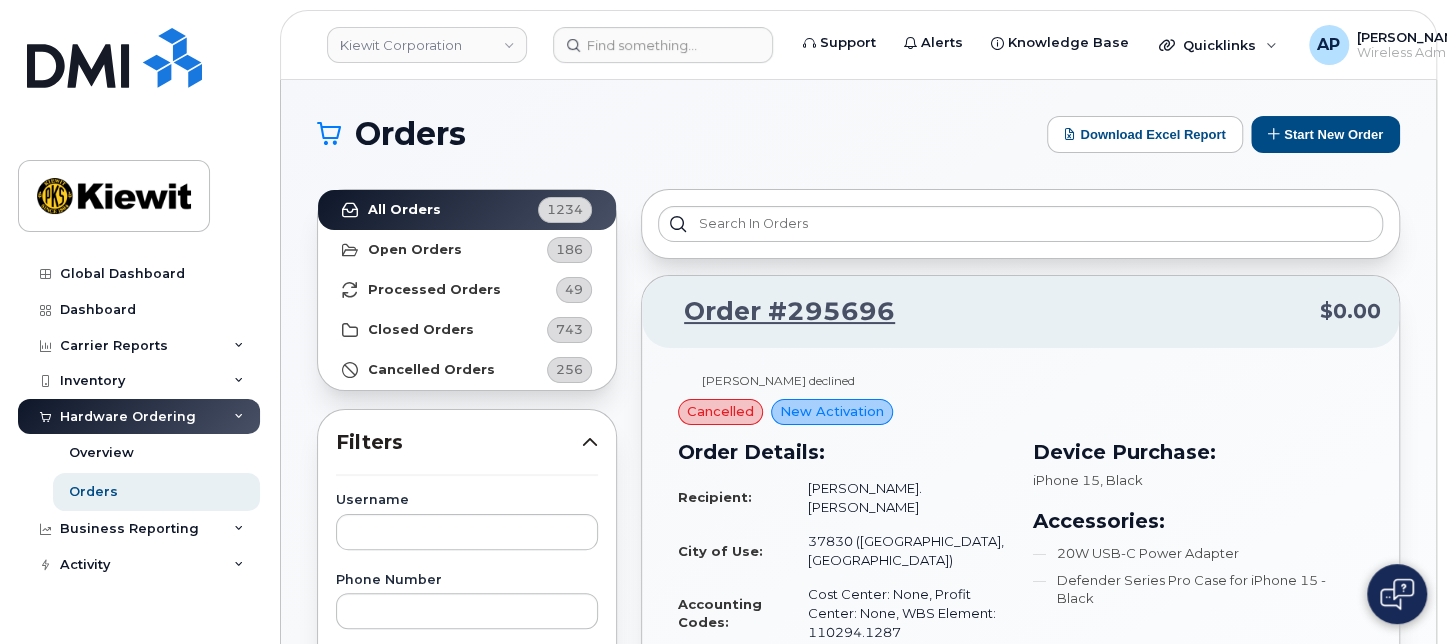 click on "Order #295696 $0.00" 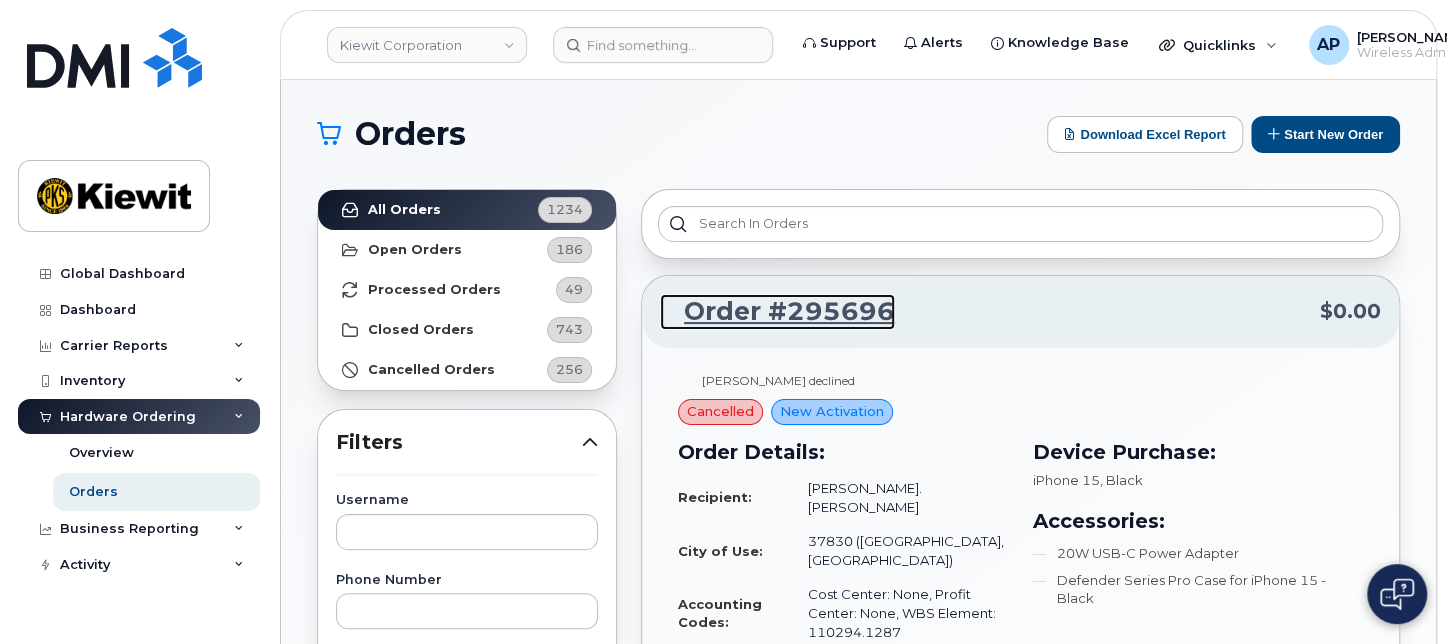 click on "Order #295696" 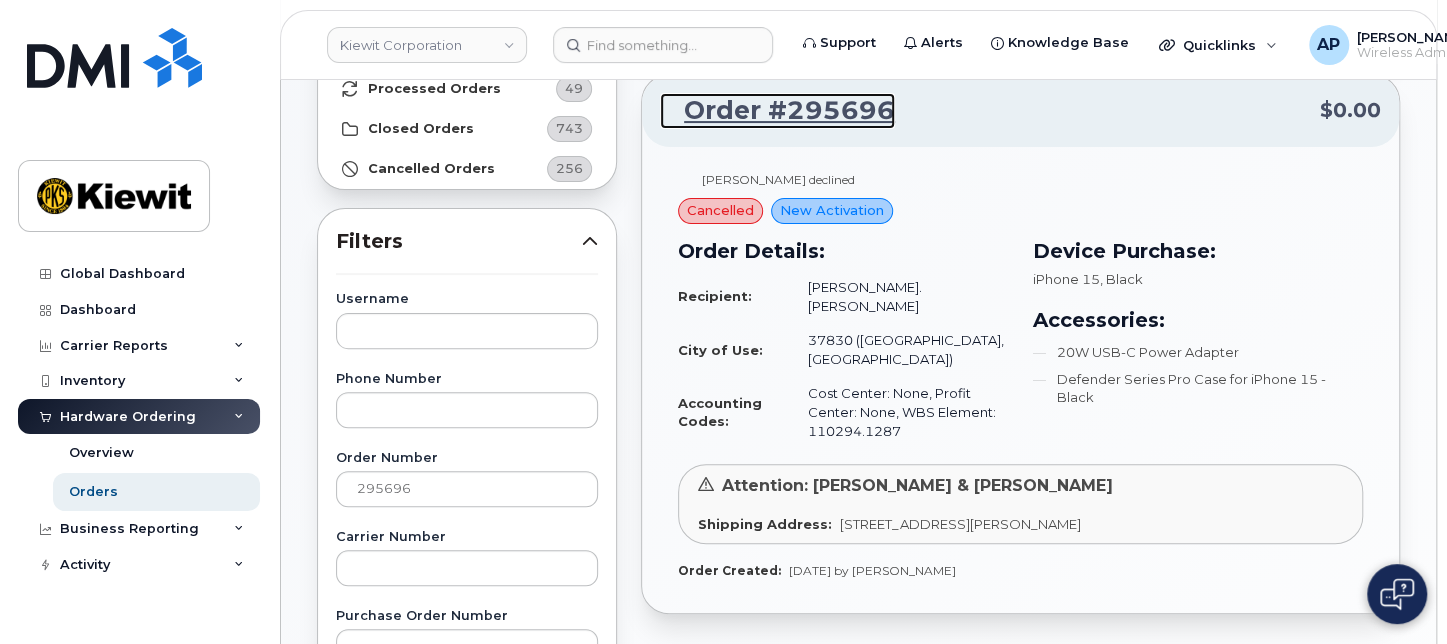 scroll, scrollTop: 222, scrollLeft: 0, axis: vertical 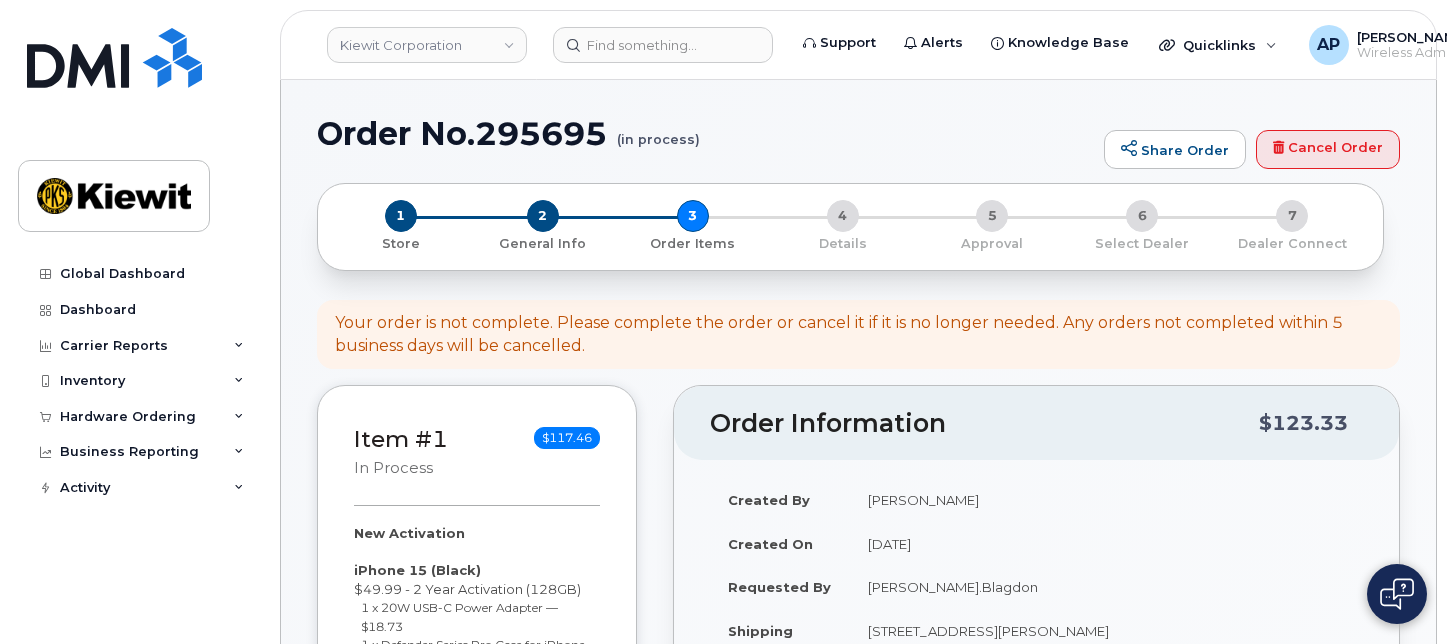 select 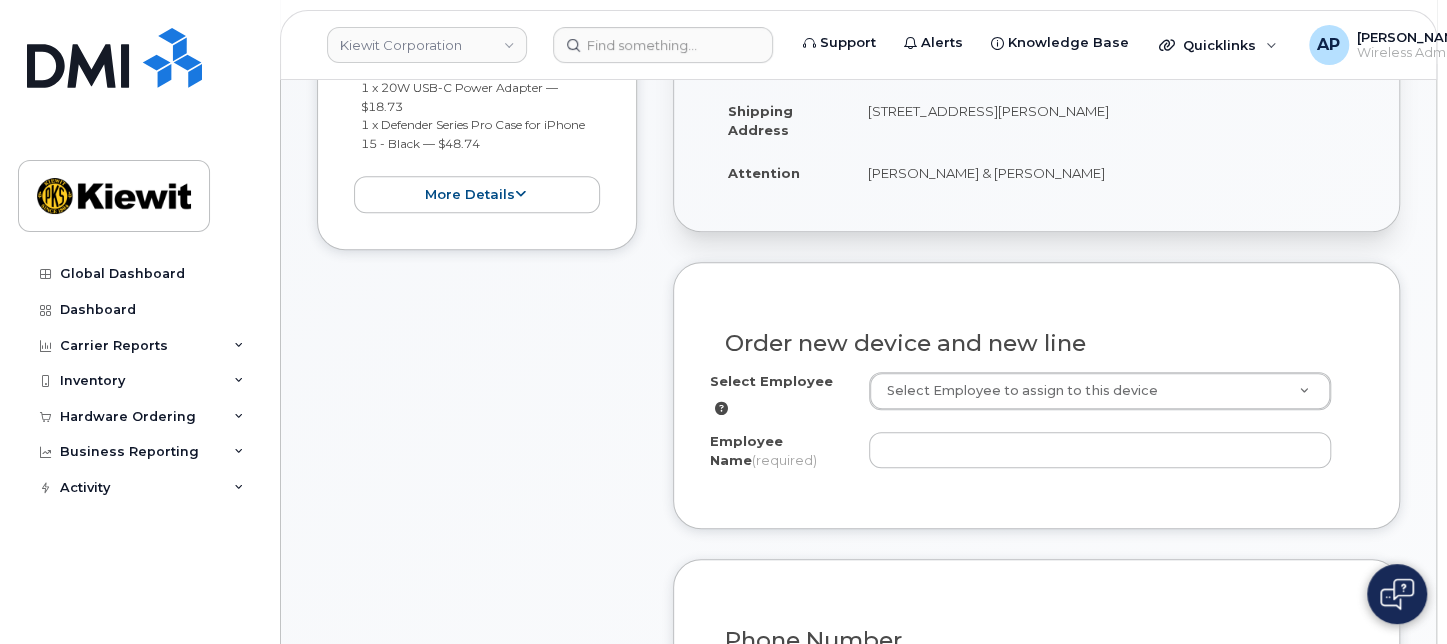 scroll, scrollTop: 555, scrollLeft: 0, axis: vertical 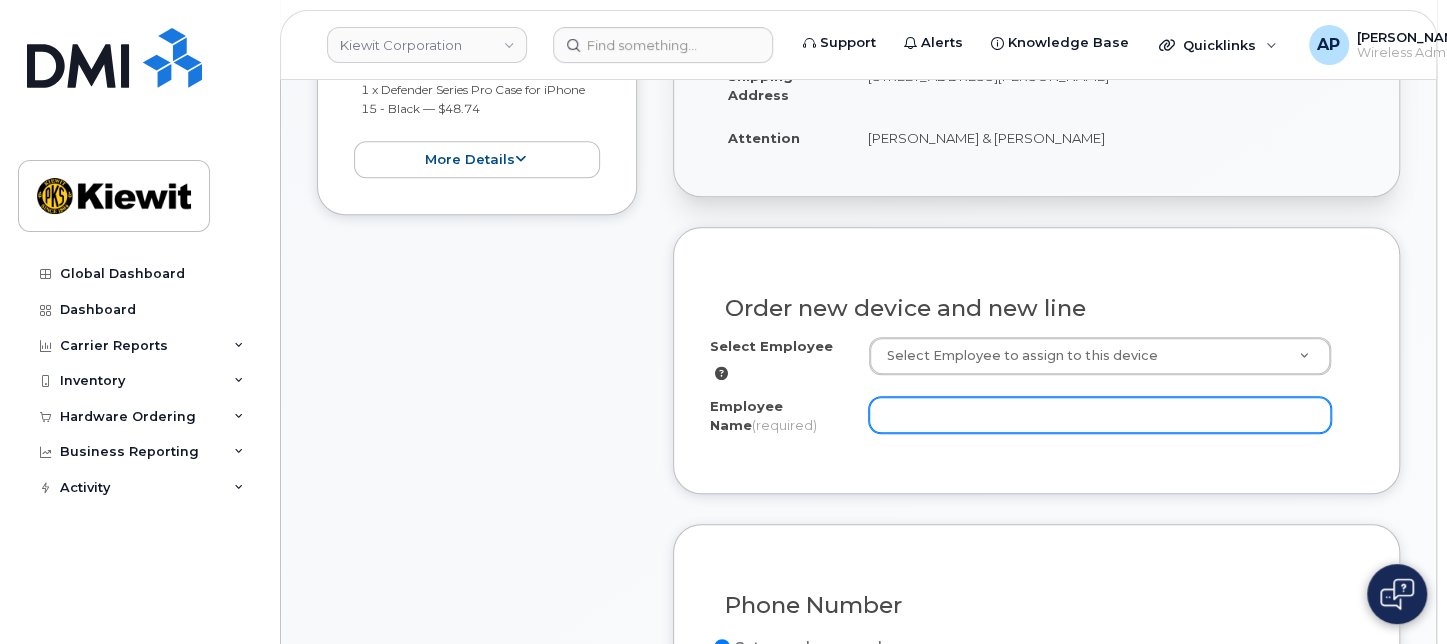 click on "Employee Name
(required)" 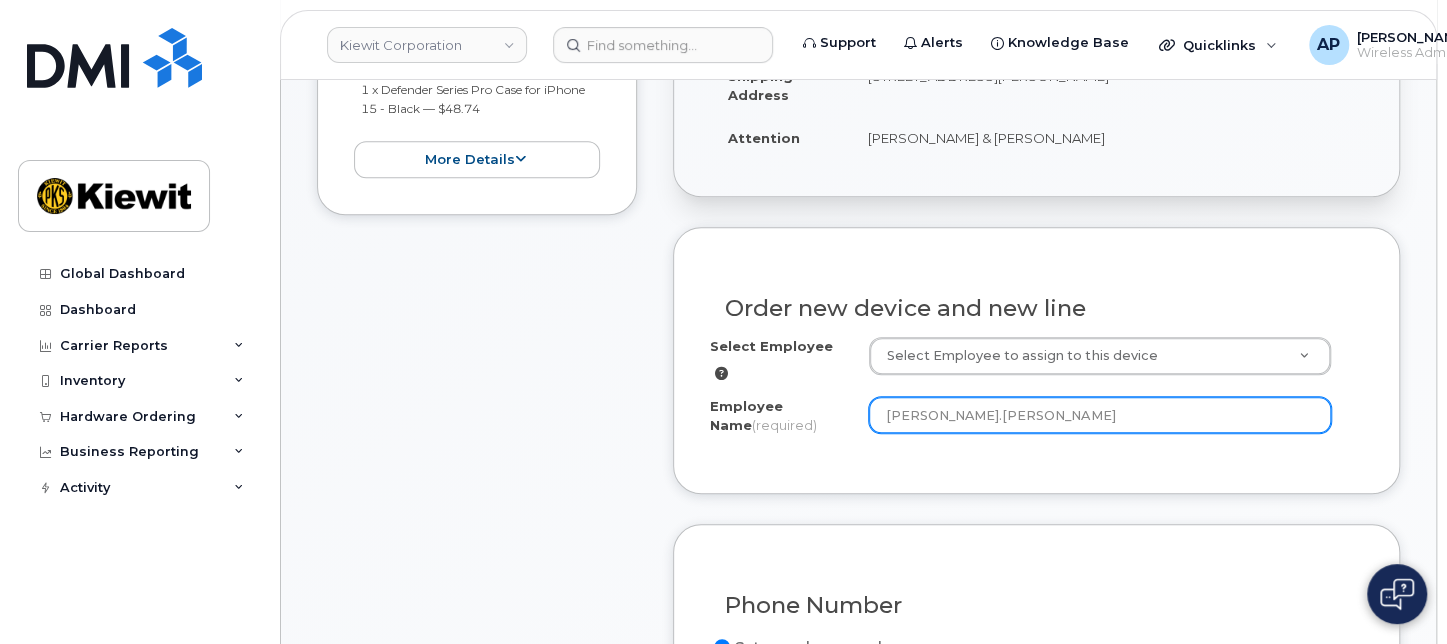type on "[PERSON_NAME].[PERSON_NAME]" 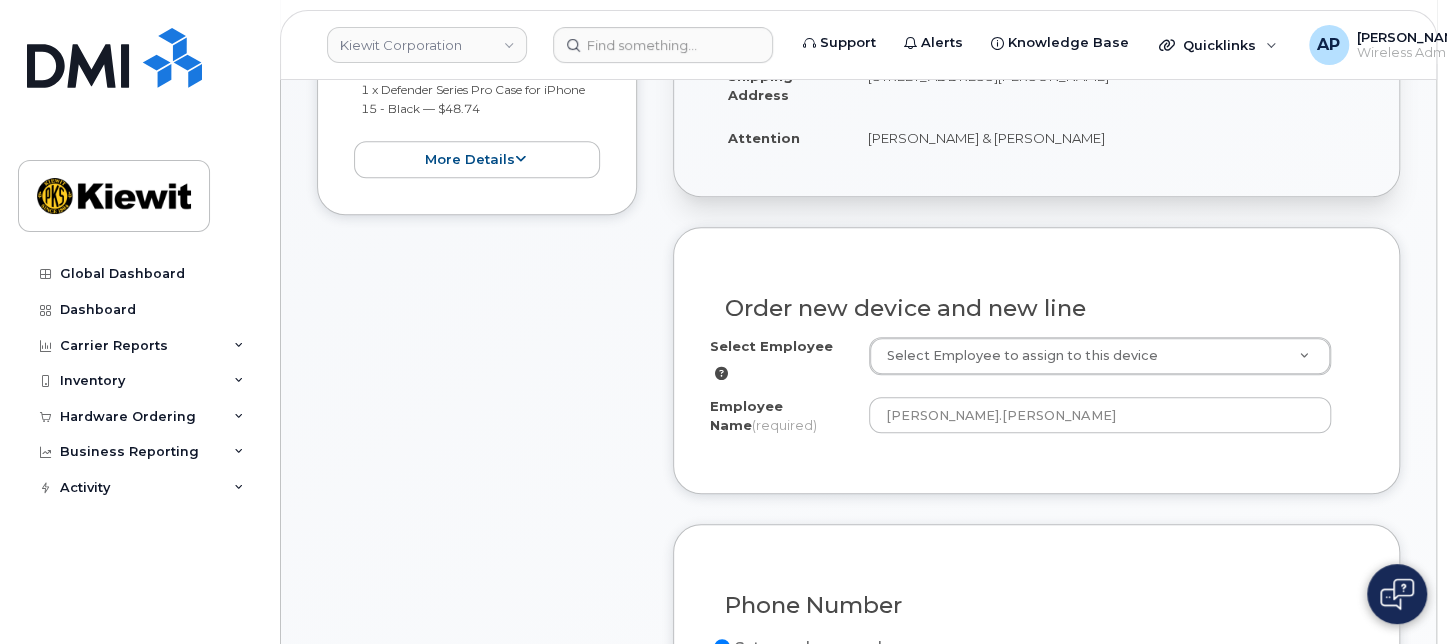 click on "Order No.295695
(in process)
Share Order
Cancel Order
×
Share This Order
If you want to allow others to create or edit orders, share this link with them:
[URL][DOMAIN_NAME]
1
Store
2
General Info
3
Order Items
4
Details
5
Approval
6
Select Dealer
7
Dealer Connect
Your order is not complete. Please complete the order or cancel it if it is no longer needed. Any orders not completed within 5 business days will be cancelled.
Item #1
in process
$117.46
New Activation
iPhone 15
(Black)
$49.99 - 2 Year Activation (128GB)
1 x 20W USB-C Power Adapter
—
$18.73
1 x Defender Series Pro Case for iPhone 15 - Black
—
$48.74
more details
Request
New Activation
Employee" 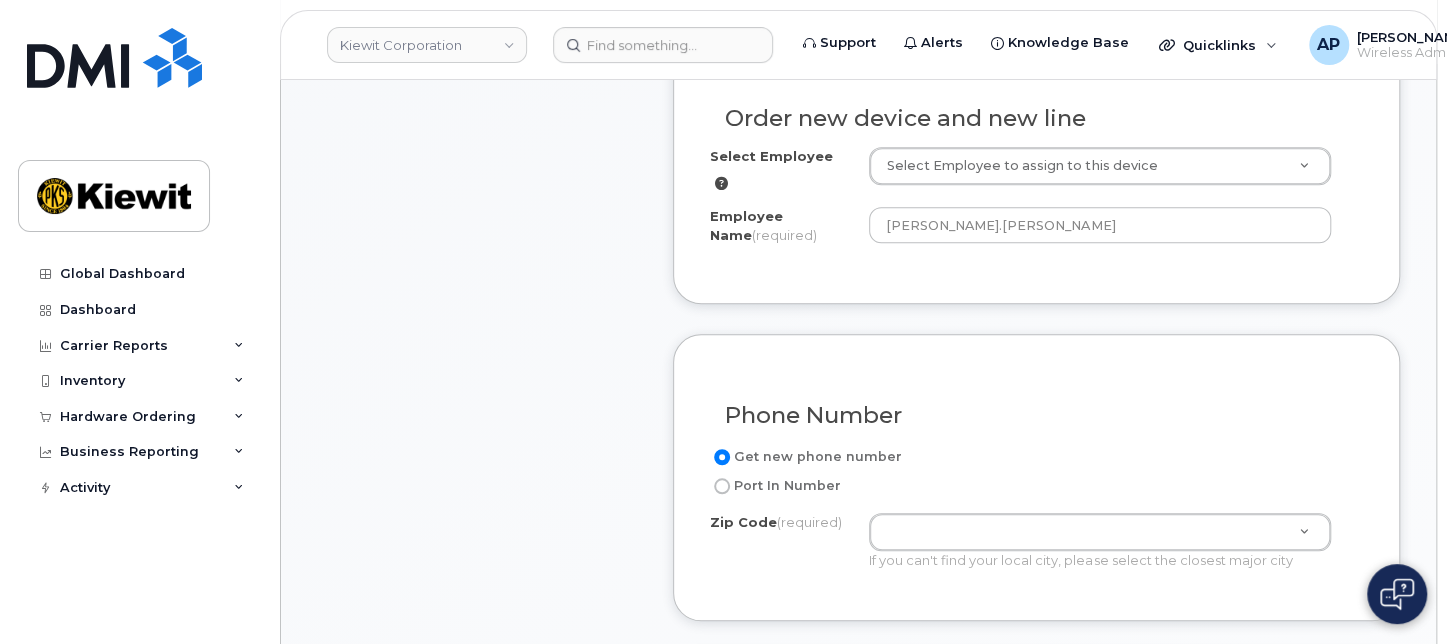 scroll, scrollTop: 777, scrollLeft: 0, axis: vertical 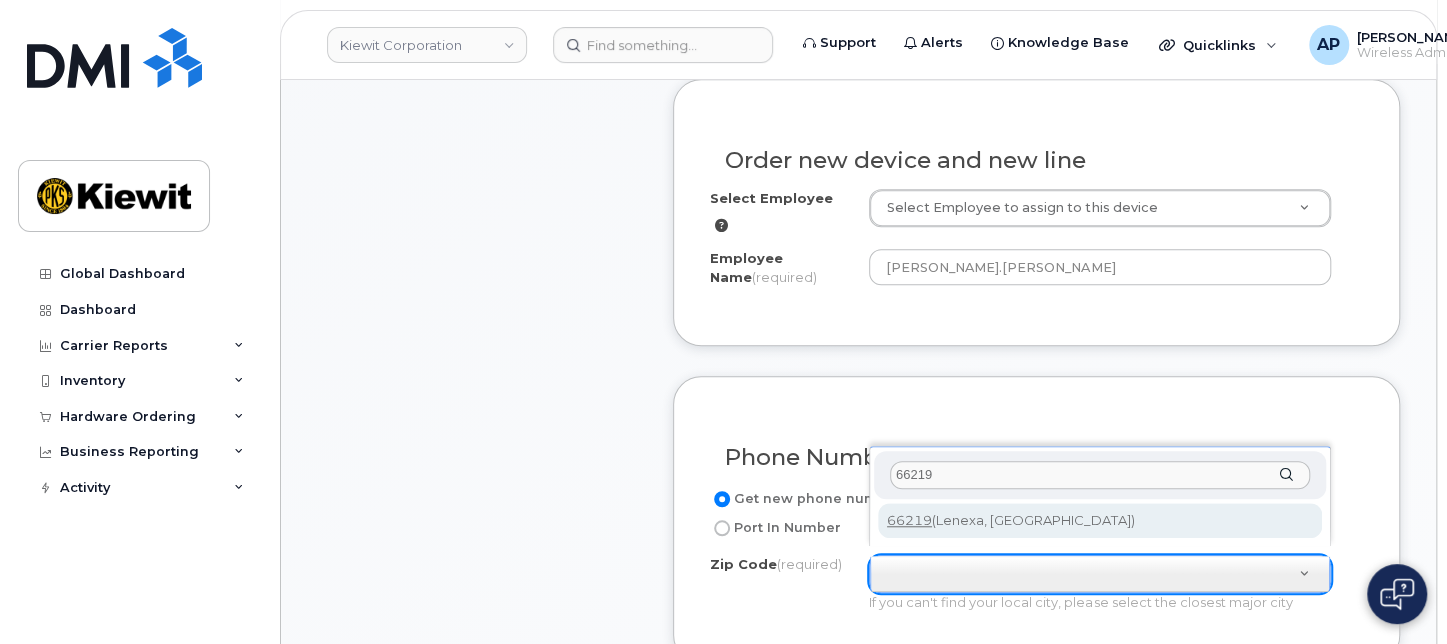 type on "66219" 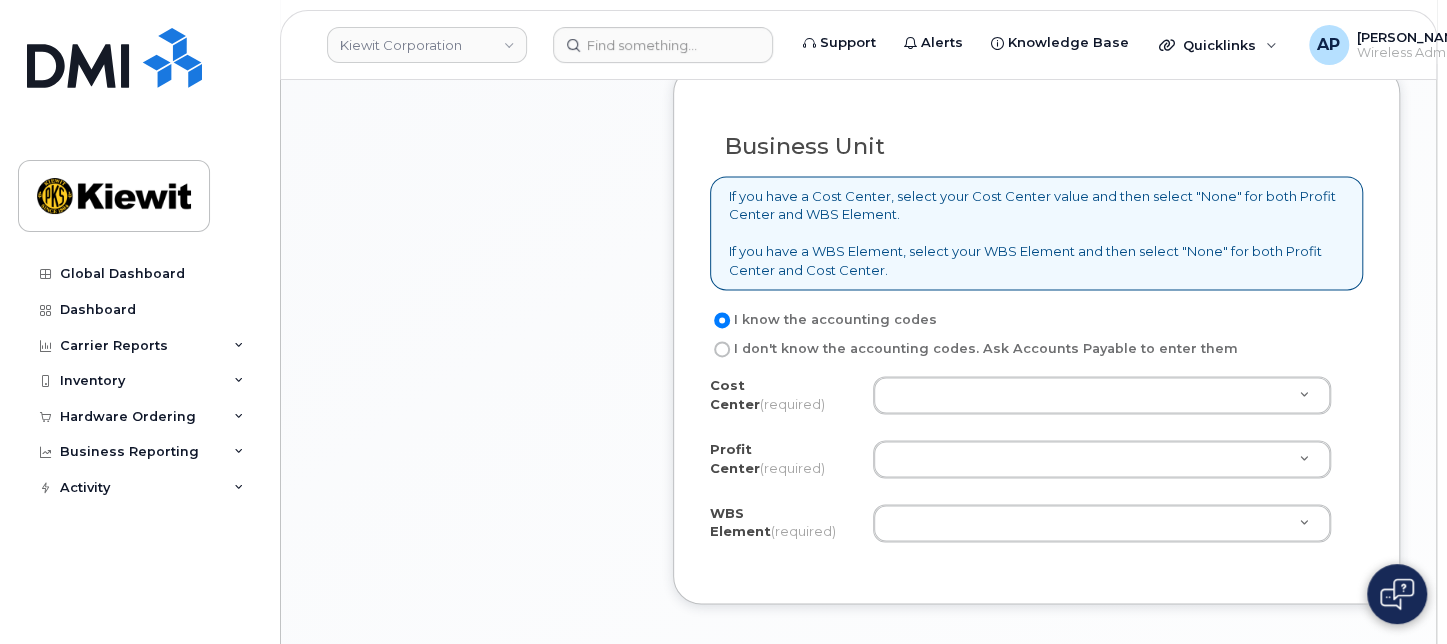 scroll, scrollTop: 1814, scrollLeft: 0, axis: vertical 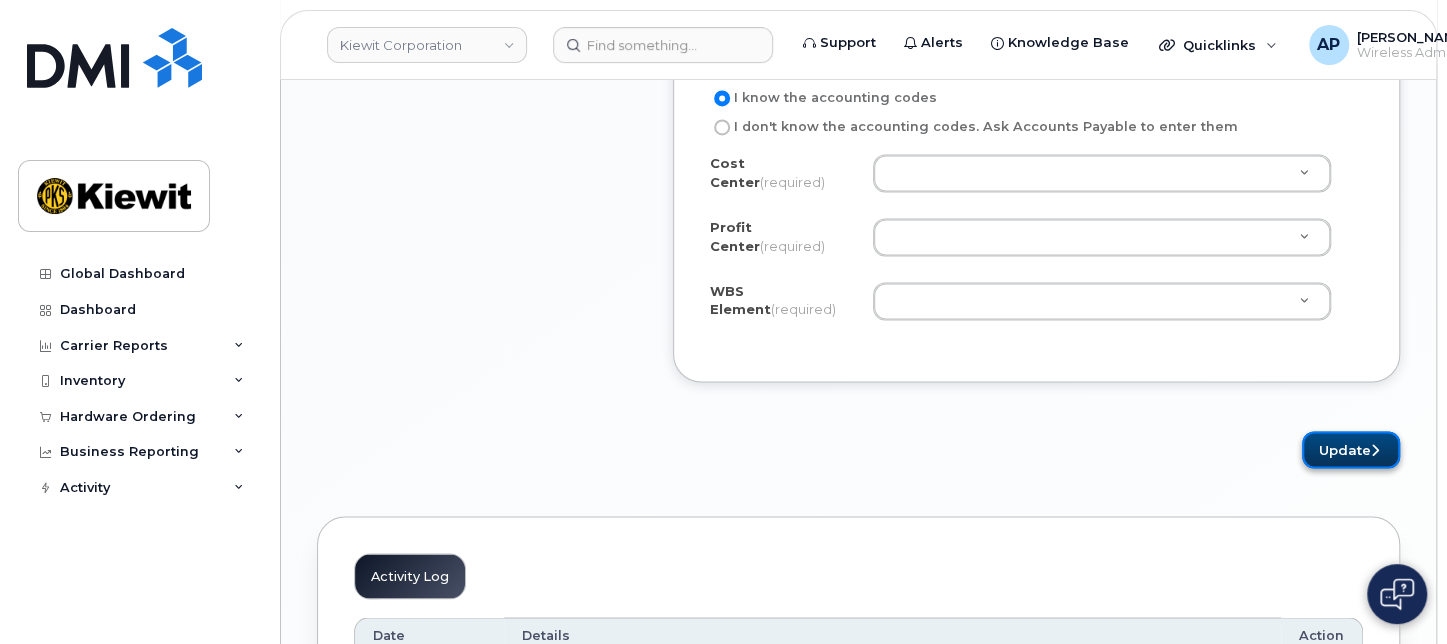 click on "Update" 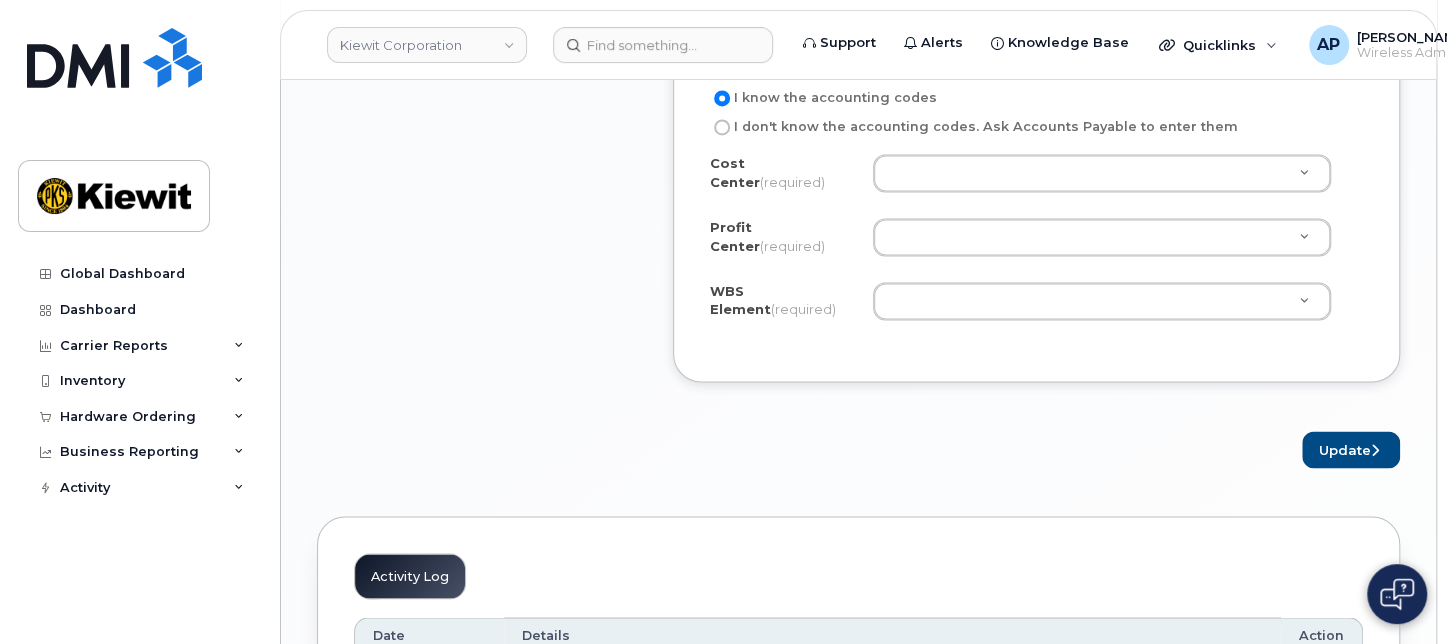 click on "×
Share This Order
If you want to allow others to create or edit orders, share this link with them:
[URL][DOMAIN_NAME]
1
Store
2
General Info
3
Order Items
4
Details
5
Approval
6
Select Dealer
7
Dealer Connect
Your order is not complete. Please complete the order or cancel it if it is no longer needed. Any orders not completed within 5 business days will be cancelled.
Item #1
in process
$117.46
New Activation
iPhone 15
(Black)
$49.99 - 2 Year Activation (128GB)
1 x 20W USB-C Power Adapter
—
$18.73
1 x Defender Series Pro Case for iPhone 15 - Black
—
$48.74
more details
Request
New Activation
Employee
Carrier Base
Verizon Wireless
Requested Device
iPhone 15" 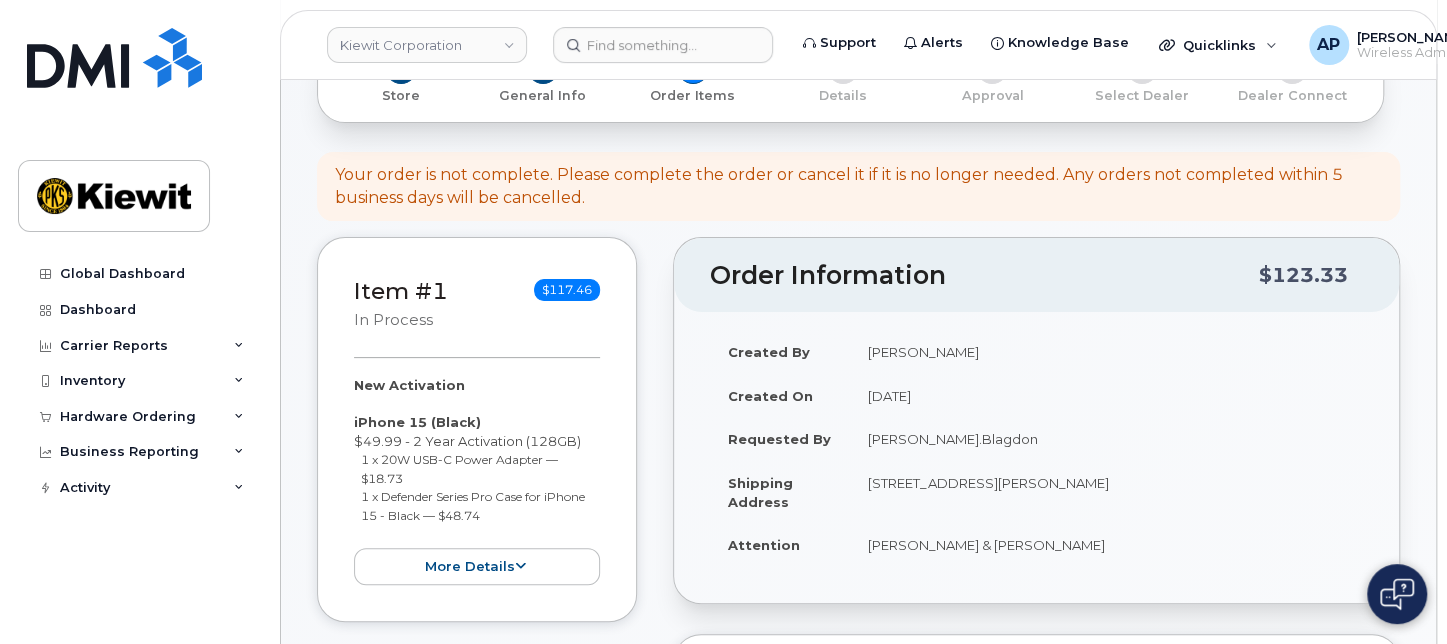 scroll, scrollTop: 0, scrollLeft: 0, axis: both 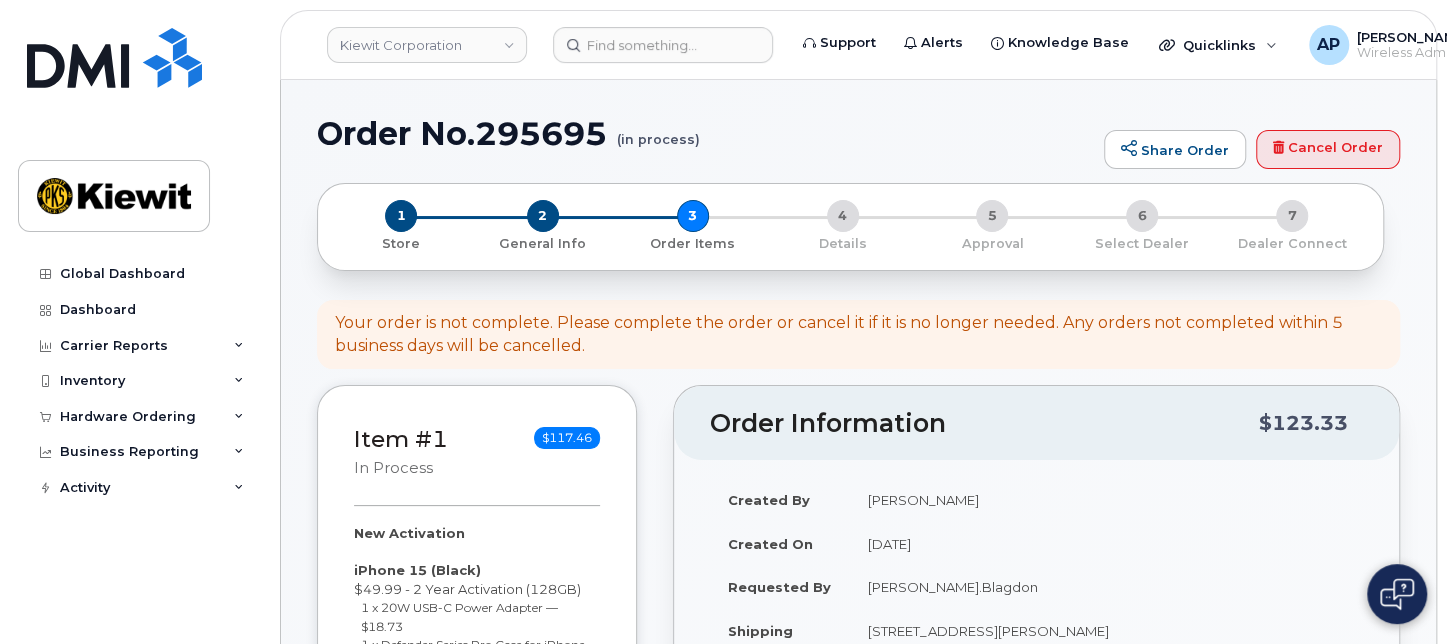 click on "Order No.295695
(in process)" 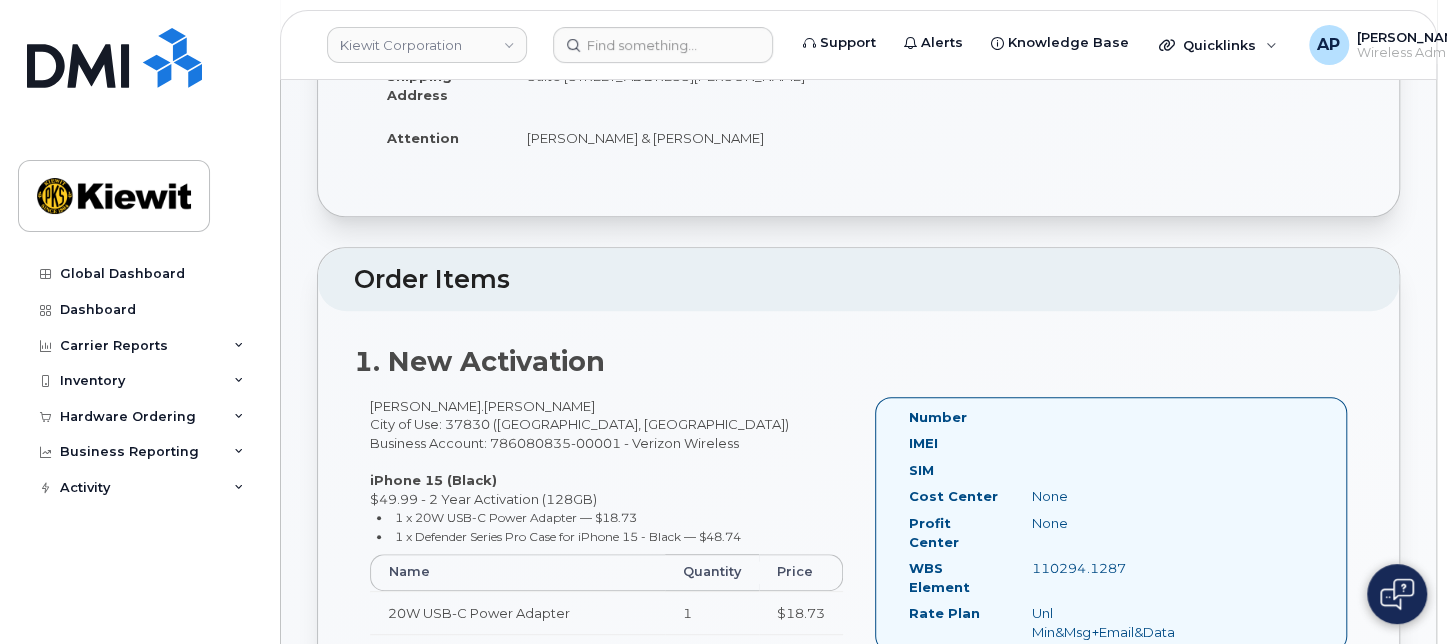 scroll, scrollTop: 222, scrollLeft: 0, axis: vertical 